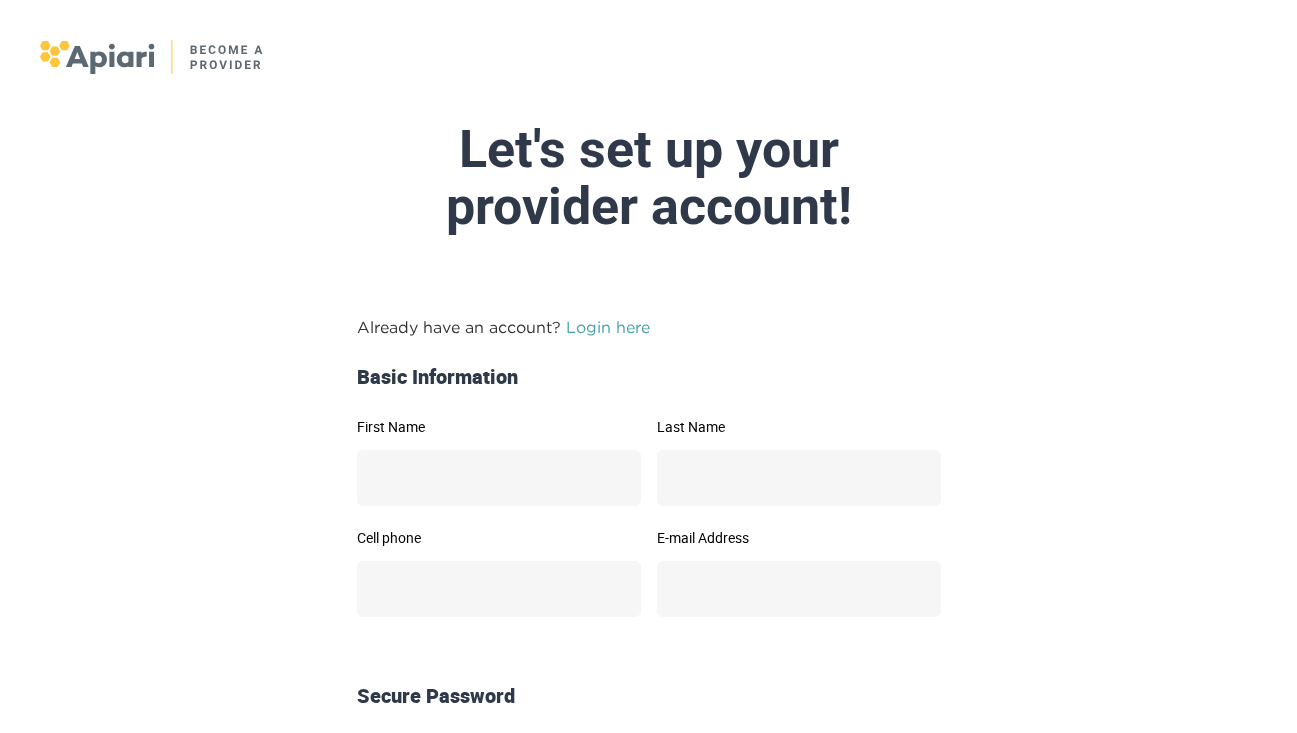 scroll, scrollTop: 0, scrollLeft: 0, axis: both 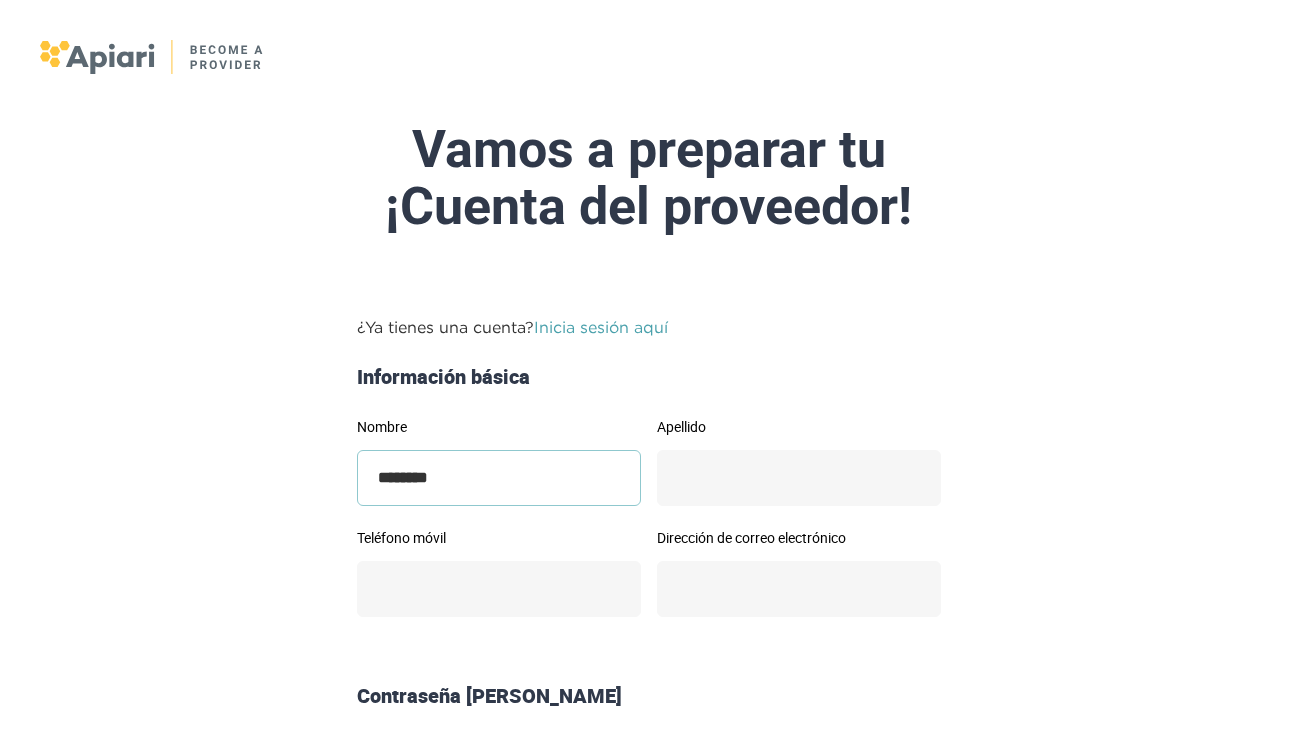 type on "*******" 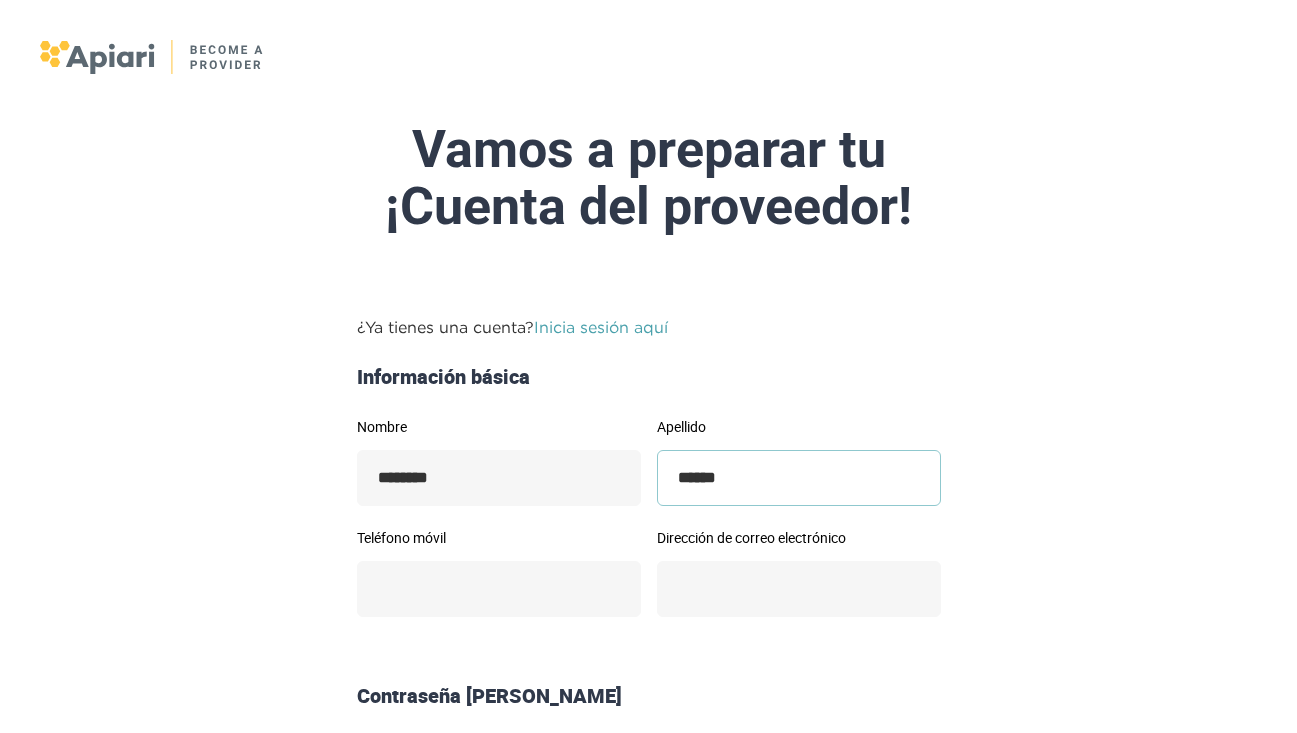 type on "*****" 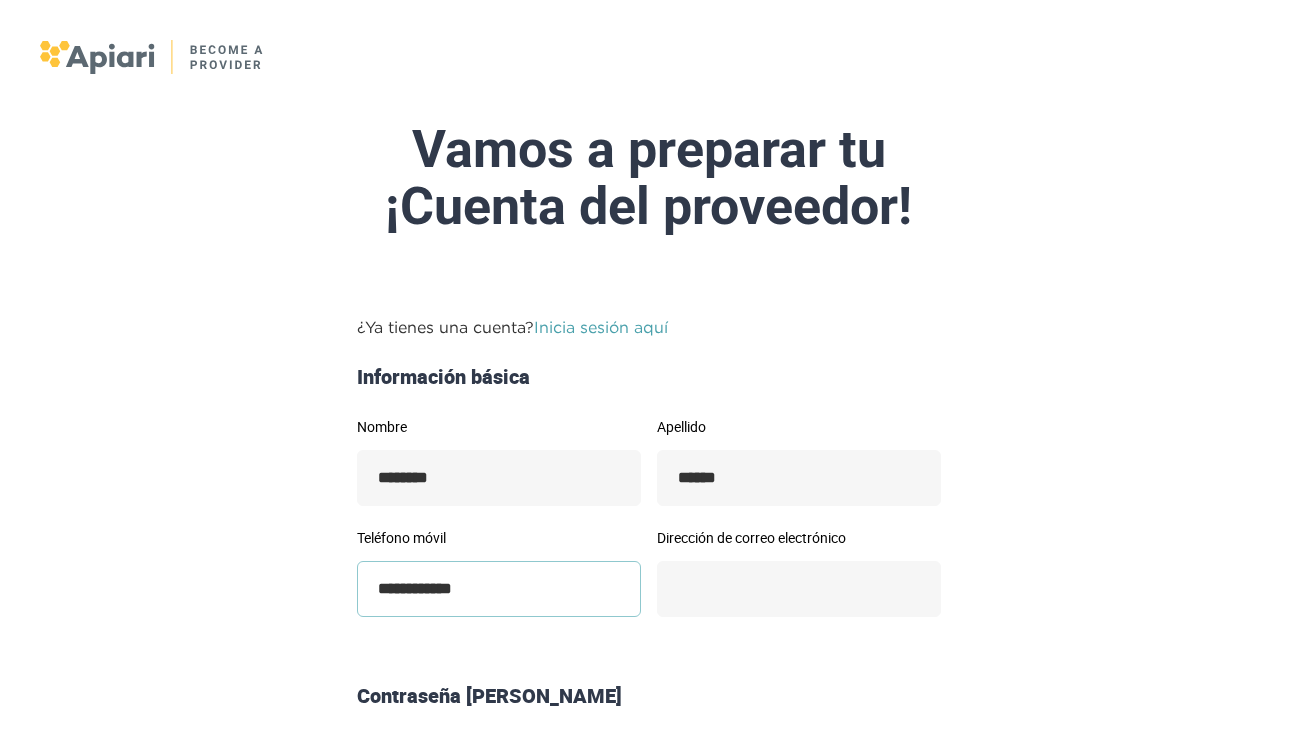 type on "**********" 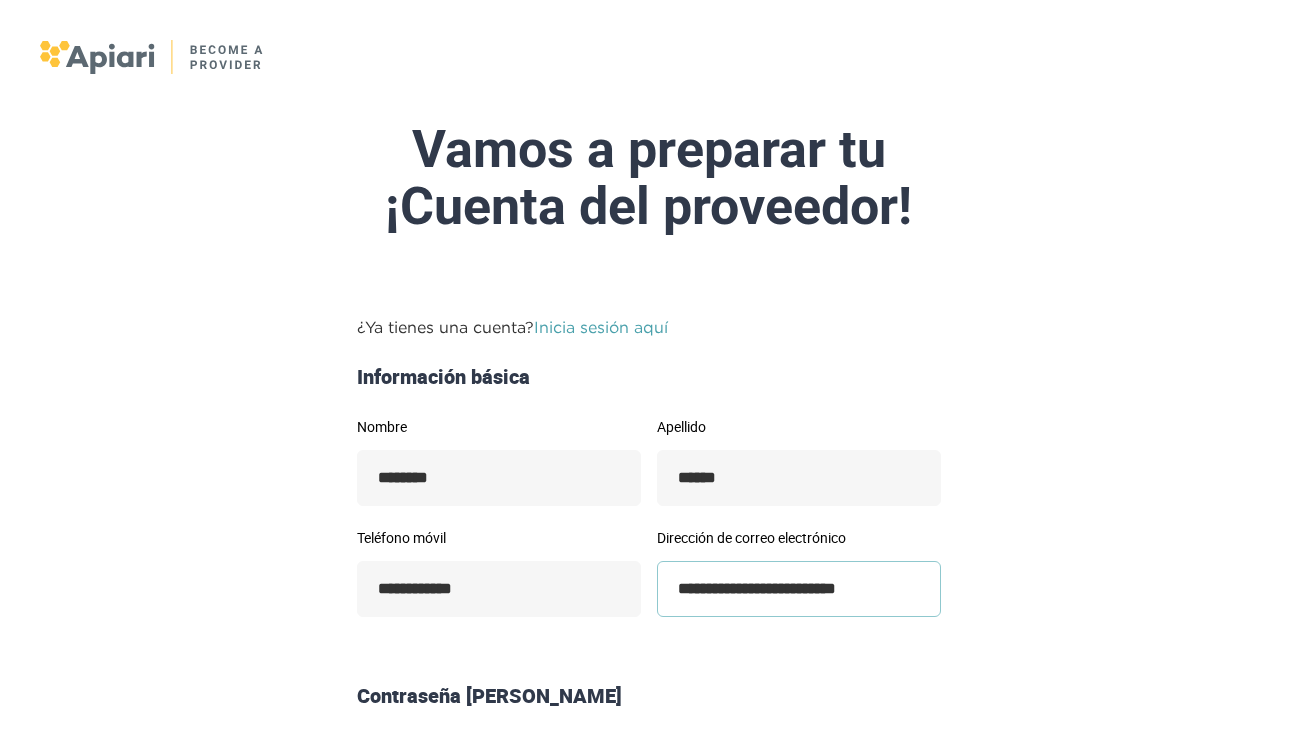click on "**********" at bounding box center (799, 589) 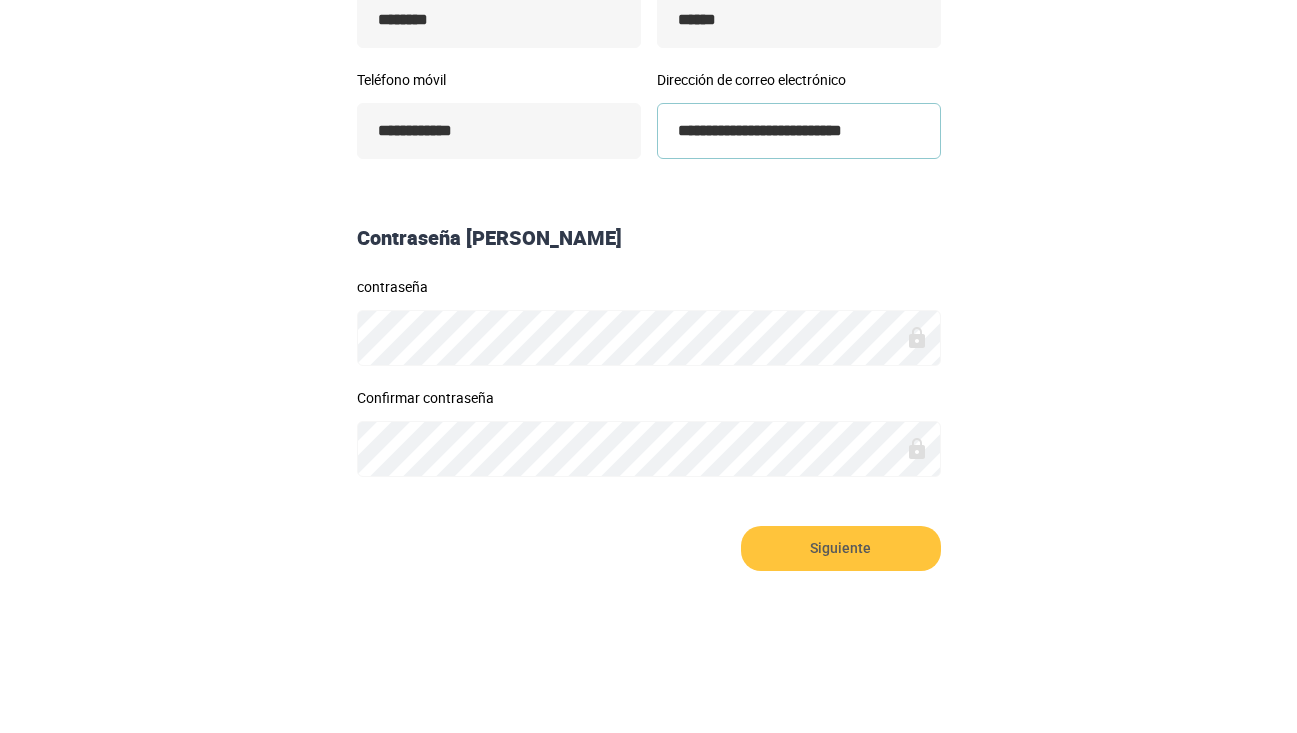 scroll, scrollTop: 457, scrollLeft: 0, axis: vertical 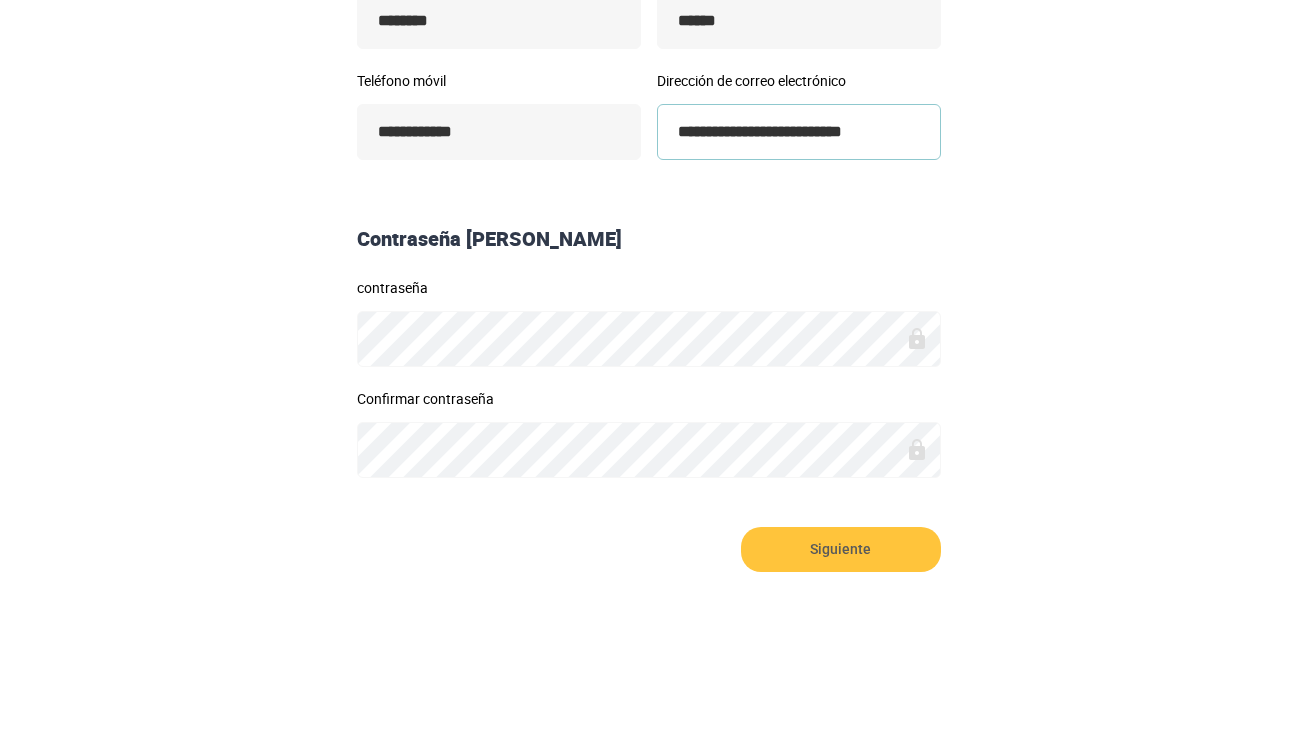 type on "**********" 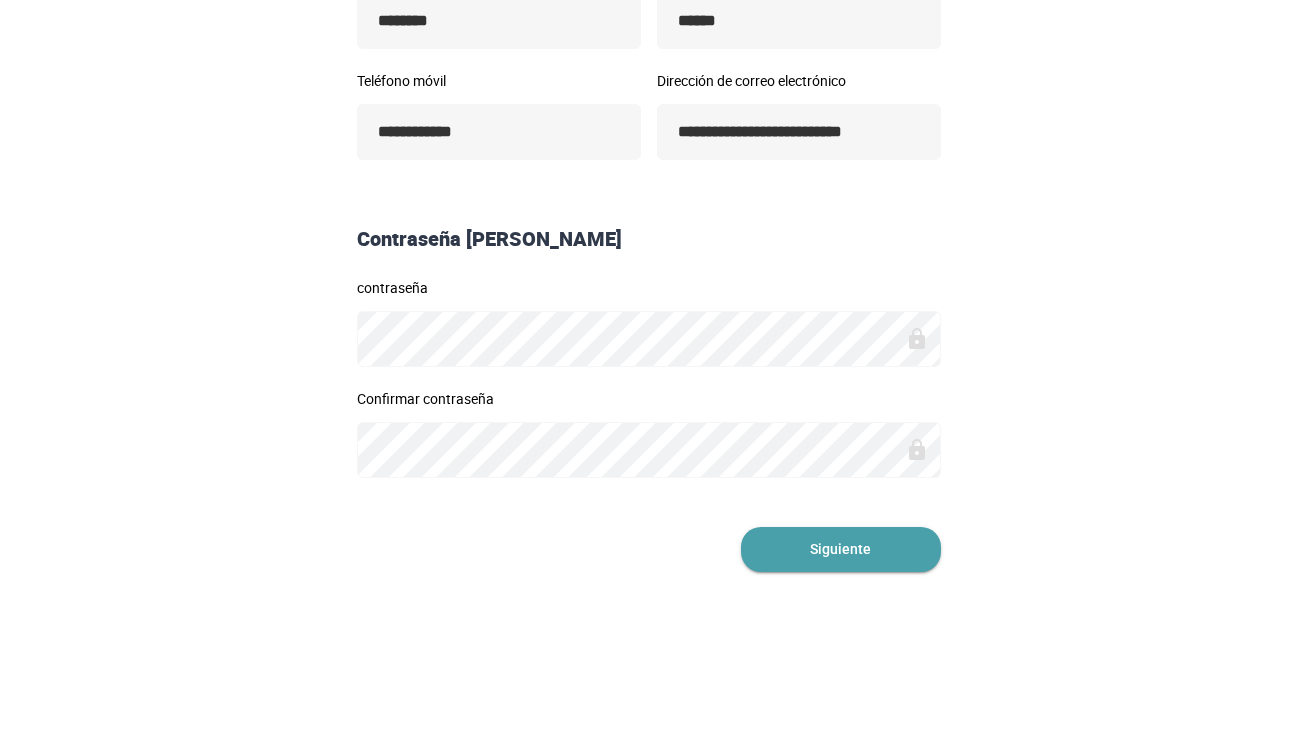 click on "Siguiente" at bounding box center (841, 549) 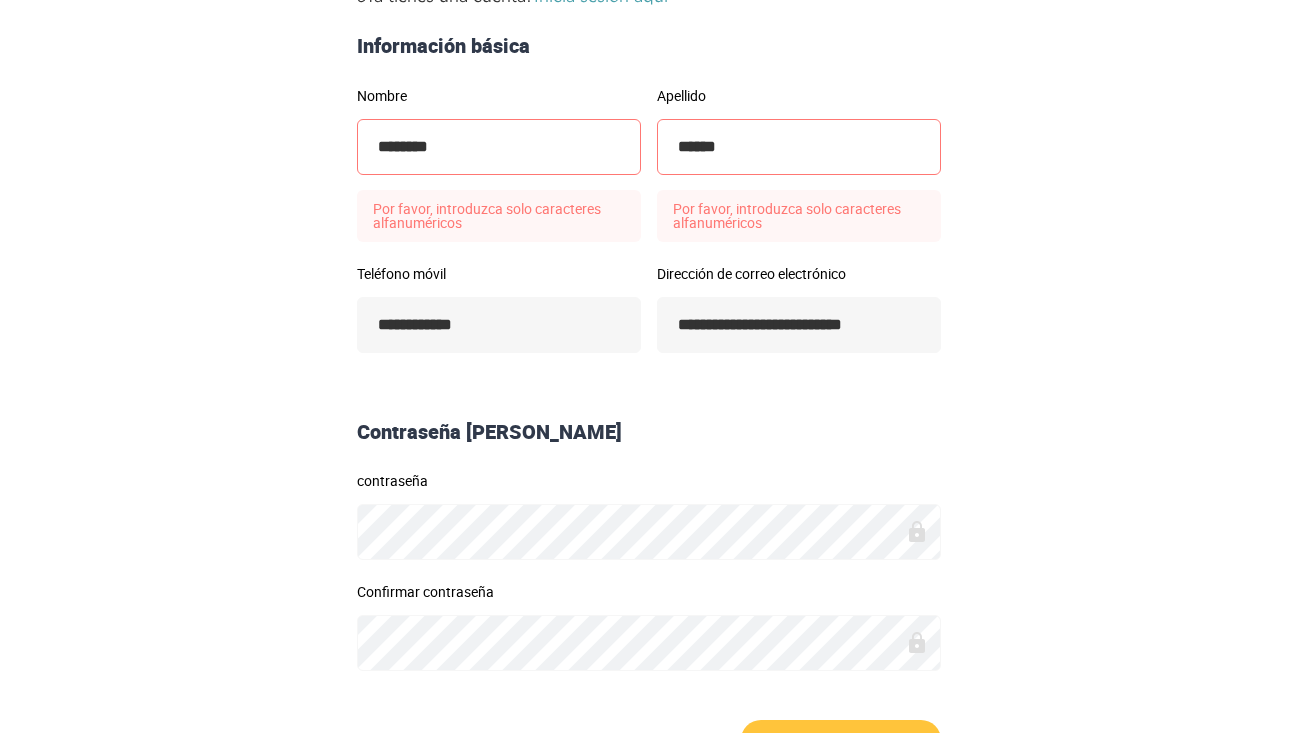 scroll, scrollTop: 219, scrollLeft: 0, axis: vertical 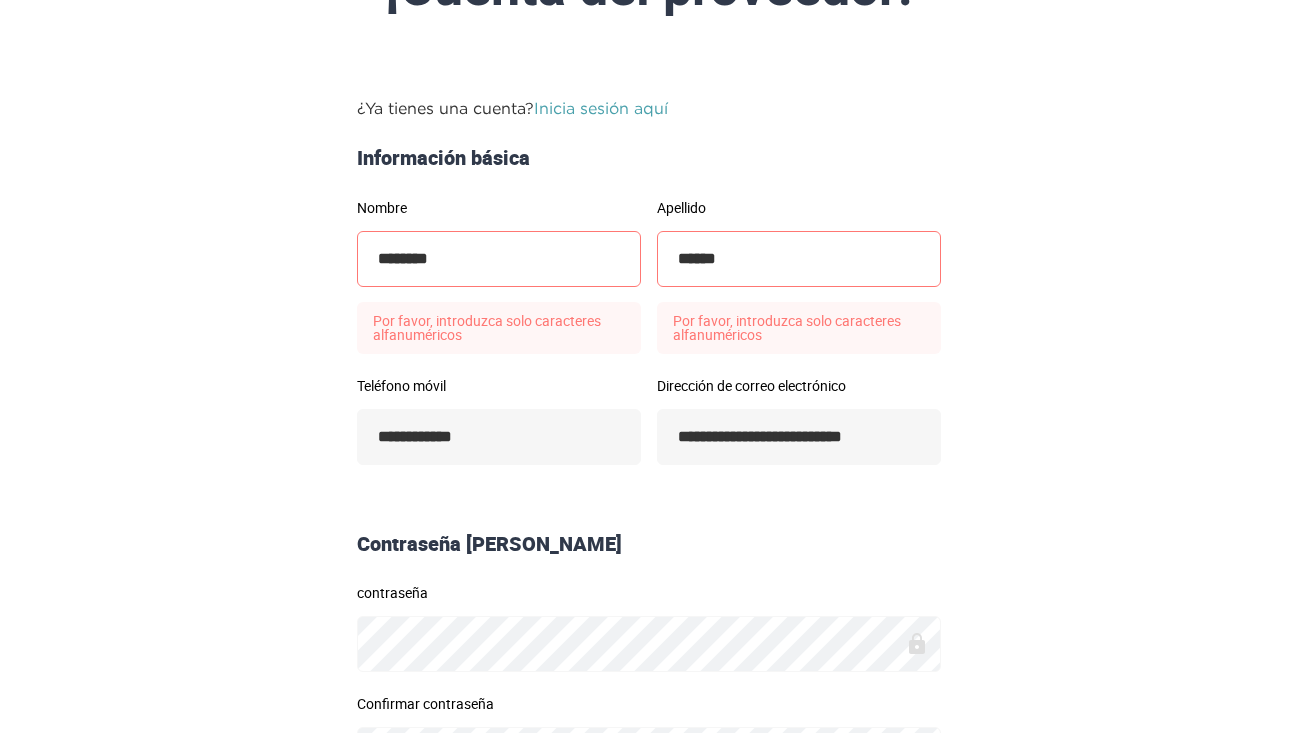 click on "*******" at bounding box center (499, 259) 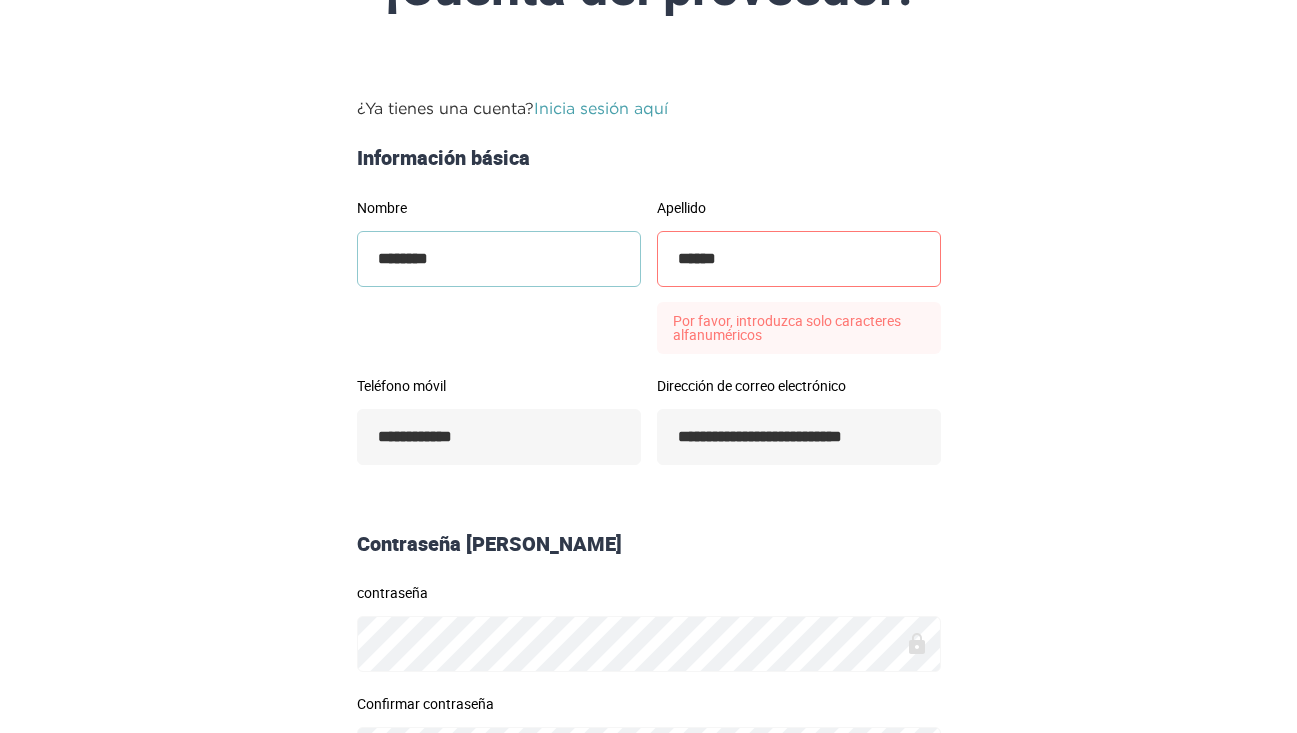 type on "********" 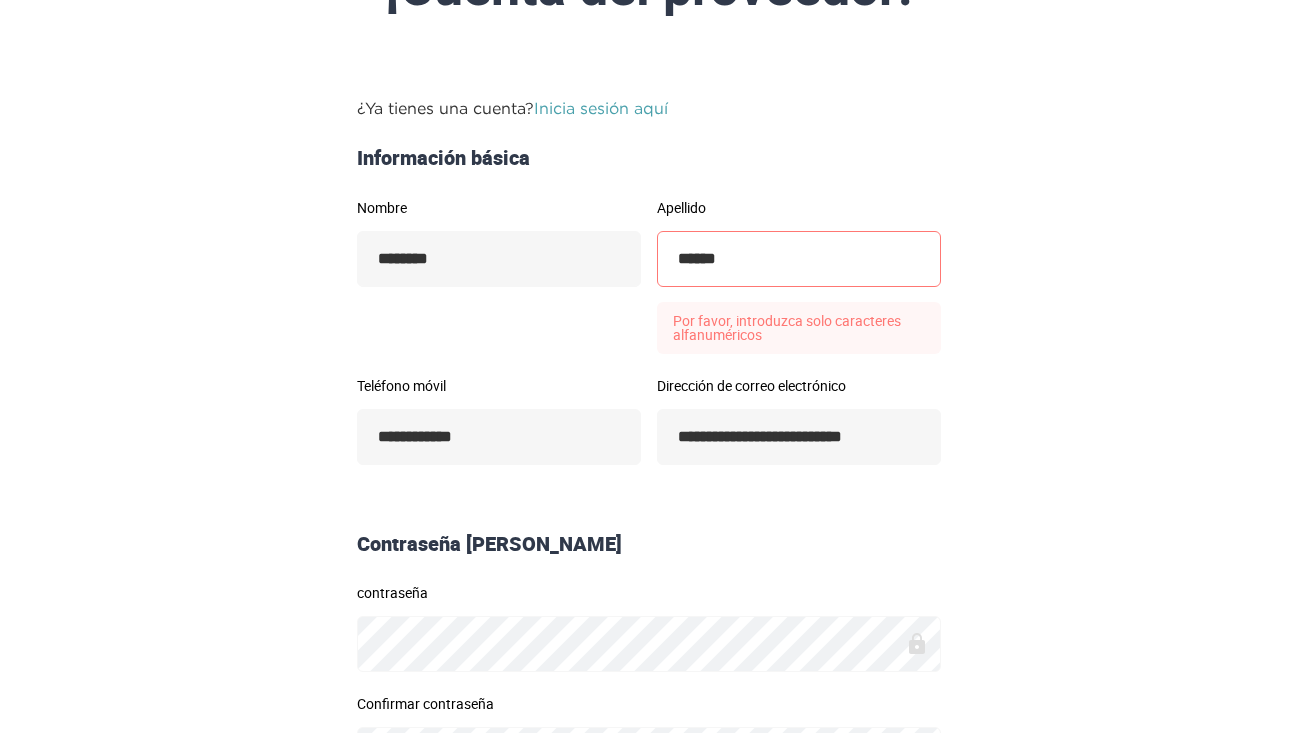 click on "*****" at bounding box center [799, 259] 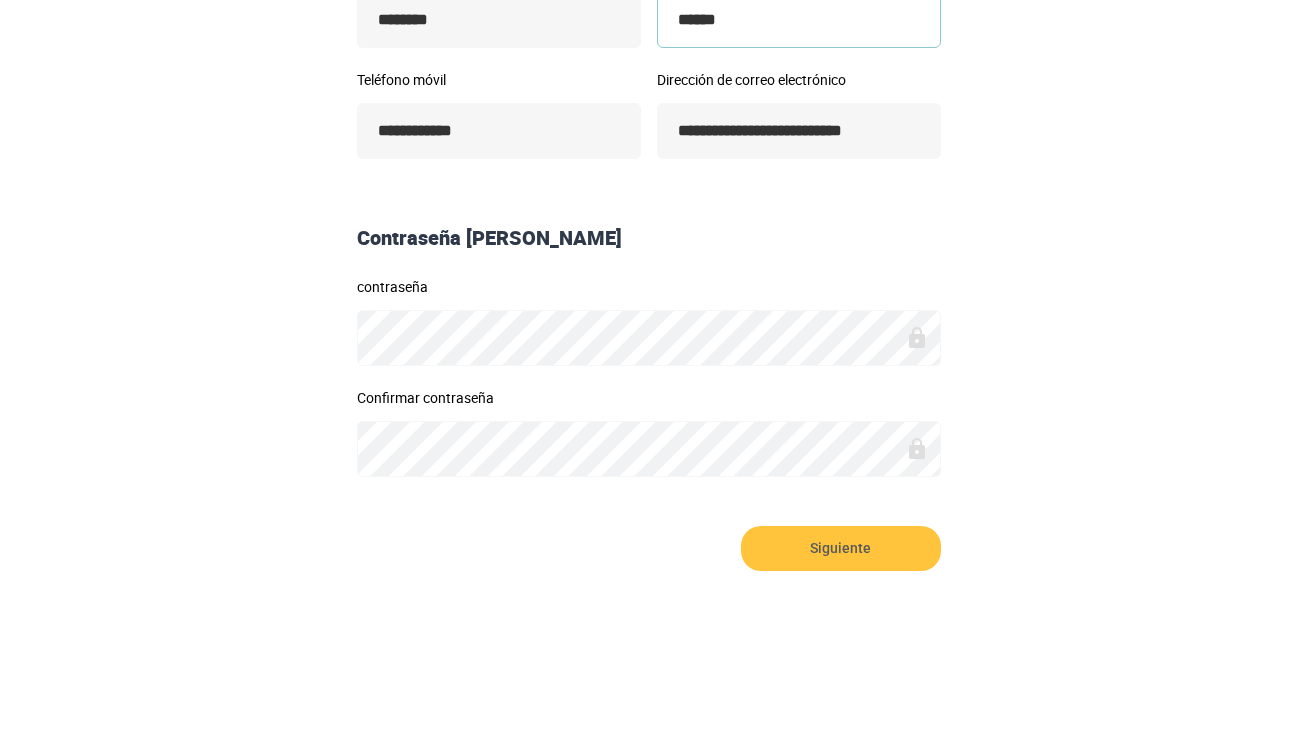scroll, scrollTop: 457, scrollLeft: 0, axis: vertical 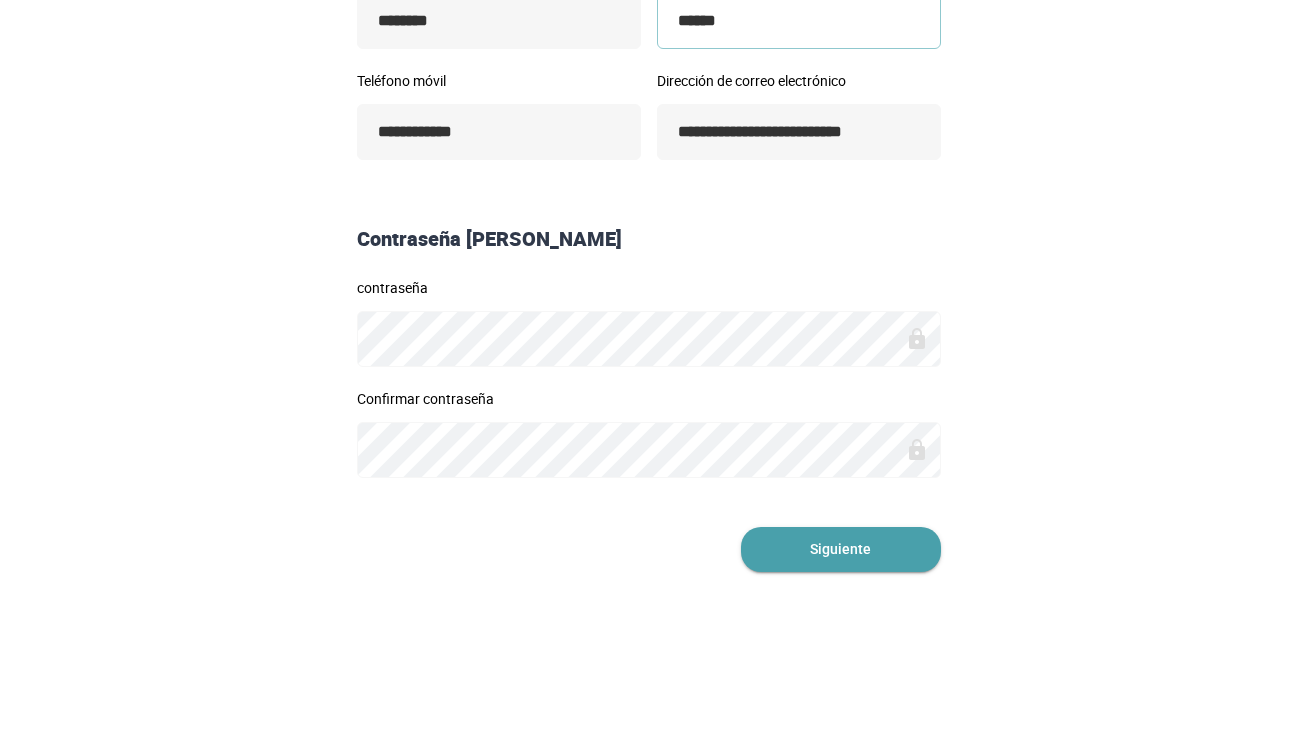 type on "******" 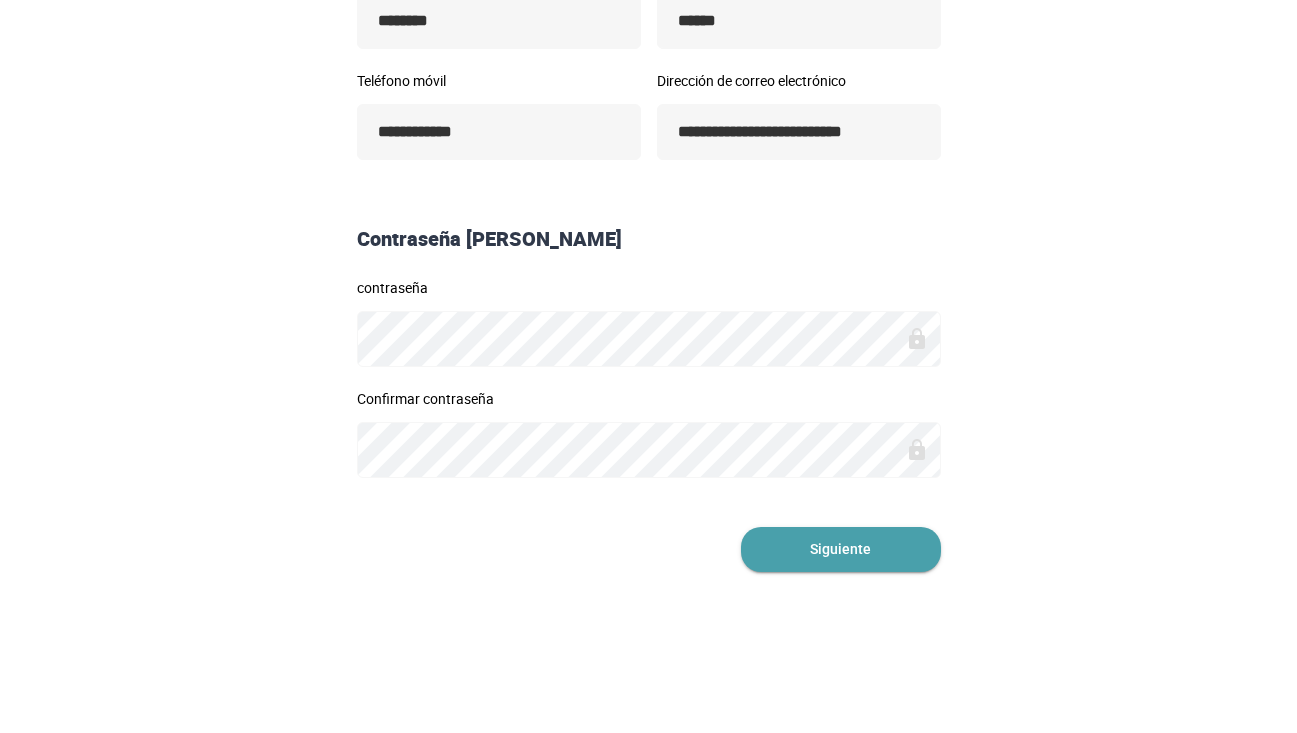 click on "Siguiente" at bounding box center [841, 549] 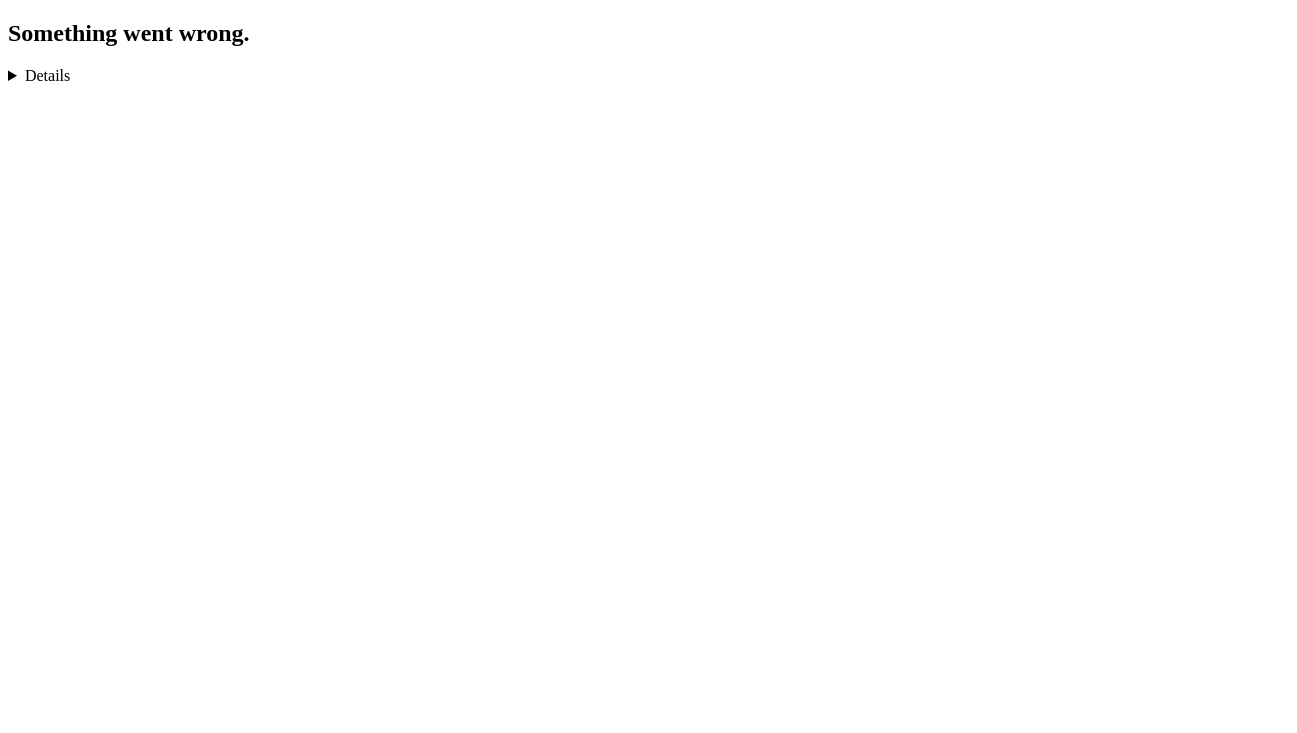 scroll, scrollTop: 0, scrollLeft: 0, axis: both 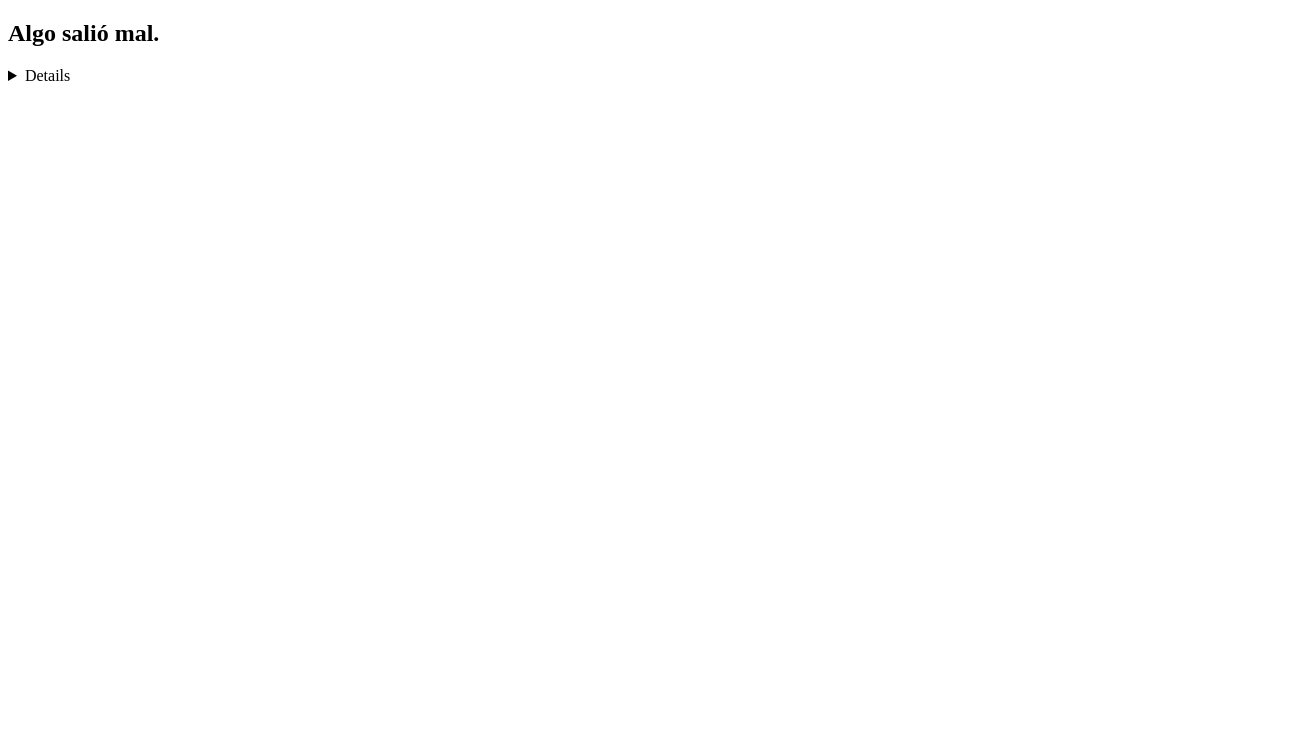 click on "NotFoundError: The object can not be found here.
in n
in cd
in jd
in Mq
in n
in f
in Unknown" at bounding box center (648, 76) 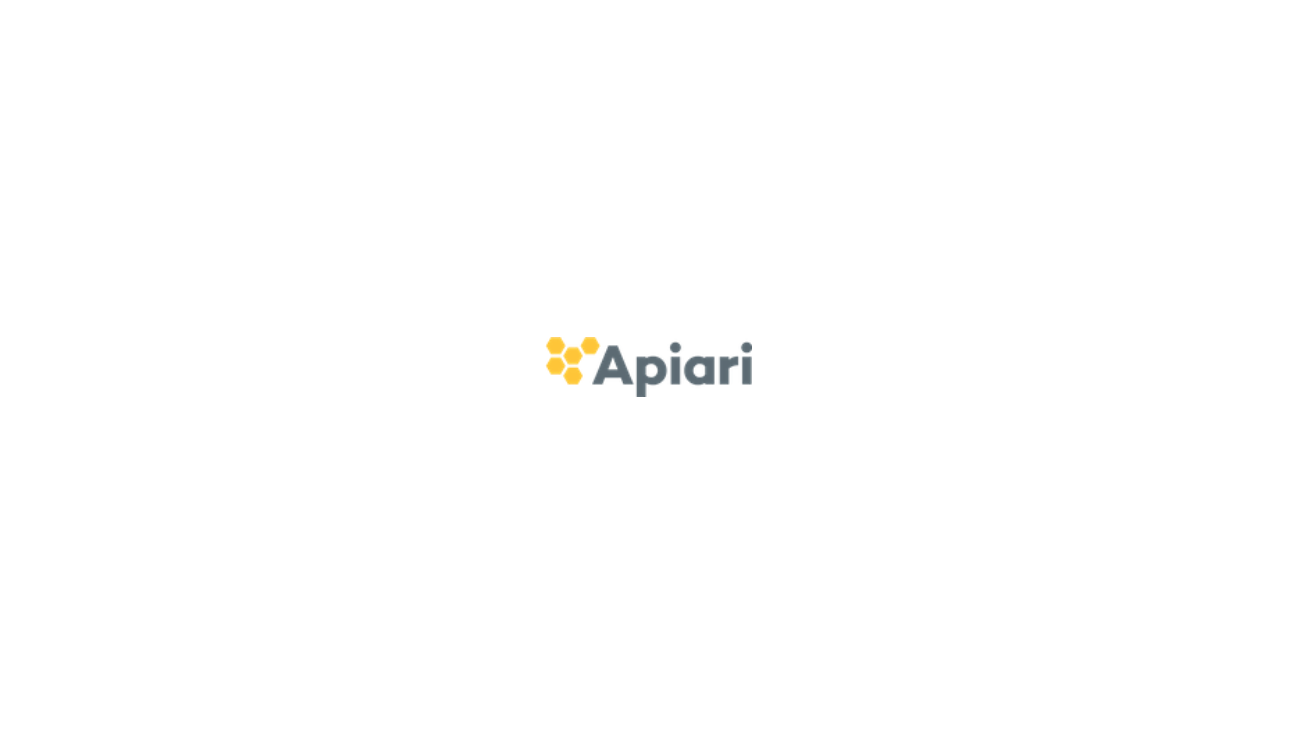 scroll, scrollTop: 0, scrollLeft: 0, axis: both 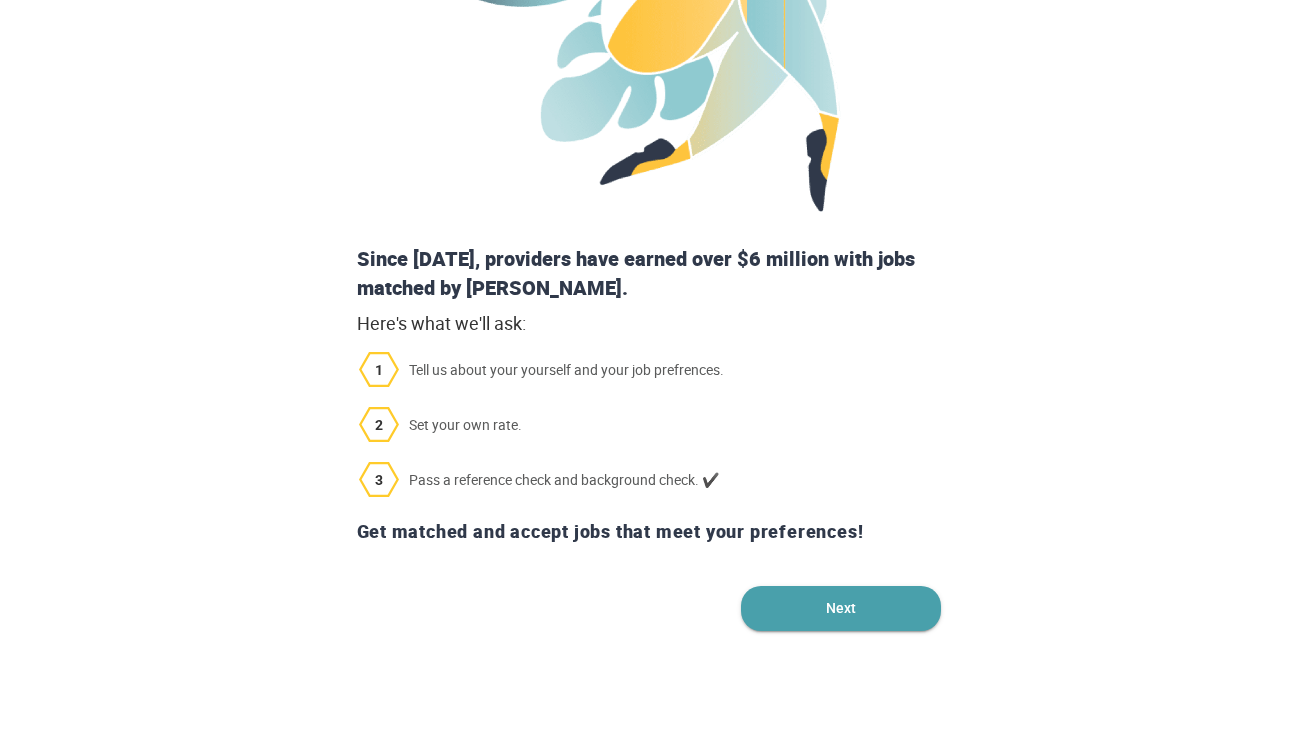 click on "Next" at bounding box center (841, 608) 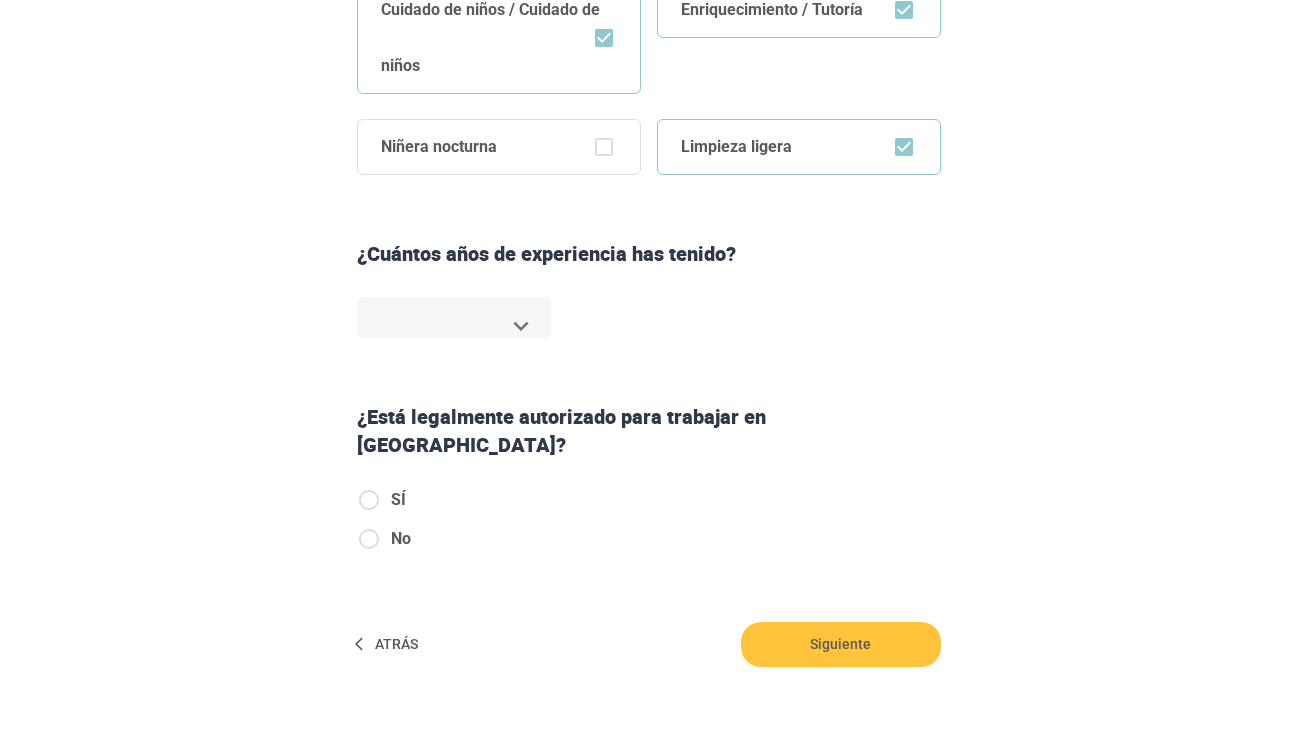 scroll, scrollTop: 510, scrollLeft: 0, axis: vertical 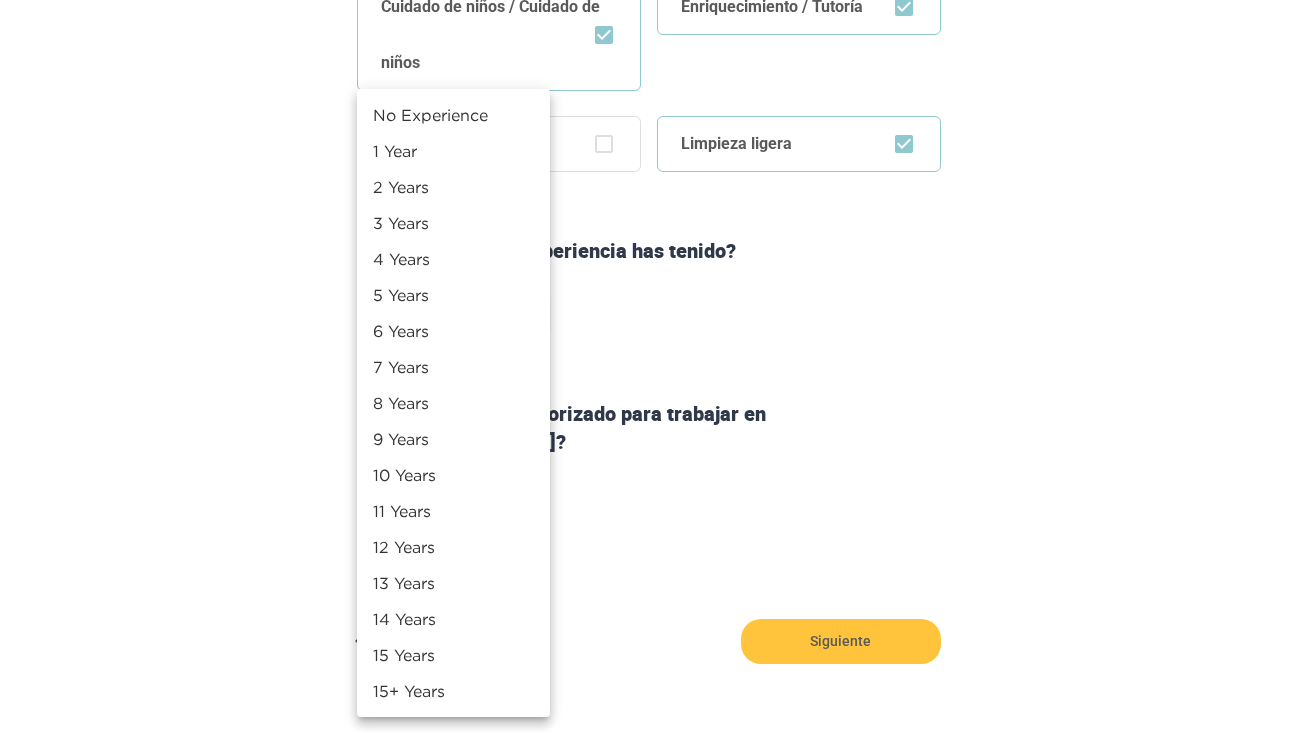 click on "Paso  1  de  6 Algunos simples cosas primero. ¡Hola,  Daniela2 !  ¿Qué te interesa? Cuidado de niños / Cuidado de niños Enriquecimiento / Tutoría Niñera nocturna Limpieza ligera ¿Cuántos años de experiencia has tenido ? ¿Está legalmente autorizado para trabajar en los Estados Unidos? SÍ No ATRÁS Siguiente Copyright  2025 hello@theapiari.com 1.212.381.9687 Jobs Signup Terms of service Privacy The Sweet Life No Experience 1 Year 2 Years 3 Years 4 Years 5 Years 6 Years 7 Years 8 Years 9 Years 10 Years 11 Years 12 Years 13 Years 14 Years 15 Years 15+ Years" at bounding box center [648, -144] 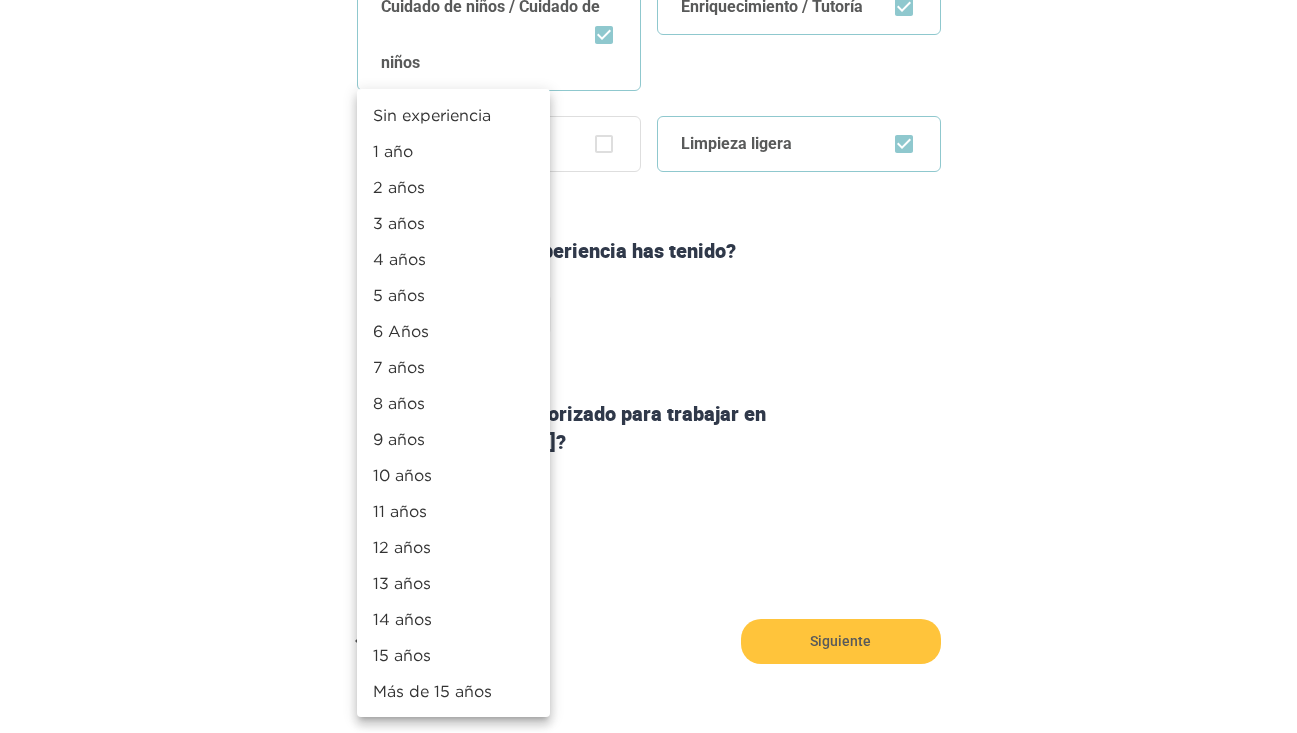click on "2 años" at bounding box center [453, 187] 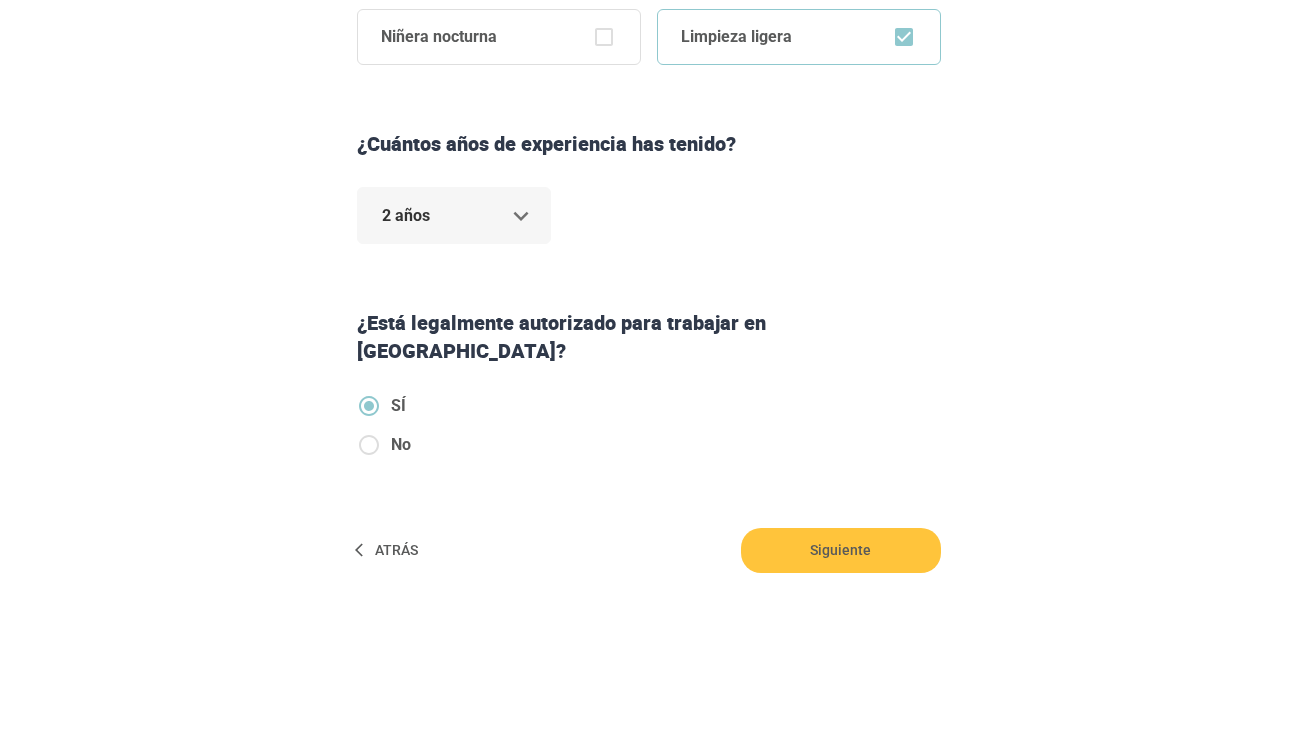 scroll, scrollTop: 616, scrollLeft: 0, axis: vertical 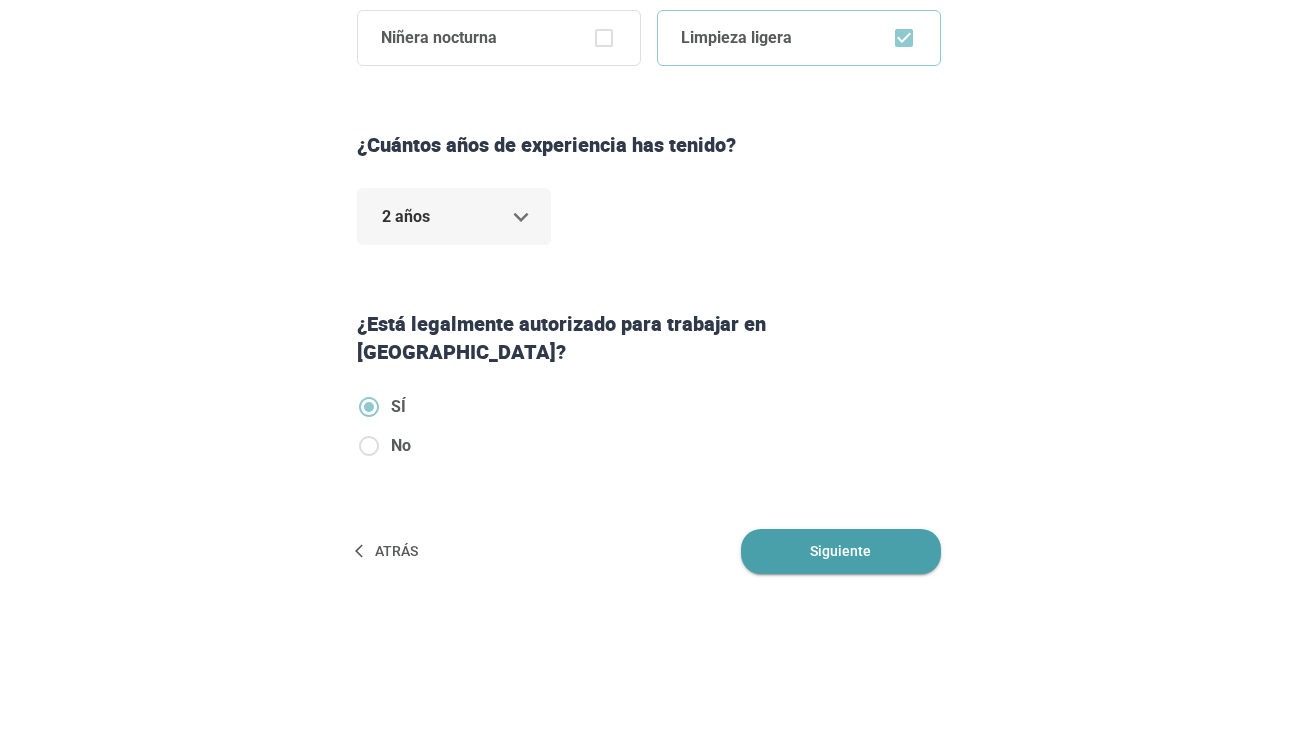 click on "Siguiente" at bounding box center [841, 551] 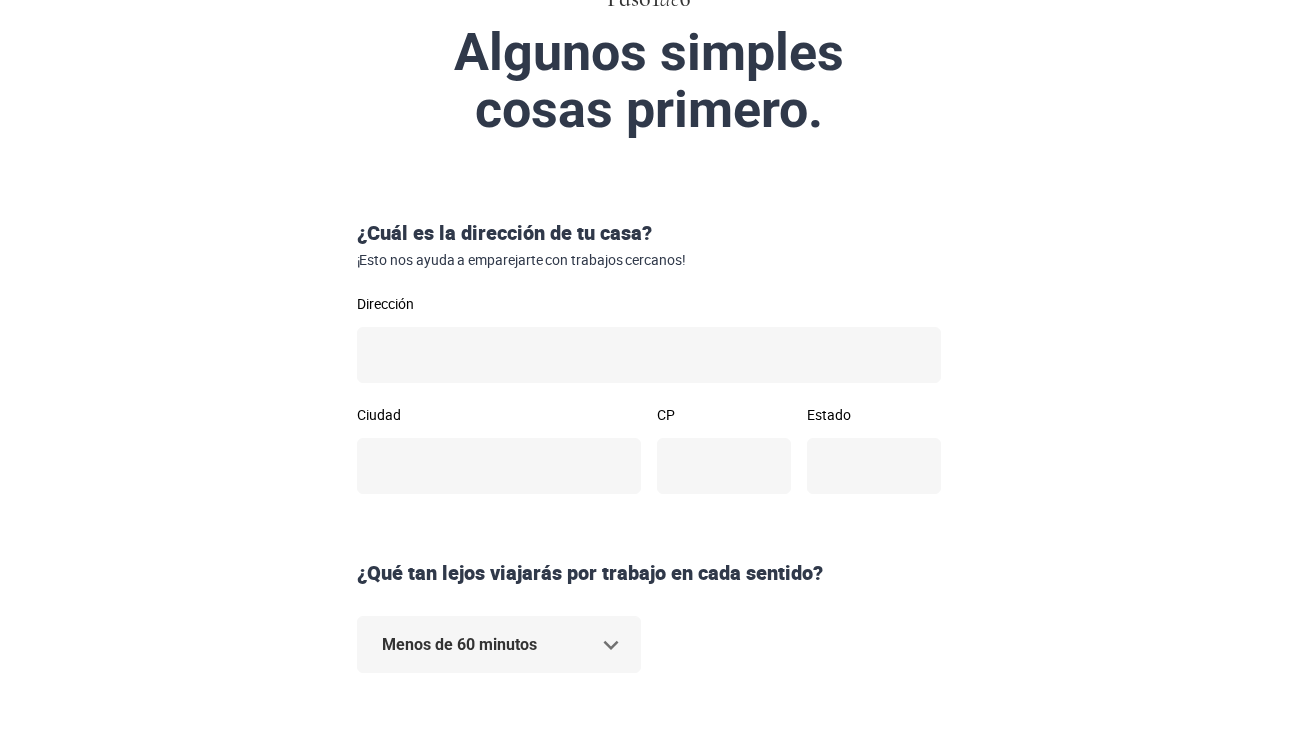 scroll, scrollTop: 159, scrollLeft: 0, axis: vertical 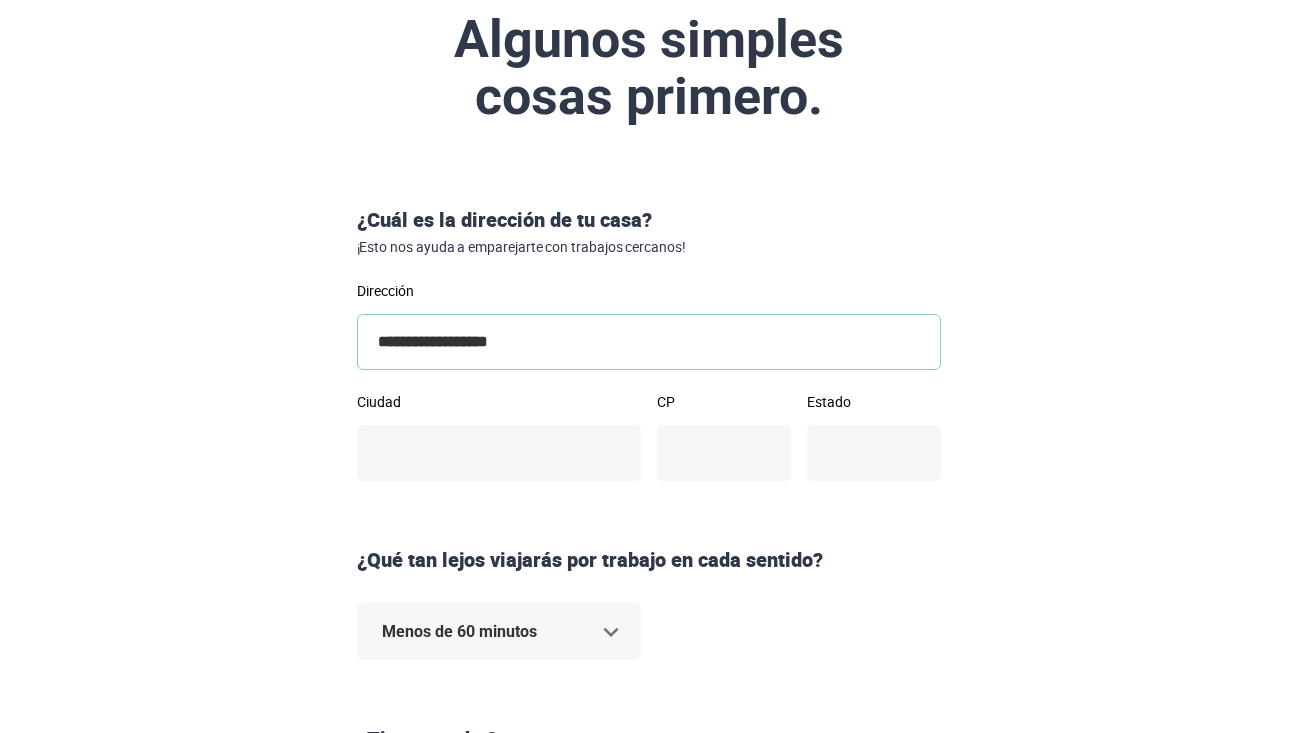 type on "**********" 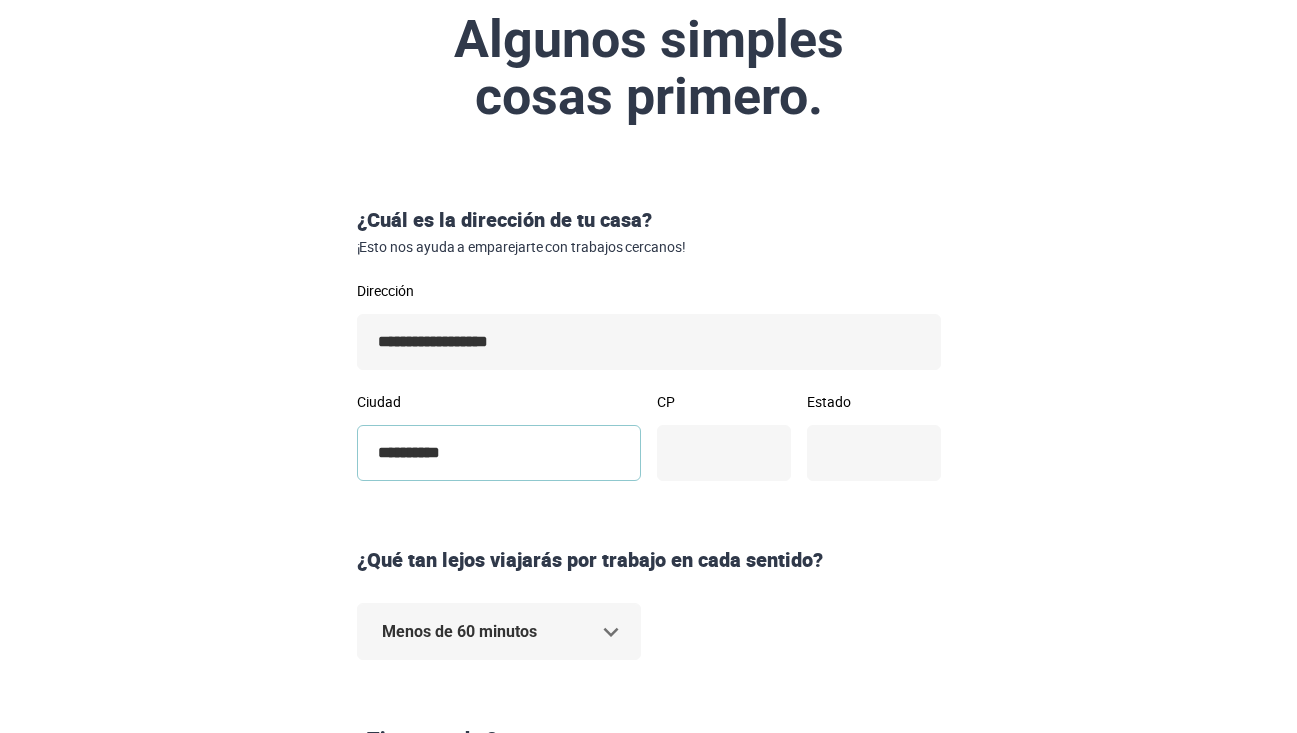 type on "*********" 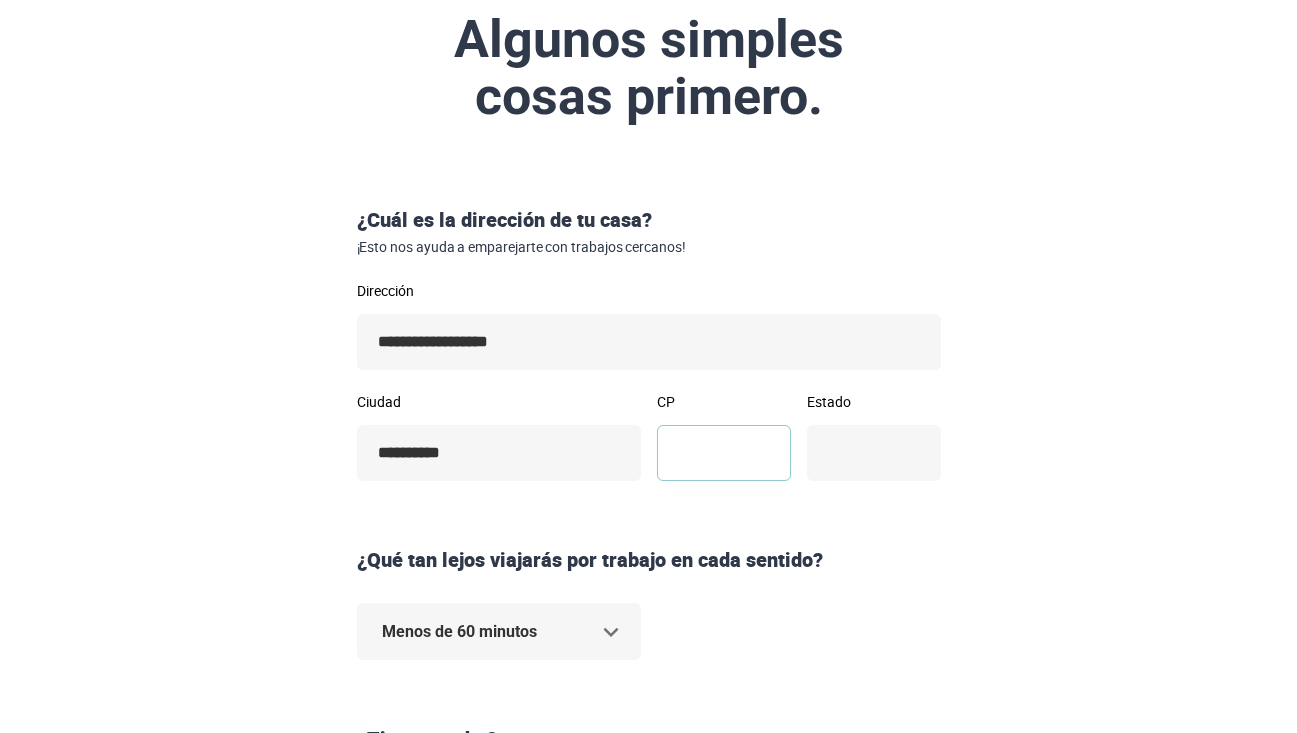 type on "*" 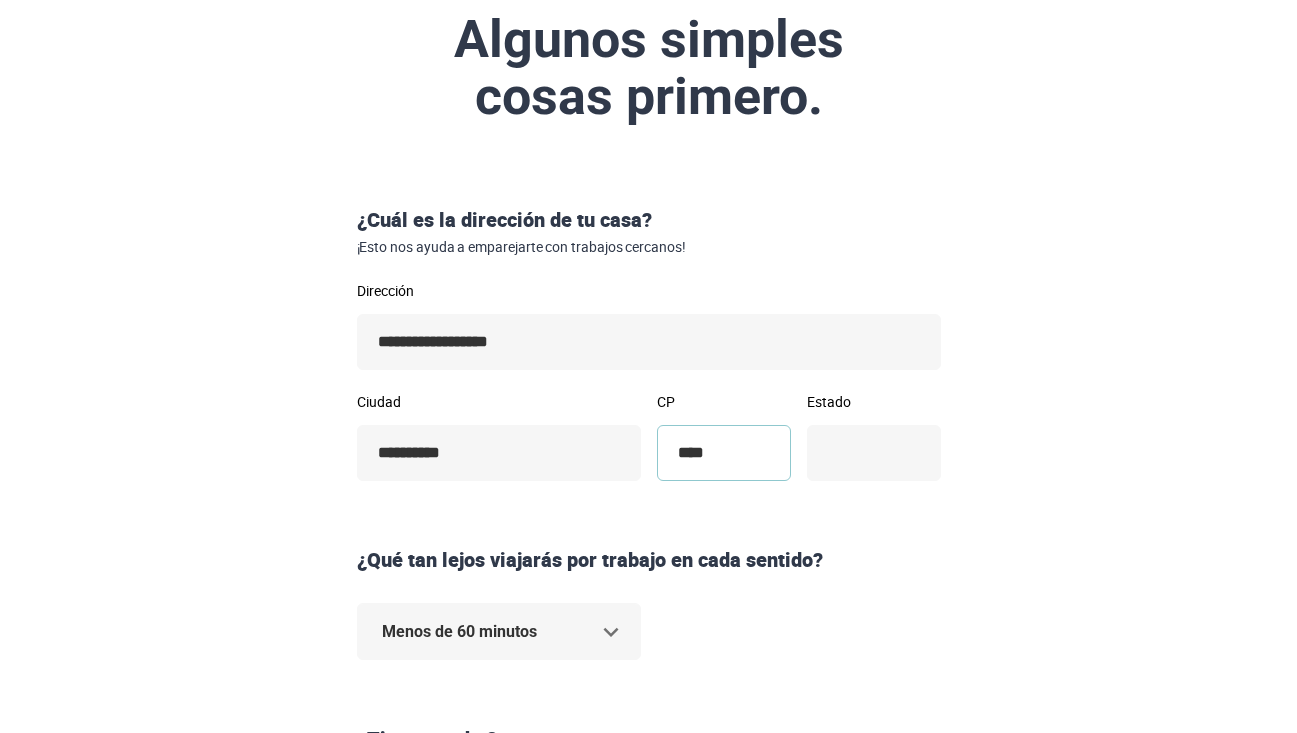 type on "*****" 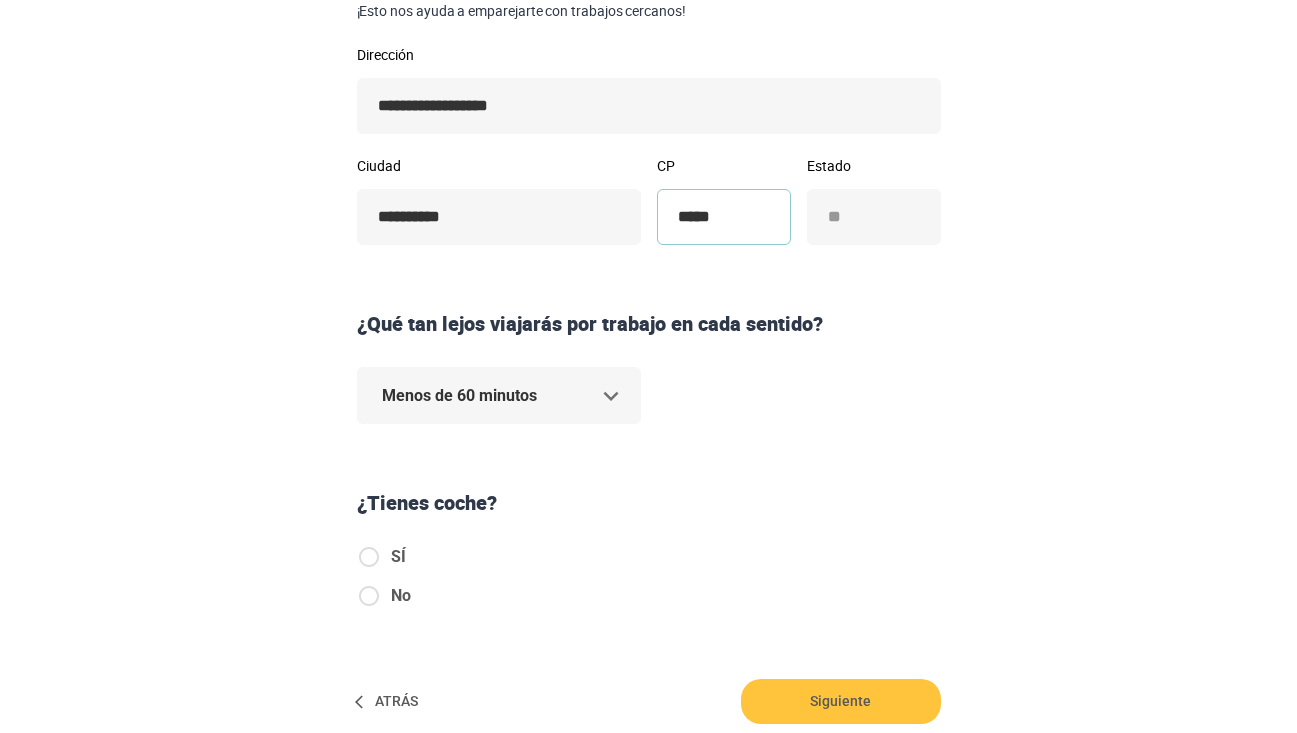 scroll, scrollTop: 396, scrollLeft: 0, axis: vertical 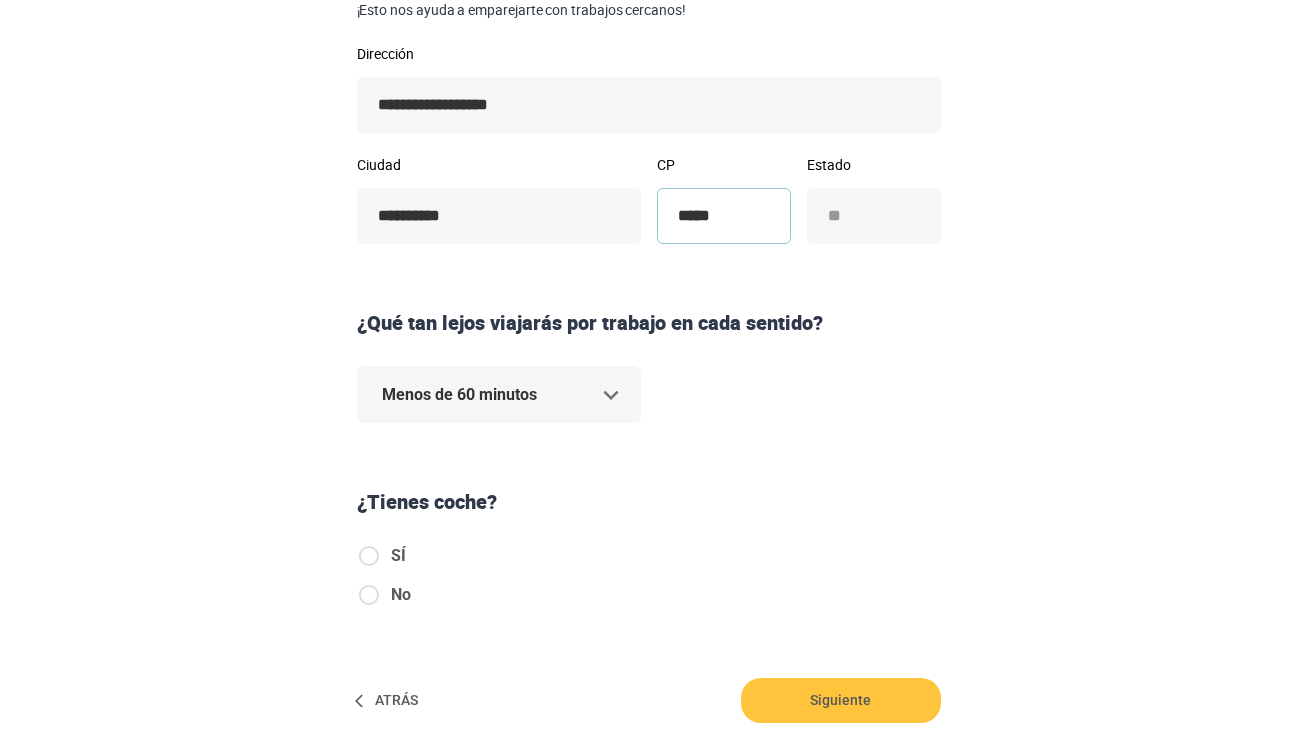 type on "*****" 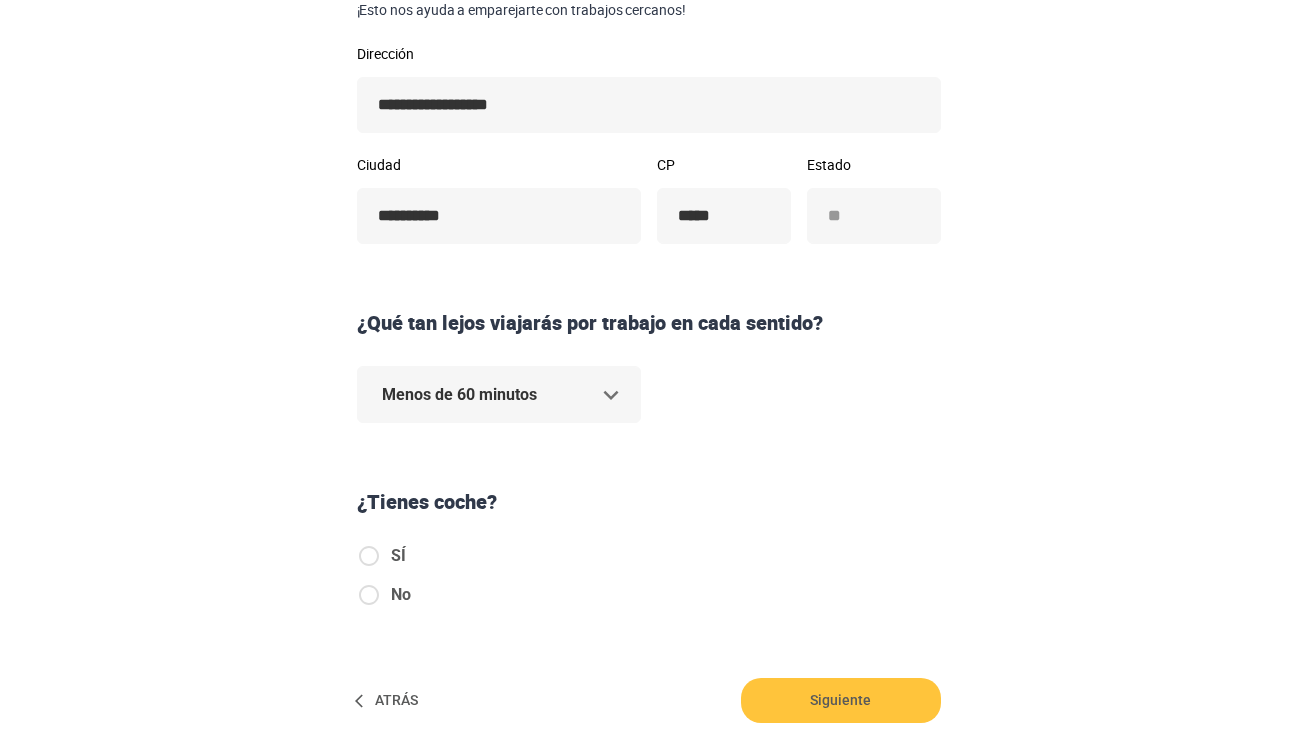 click on "**********" at bounding box center [648, -30] 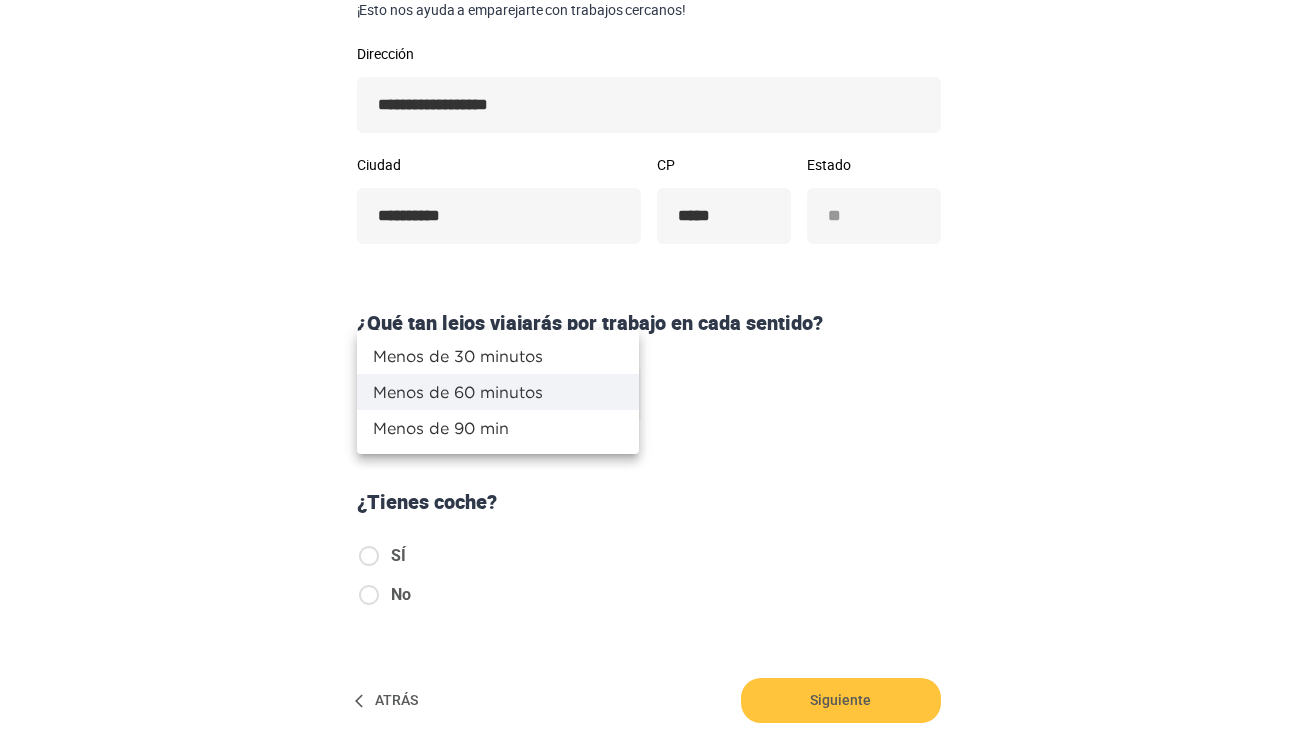 click at bounding box center [648, 366] 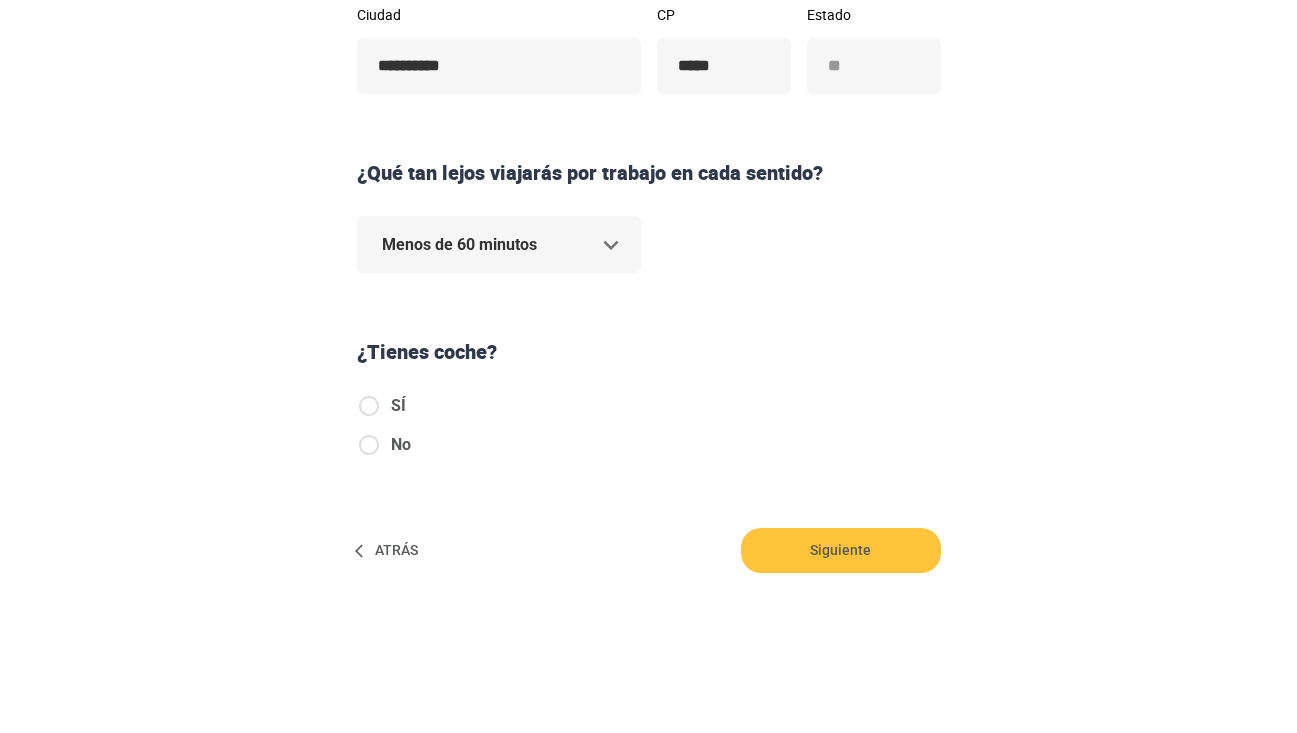 scroll, scrollTop: 545, scrollLeft: 0, axis: vertical 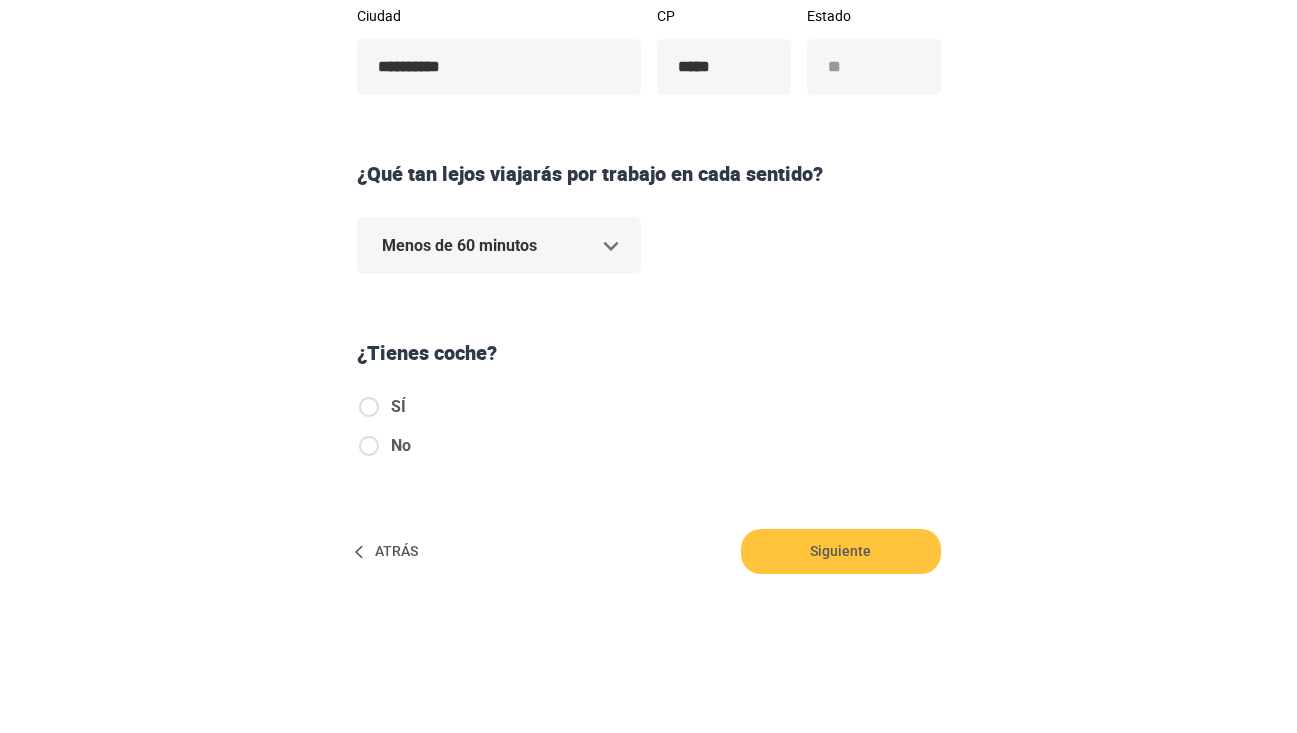 click on "**********" at bounding box center (648, -179) 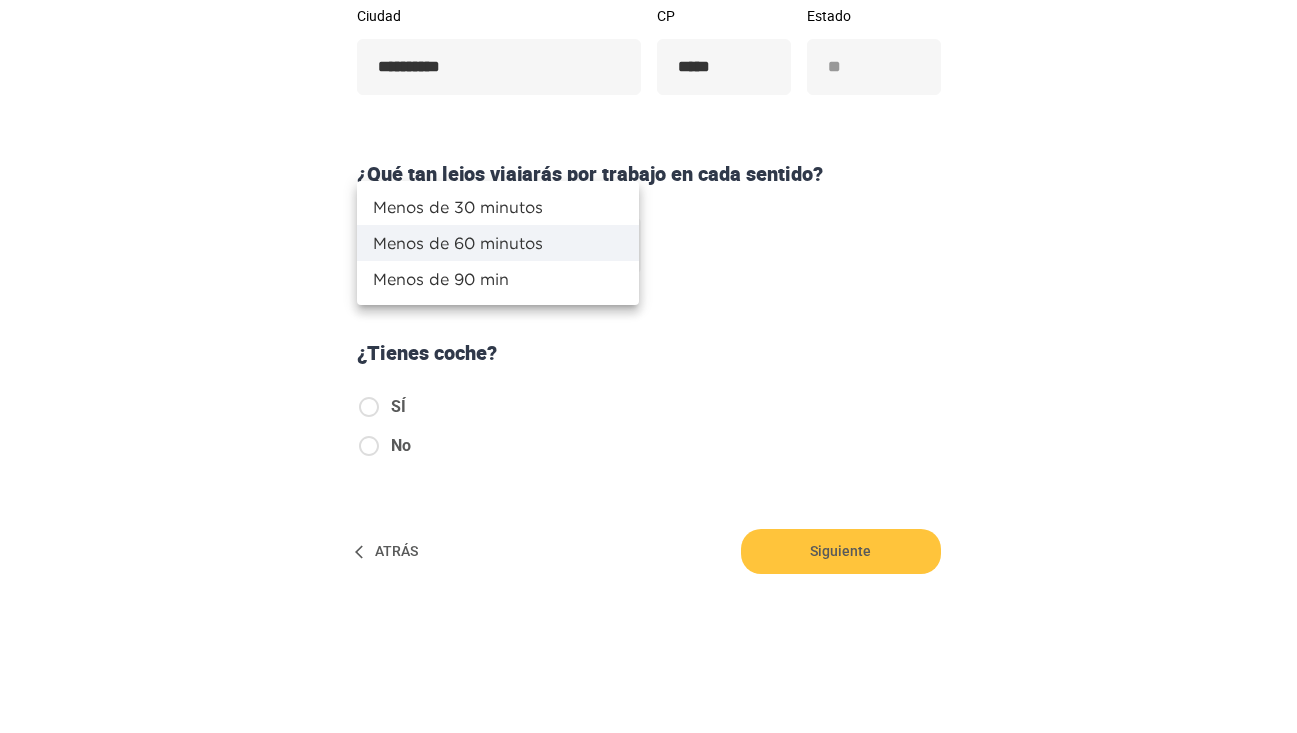 click at bounding box center [648, 366] 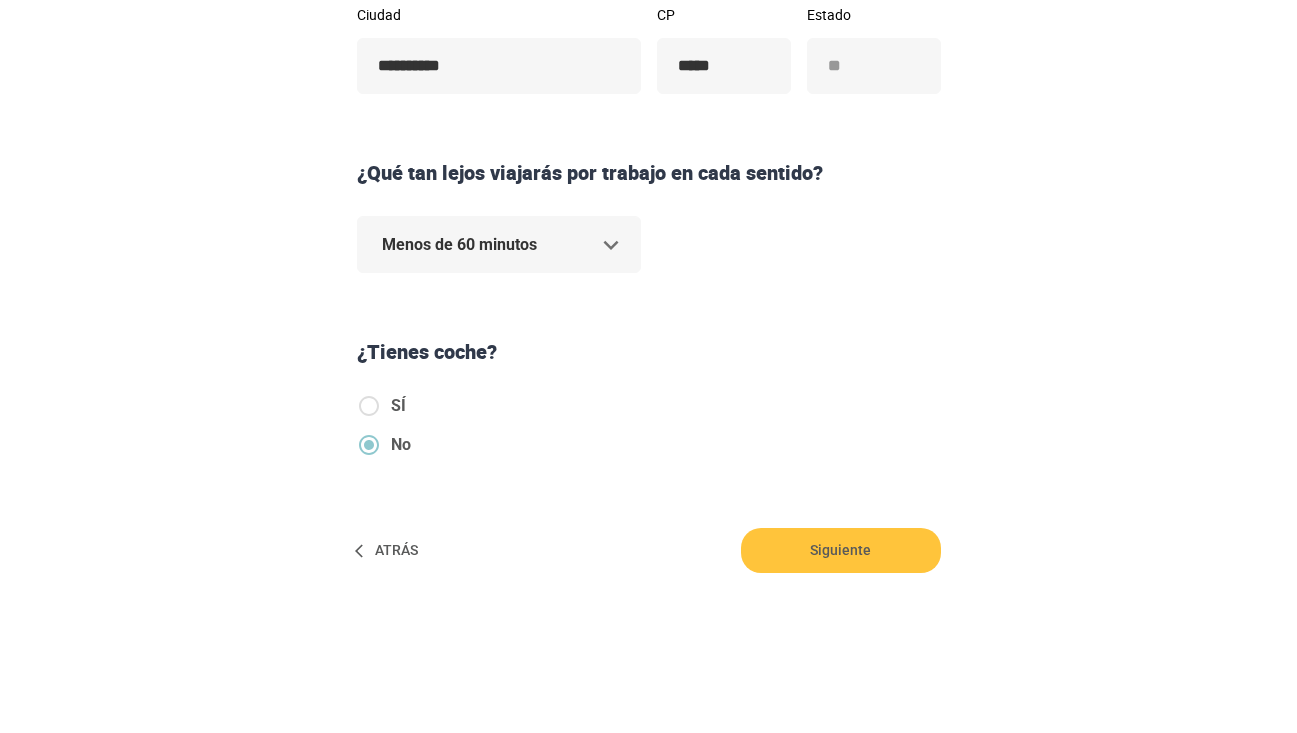 scroll, scrollTop: 545, scrollLeft: 0, axis: vertical 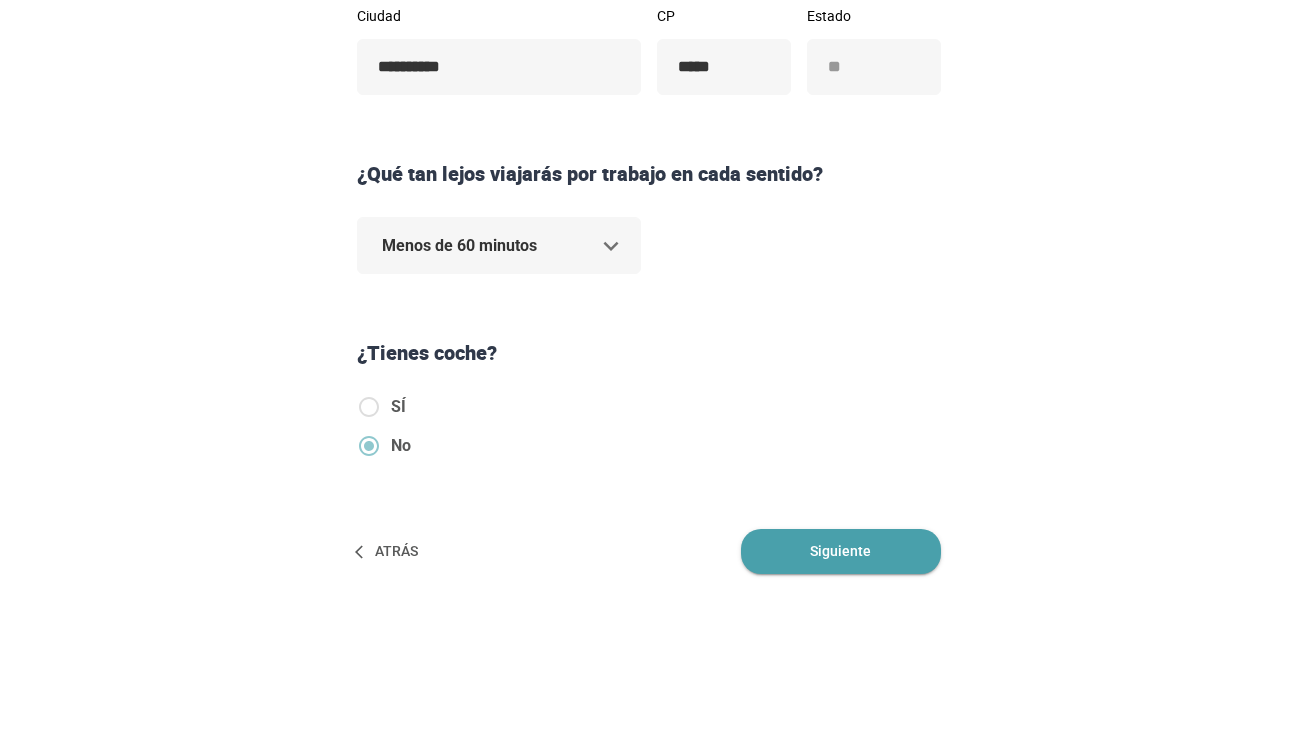 click on "Siguiente" at bounding box center [841, 551] 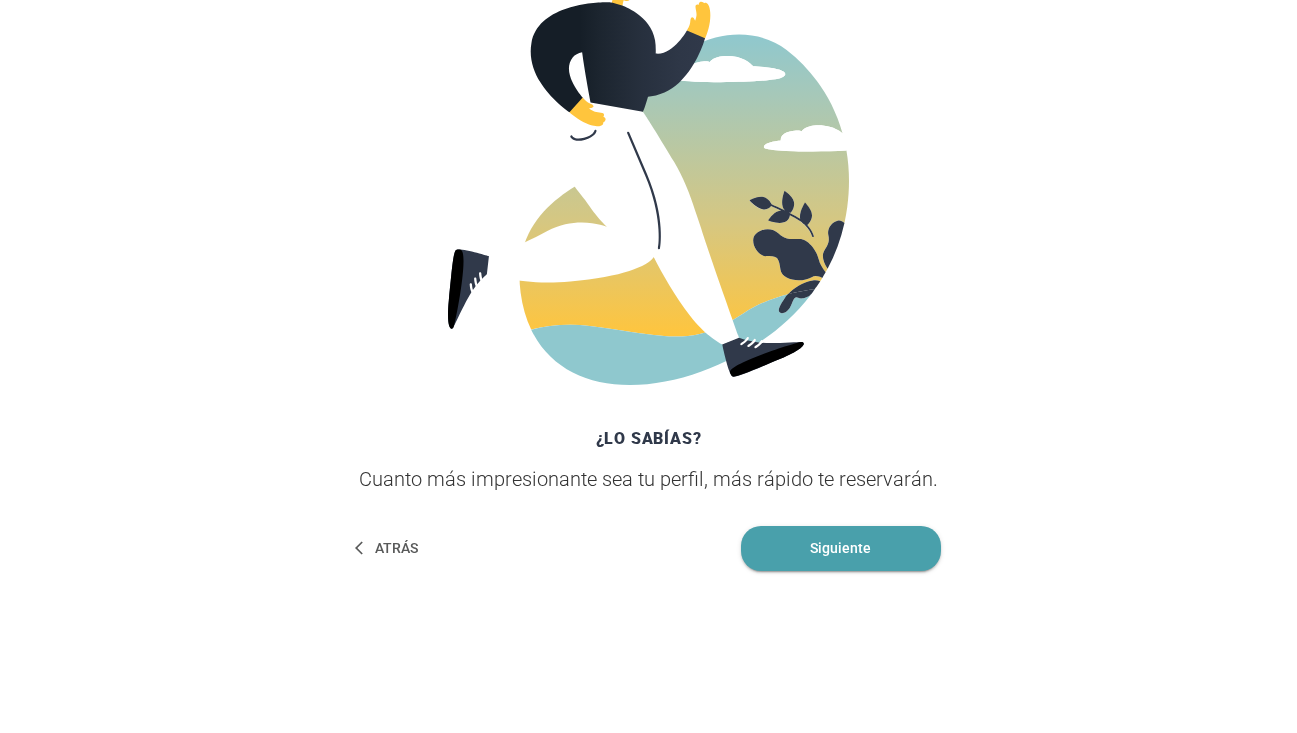 scroll, scrollTop: 427, scrollLeft: 0, axis: vertical 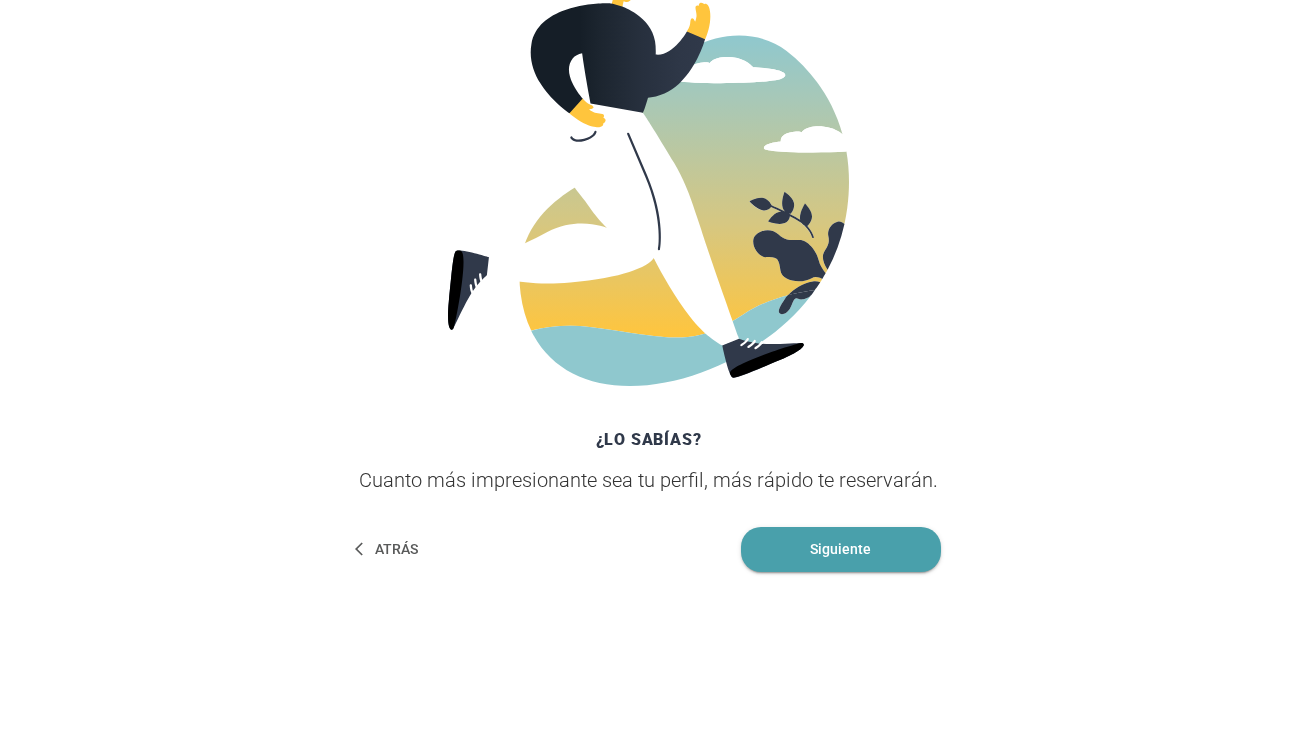 click on "Siguiente" at bounding box center [841, 549] 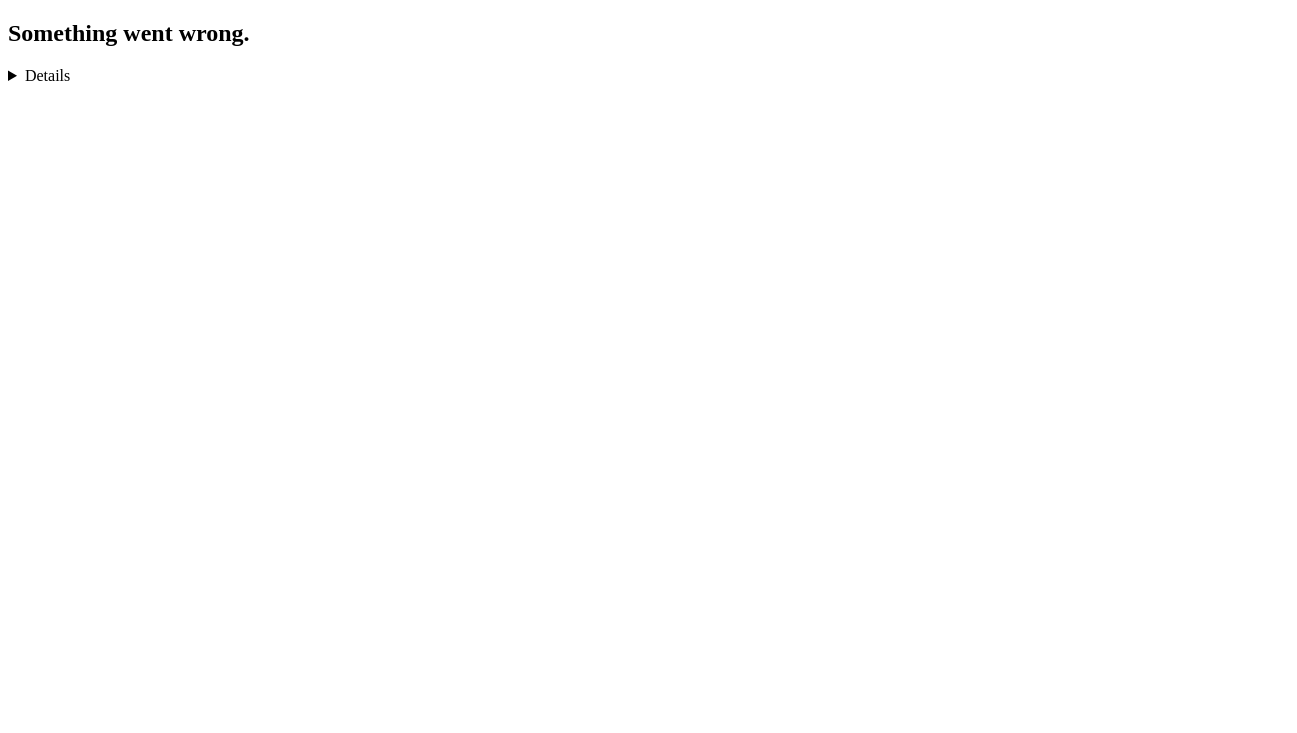 scroll, scrollTop: 0, scrollLeft: 0, axis: both 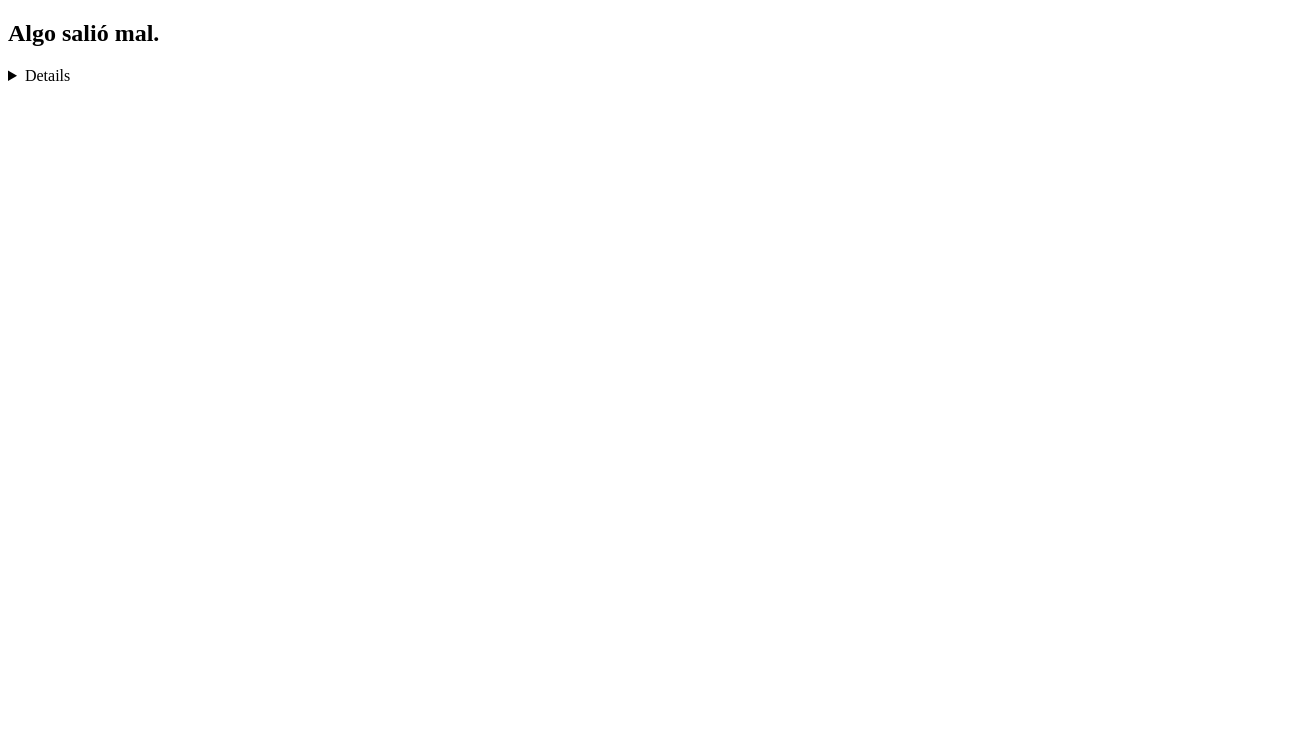 click on "Algo salió mal. NotFoundError: The object can not be found here.
in n
in cd
in jd
in Mq
in n
in f
in Unknown" at bounding box center [648, 46] 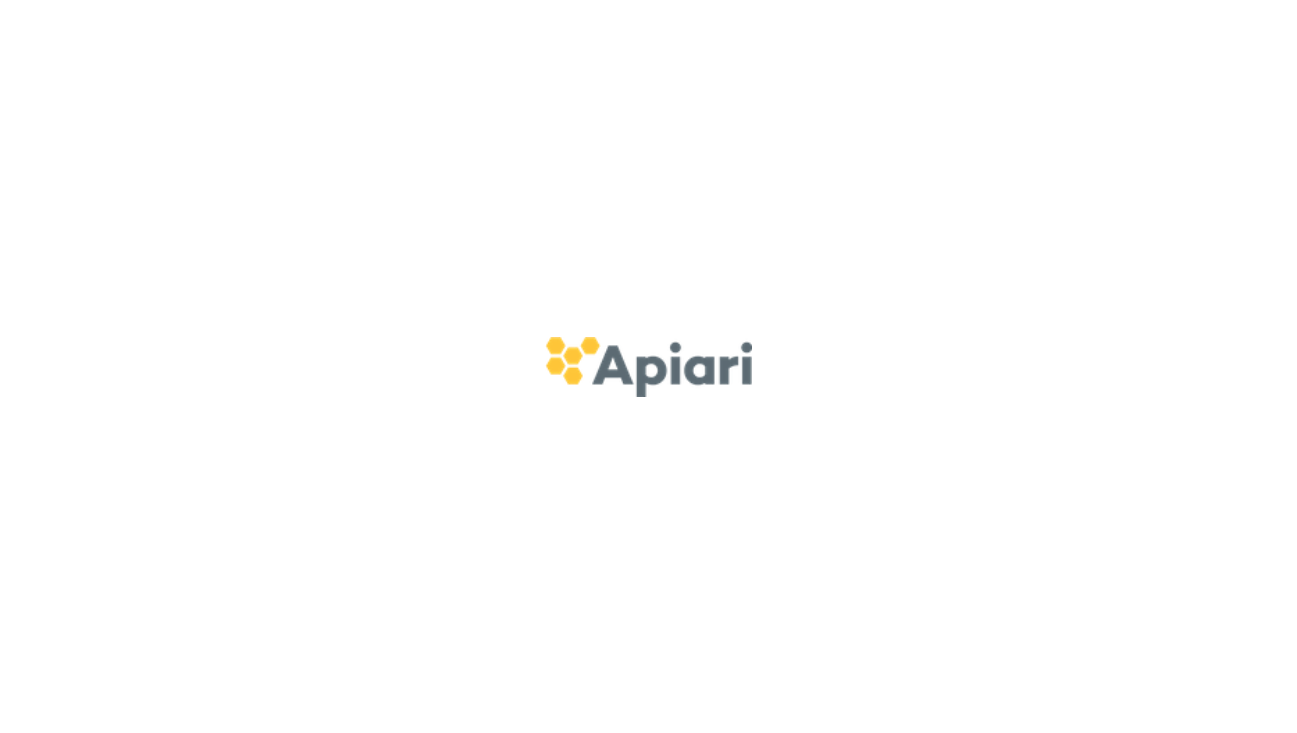 scroll, scrollTop: 0, scrollLeft: 0, axis: both 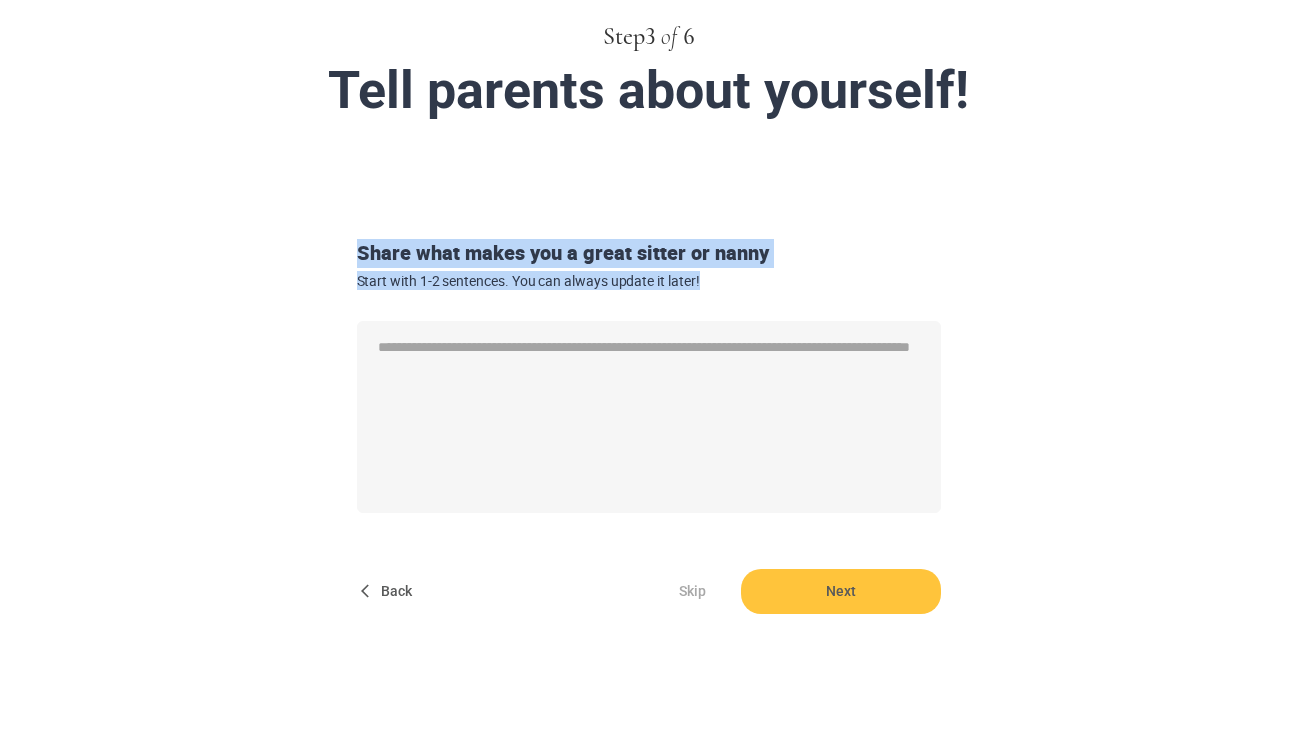 drag, startPoint x: 362, startPoint y: 246, endPoint x: 723, endPoint y: 281, distance: 362.69272 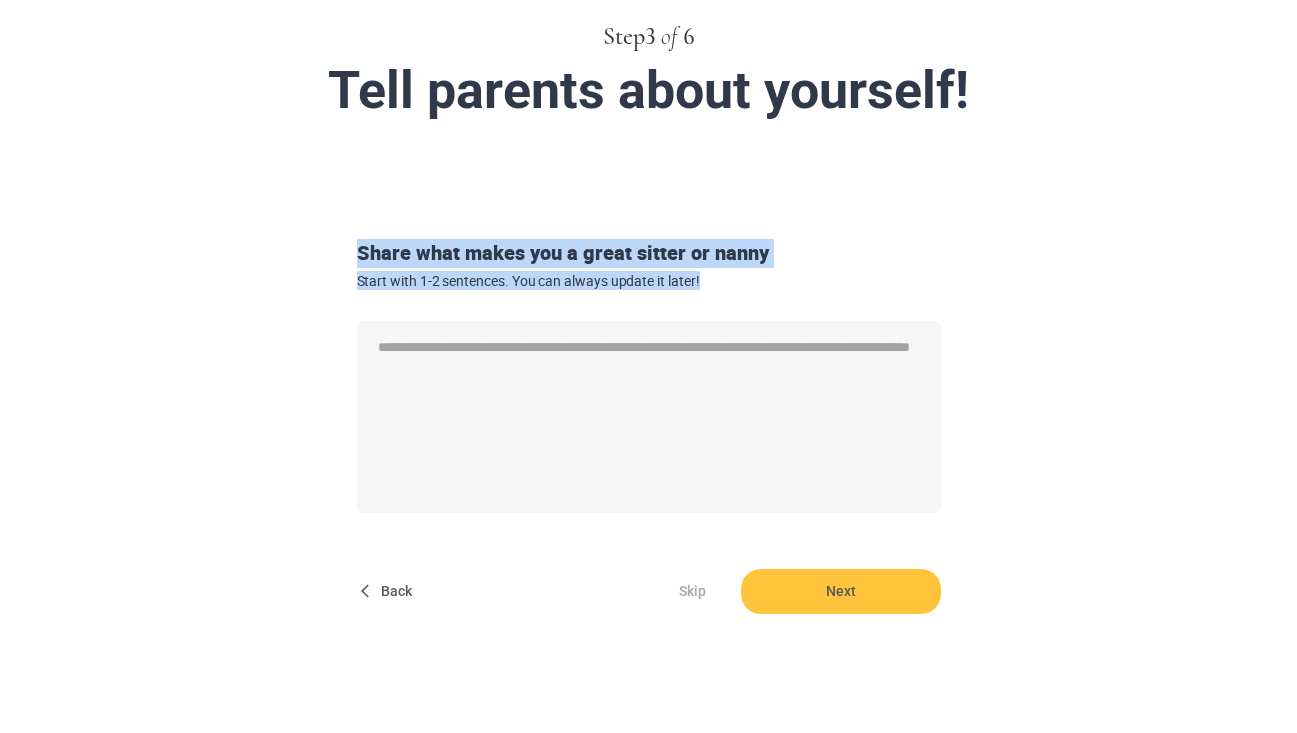 copy on "Share what makes you a great sitter or nanny Start with 1-2 sentences. You can always update it later!" 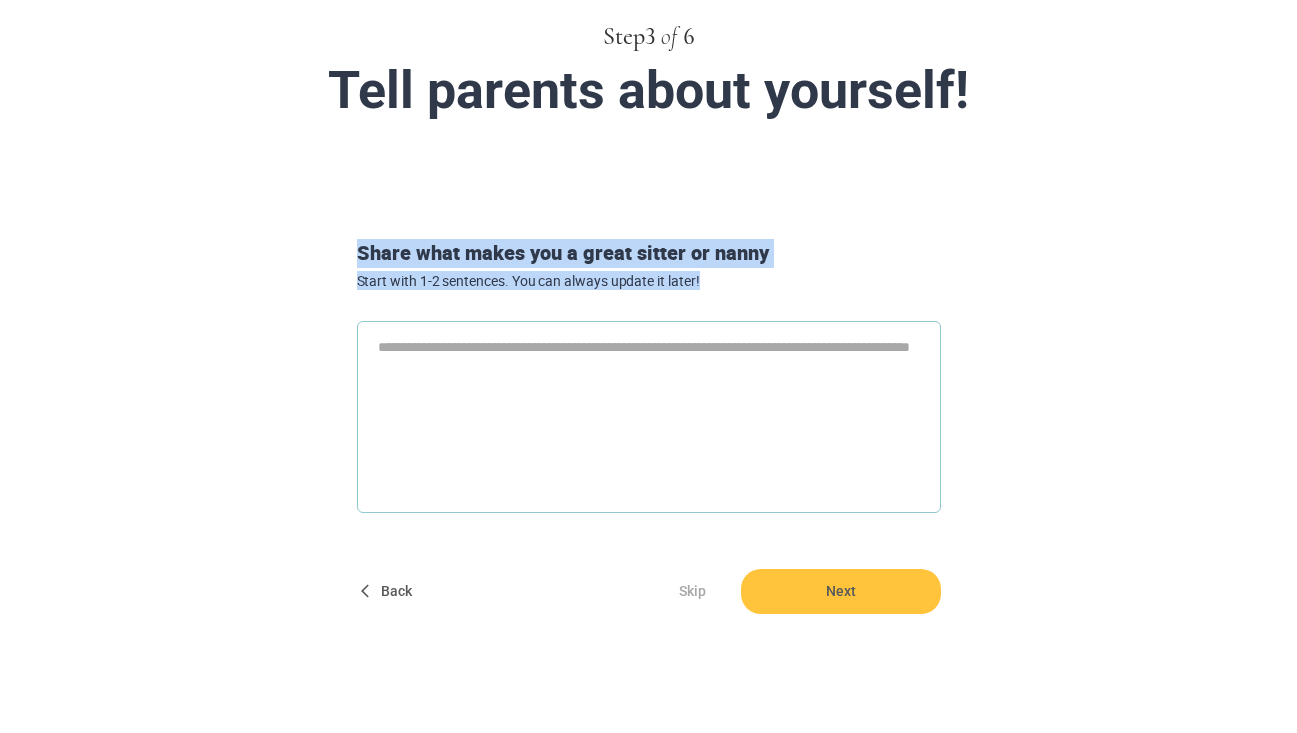 type on "*" 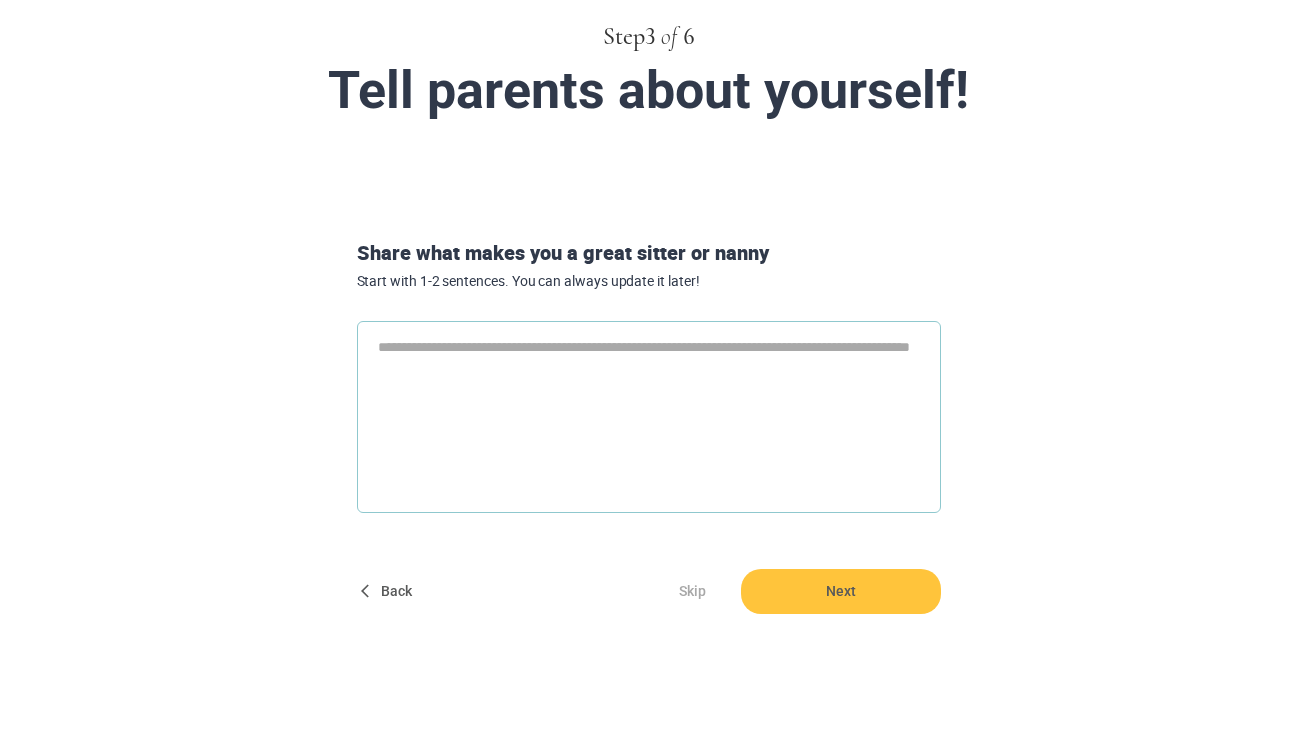 click at bounding box center (649, 417) 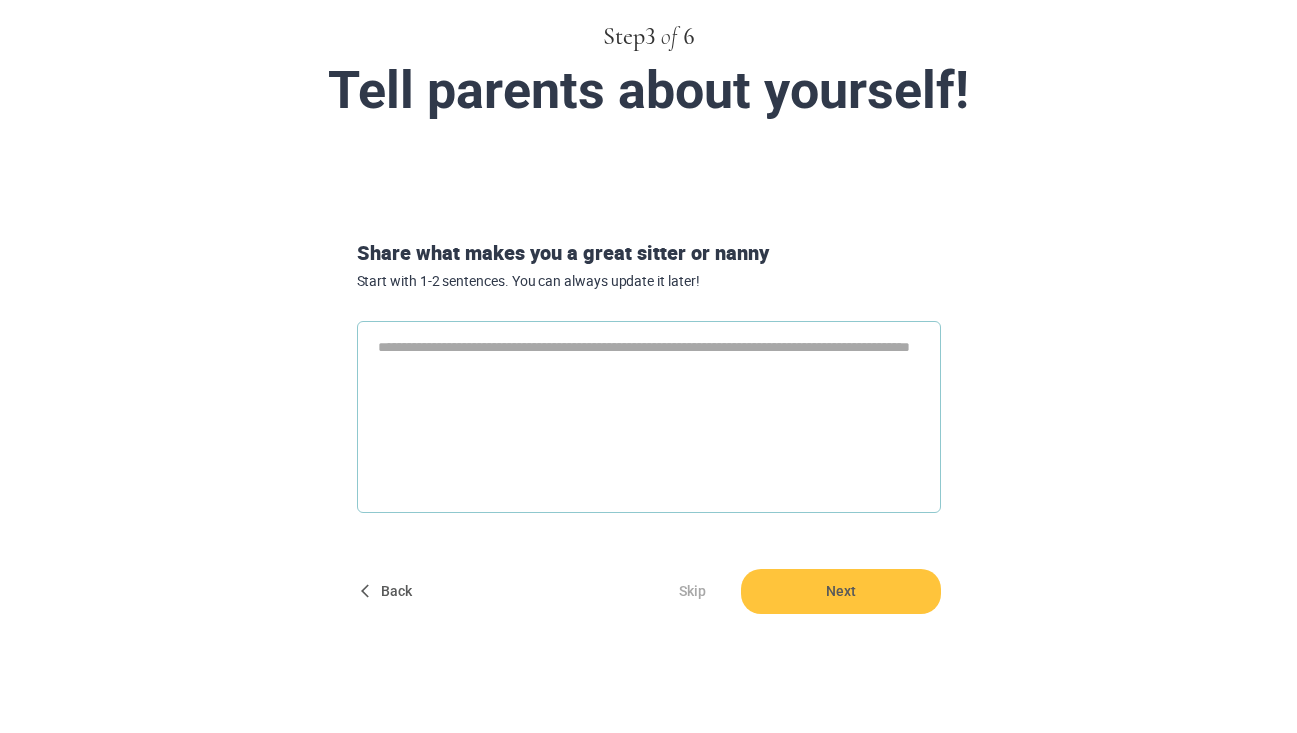 paste on "**********" 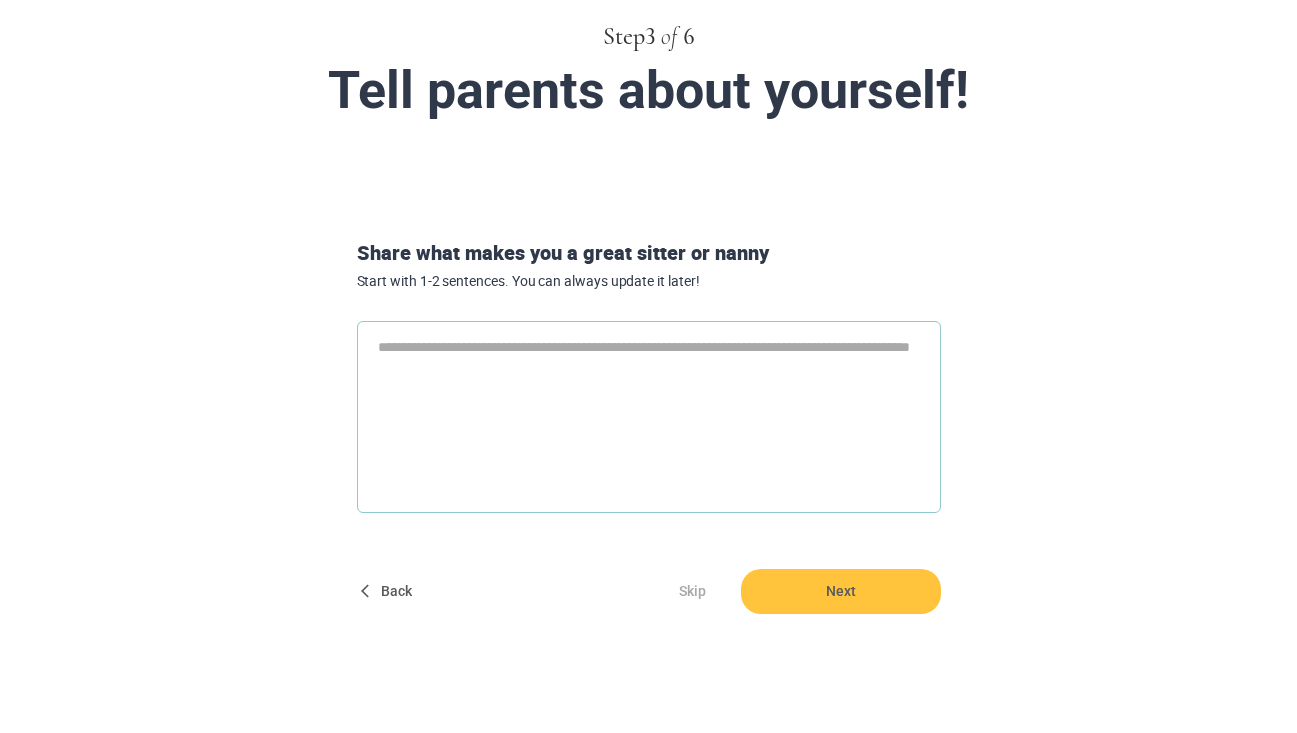 type on "**********" 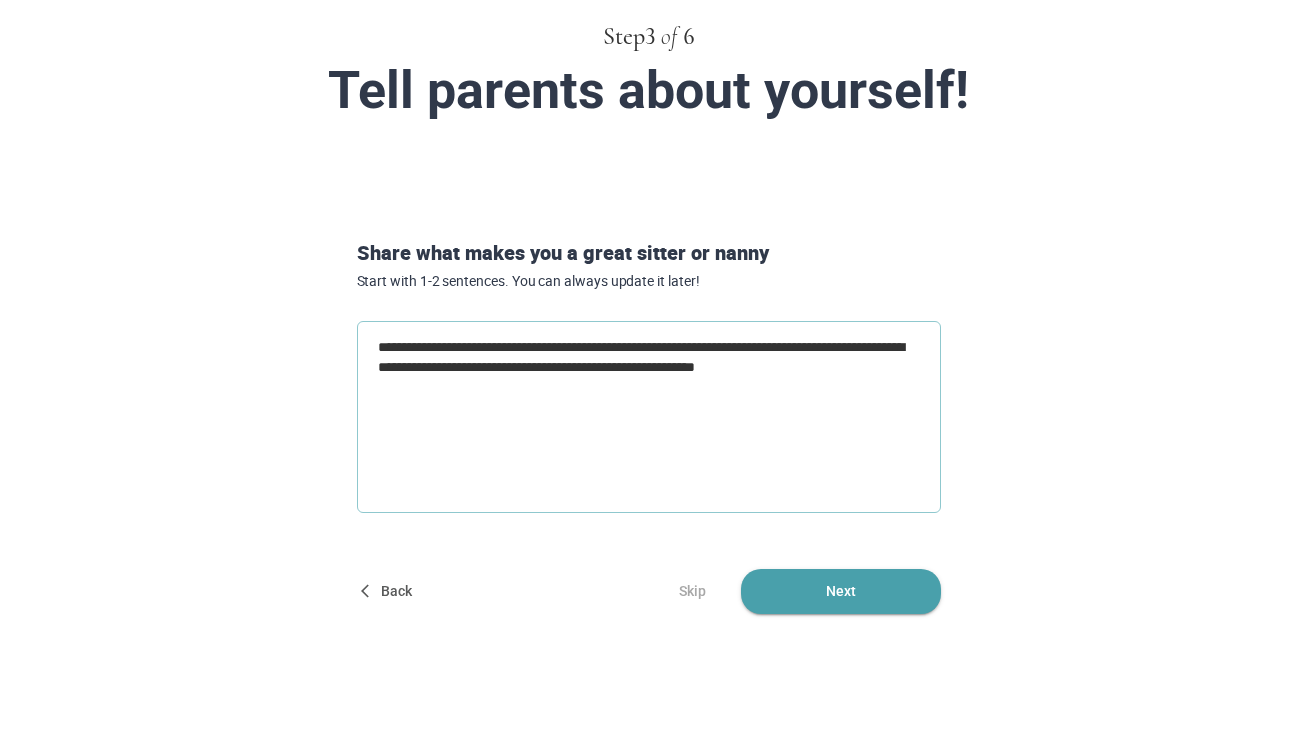 type on "**********" 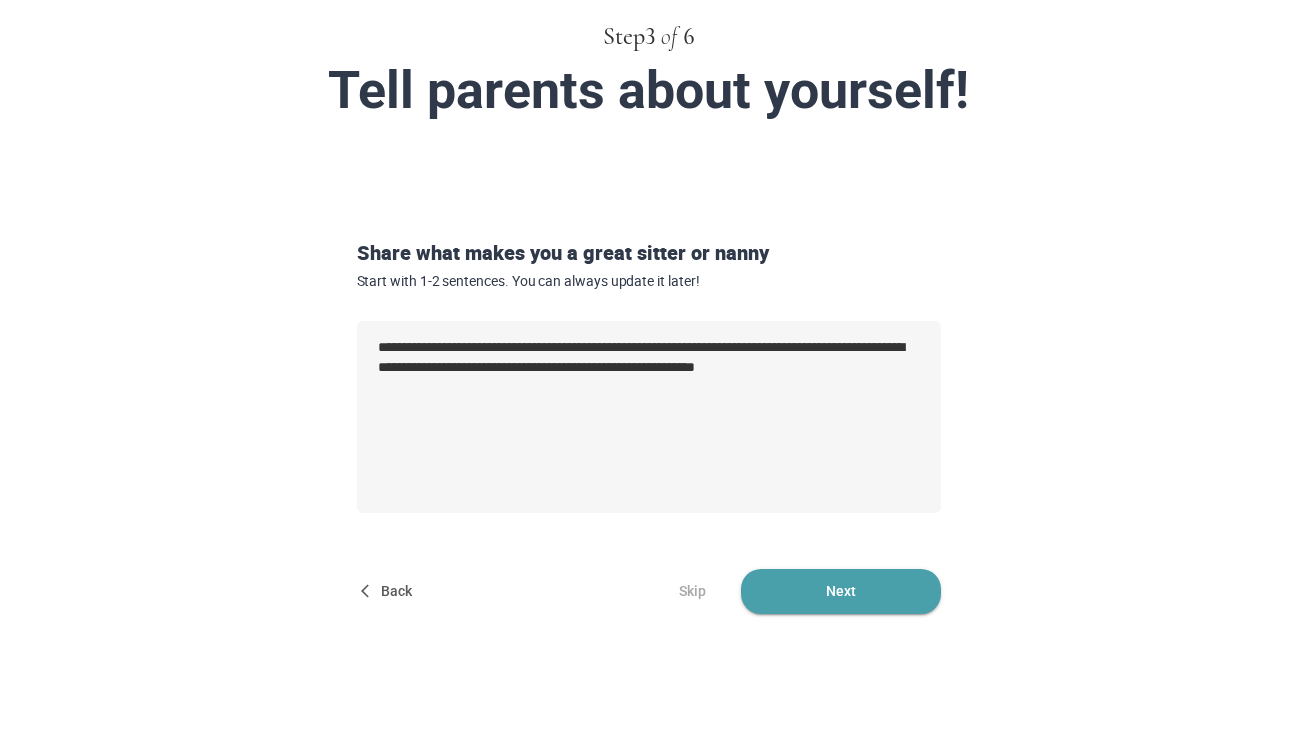 click on "Next" at bounding box center [841, 591] 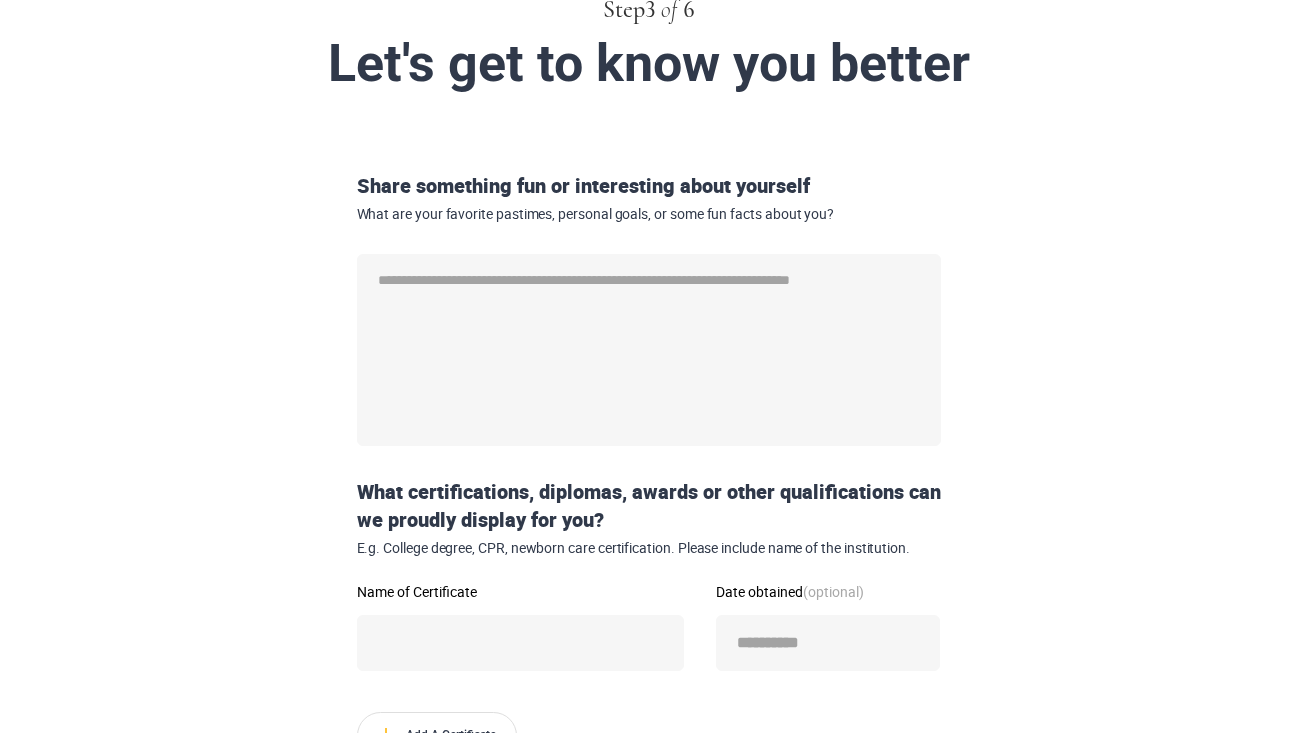 scroll, scrollTop: 140, scrollLeft: 0, axis: vertical 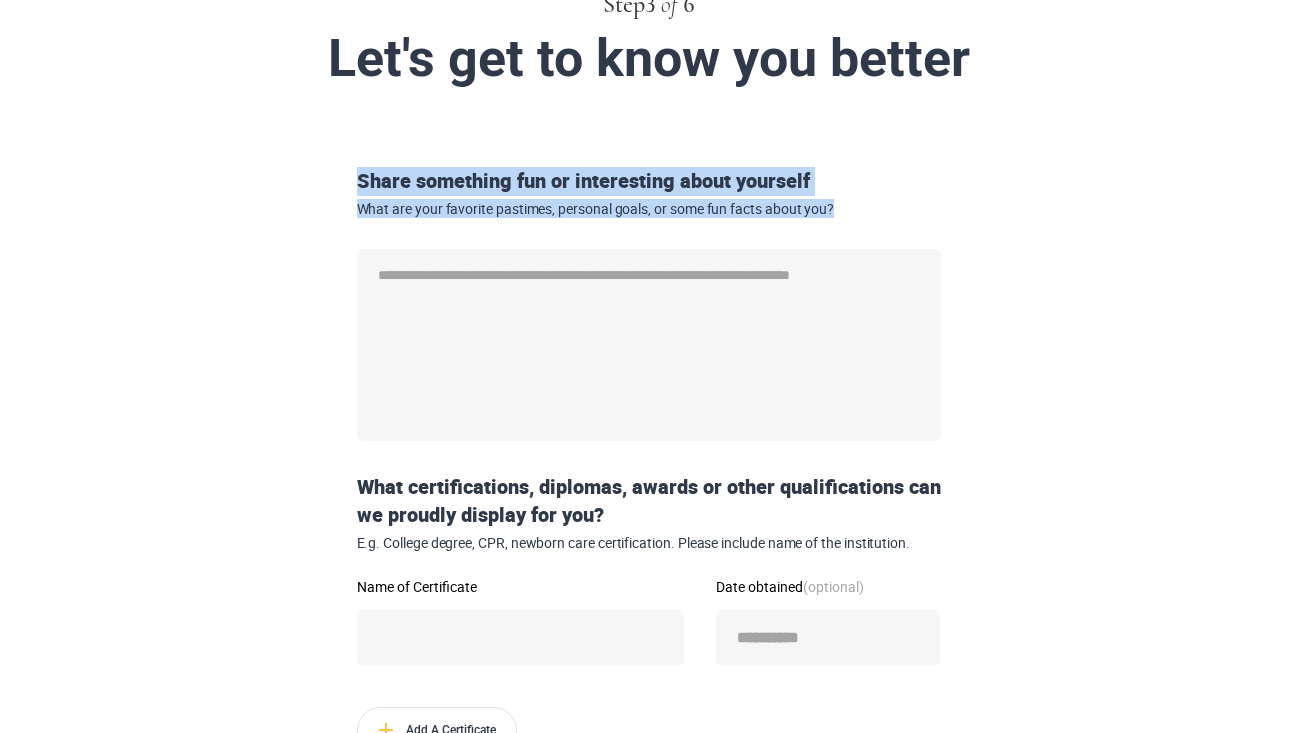 drag, startPoint x: 358, startPoint y: 177, endPoint x: 885, endPoint y: 210, distance: 528.03217 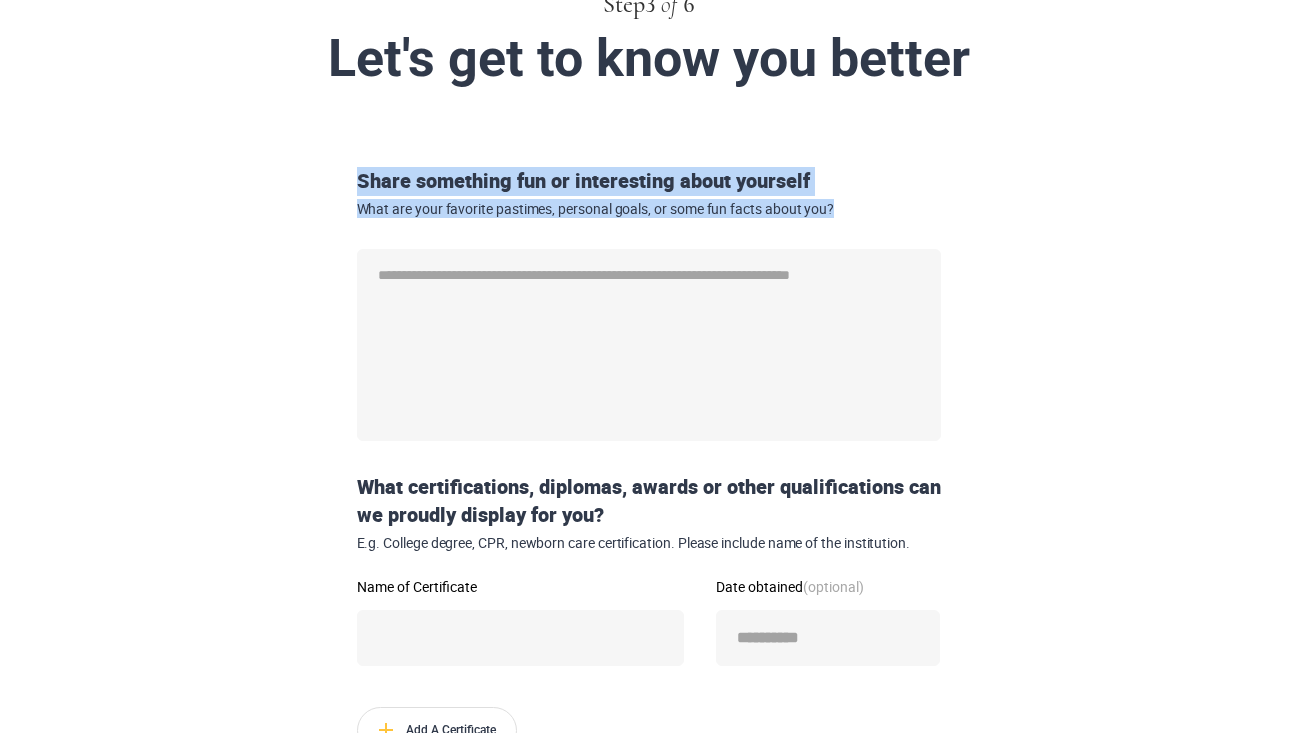 copy on "Share something fun or interesting about yourself What are your favorite pastimes, personal goals, or some fun facts about you?" 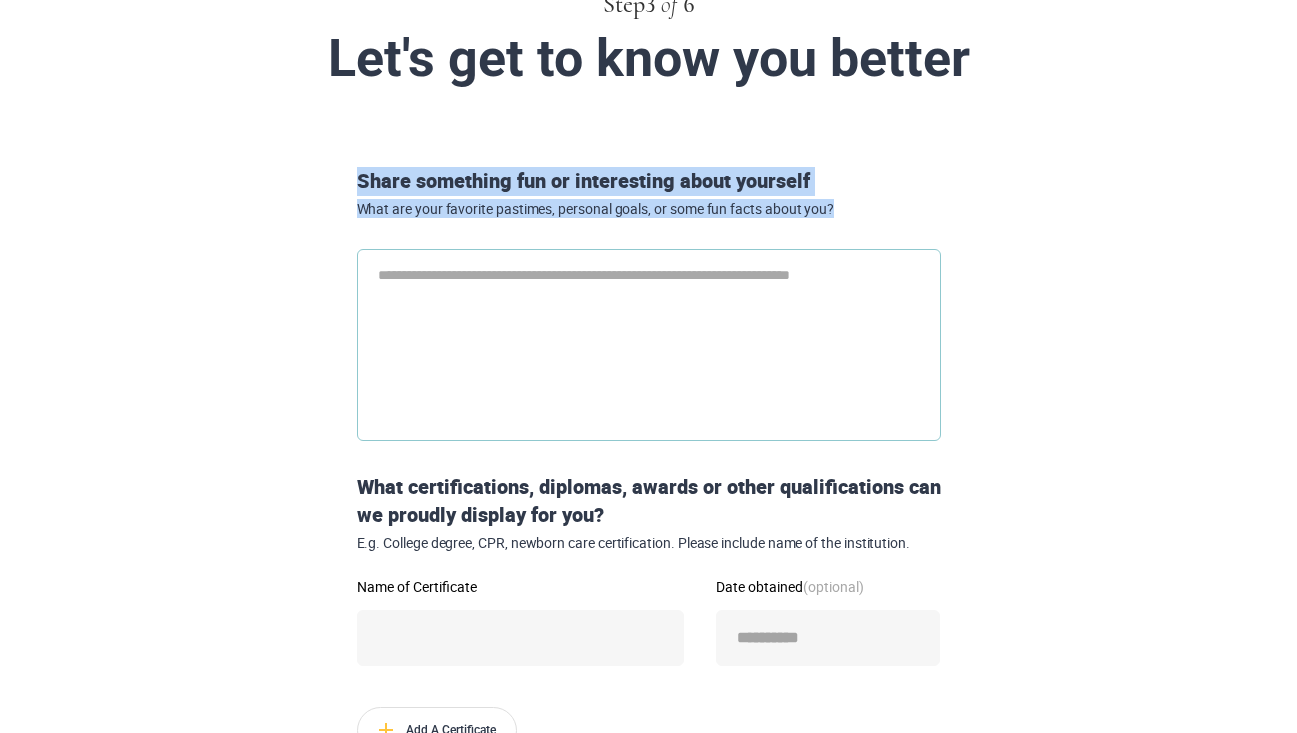 type on "*" 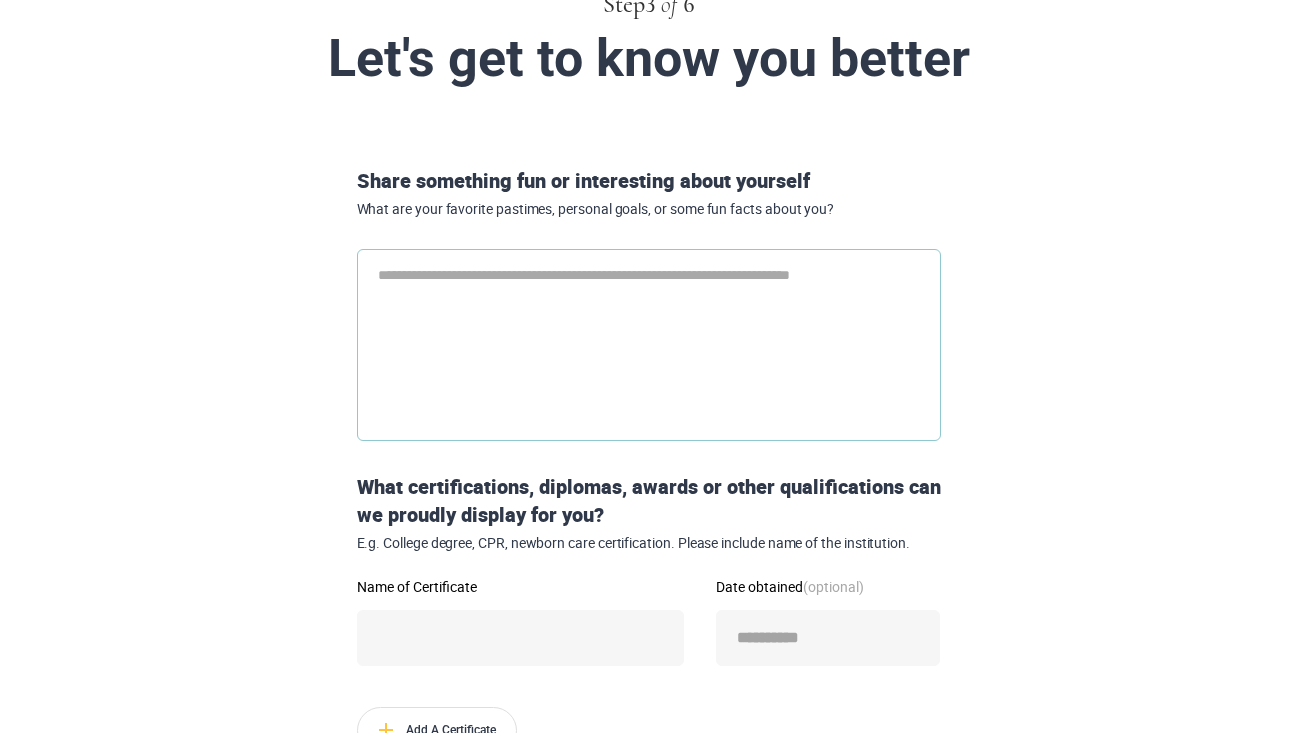 click at bounding box center (649, 345) 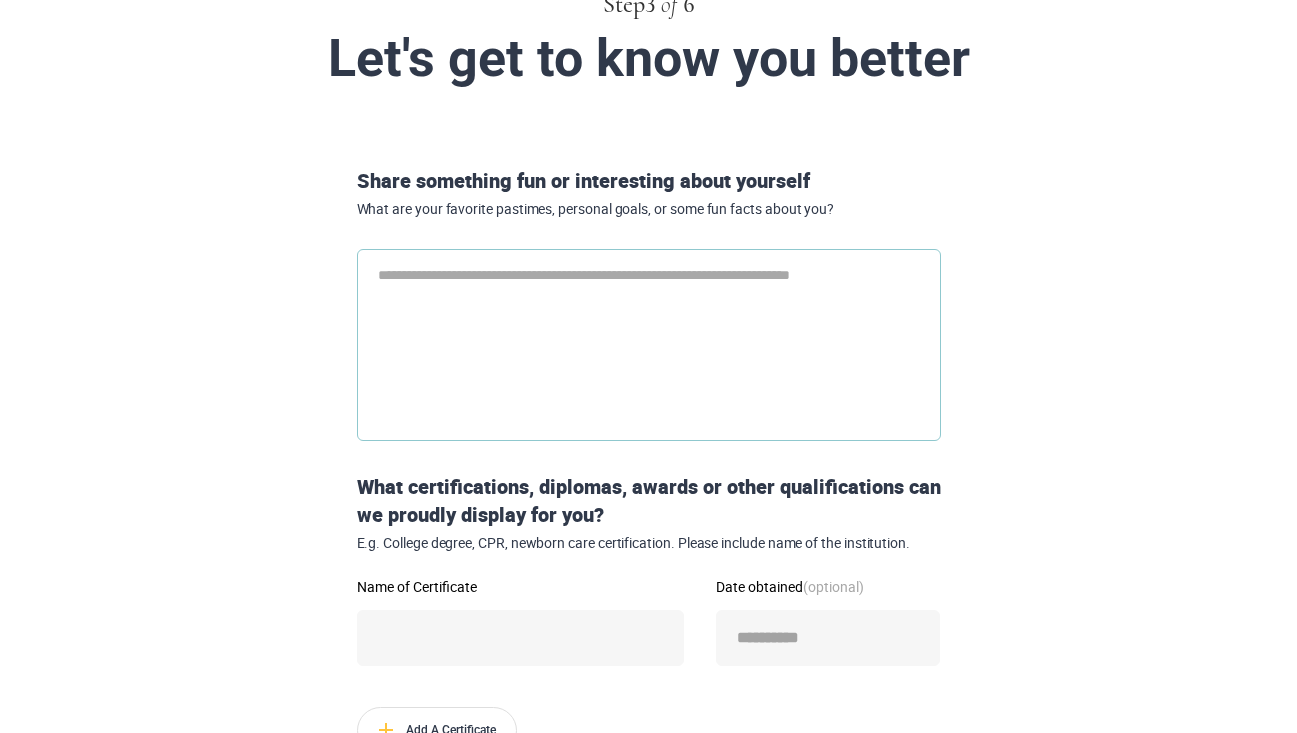 paste on "**********" 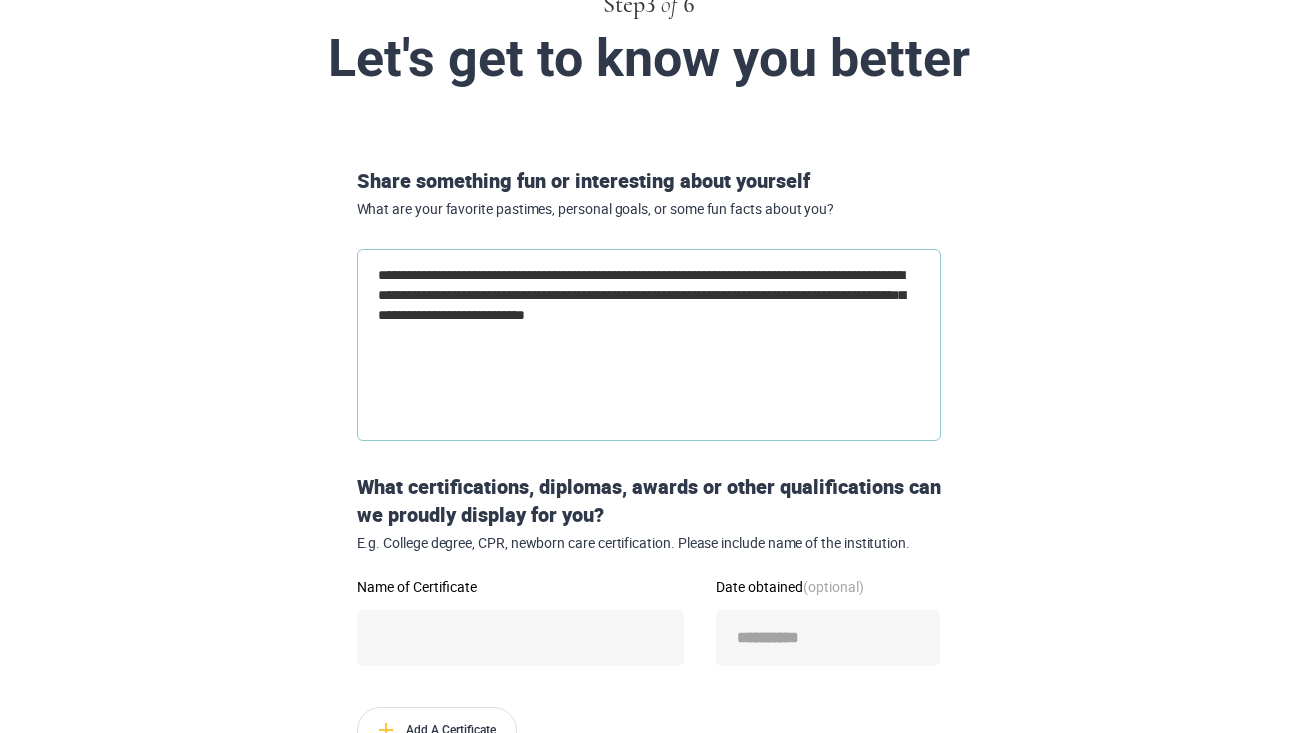type on "**********" 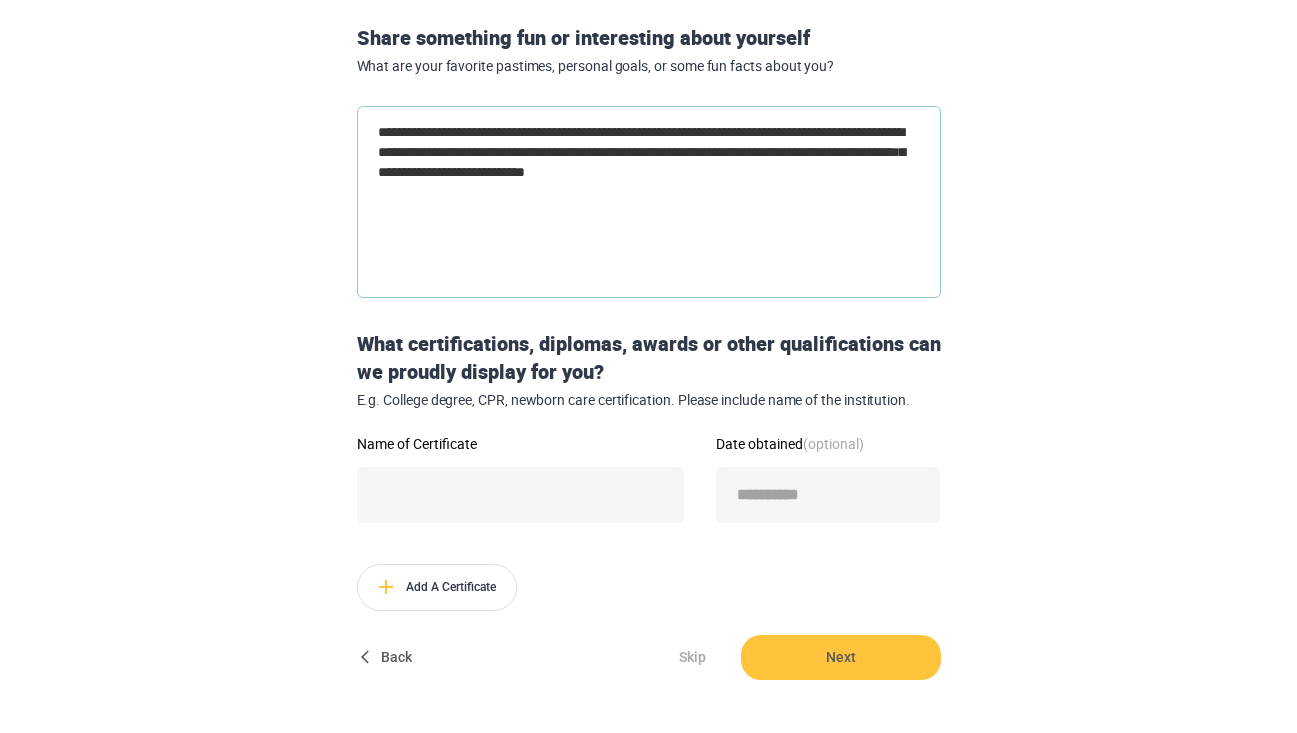 scroll, scrollTop: 290, scrollLeft: 0, axis: vertical 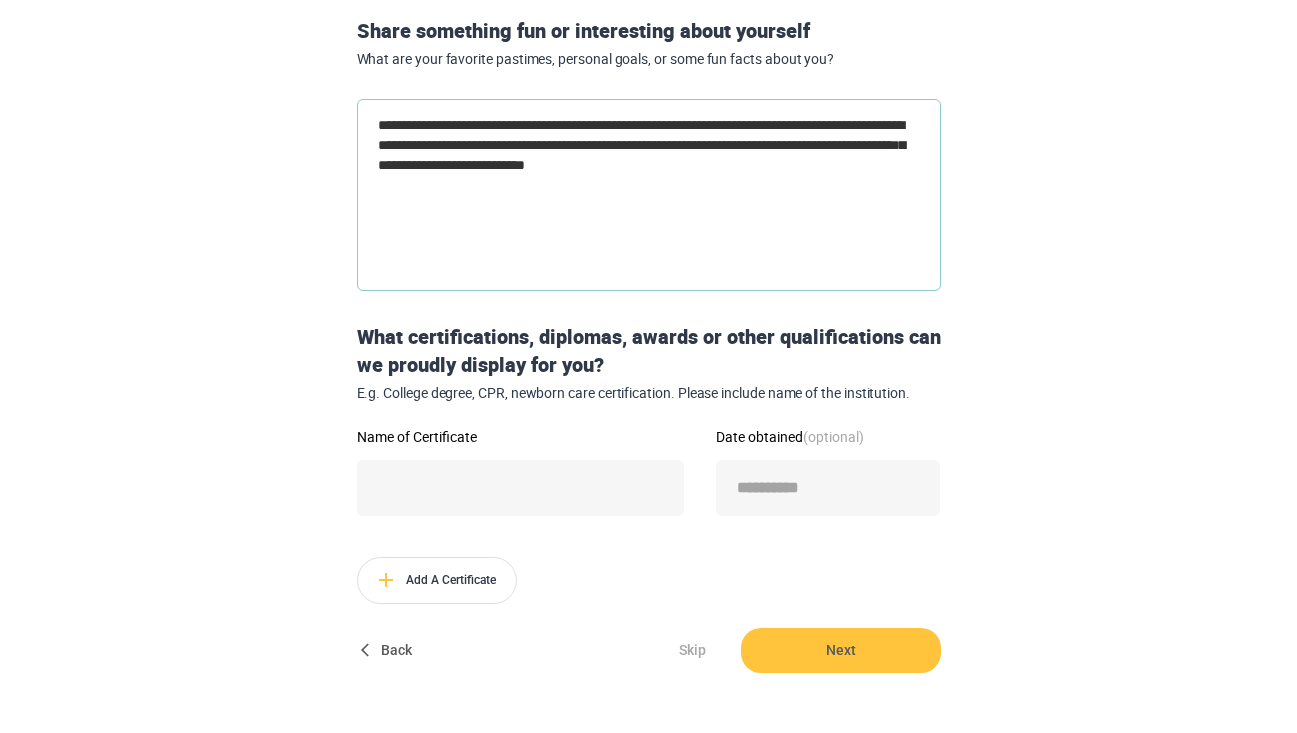 type on "**********" 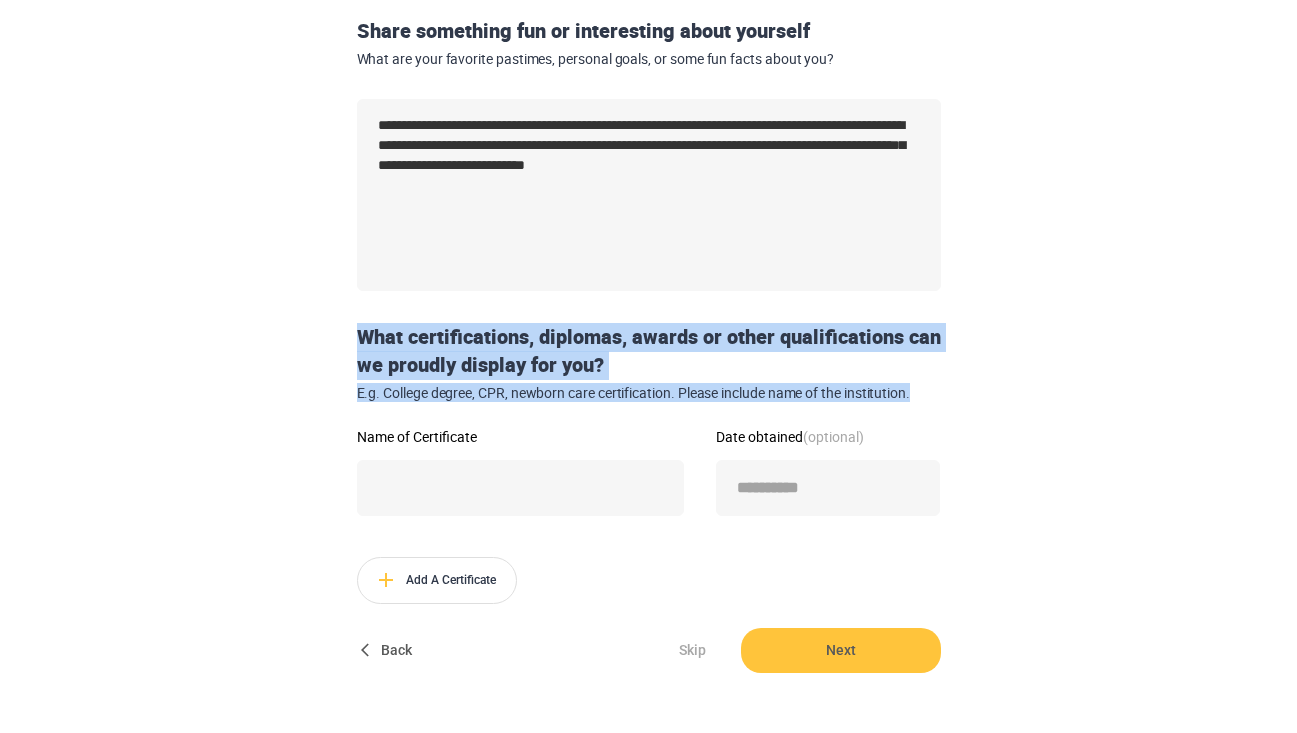 drag, startPoint x: 356, startPoint y: 328, endPoint x: 940, endPoint y: 400, distance: 588.42163 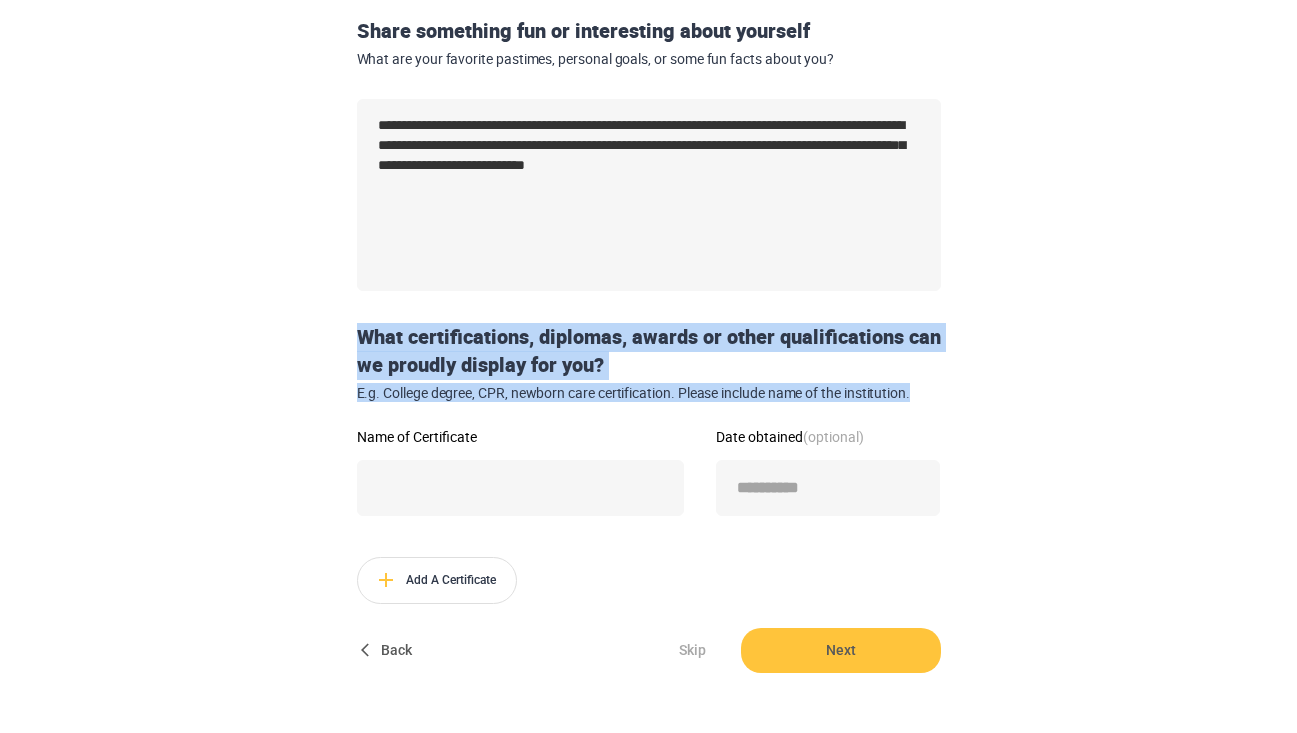click on "What certifications, diplomas, awards or other qualifications can we proudly display for you? E.g. College degree, CPR, newborn care certification. Please include name of the institution." at bounding box center [649, 376] 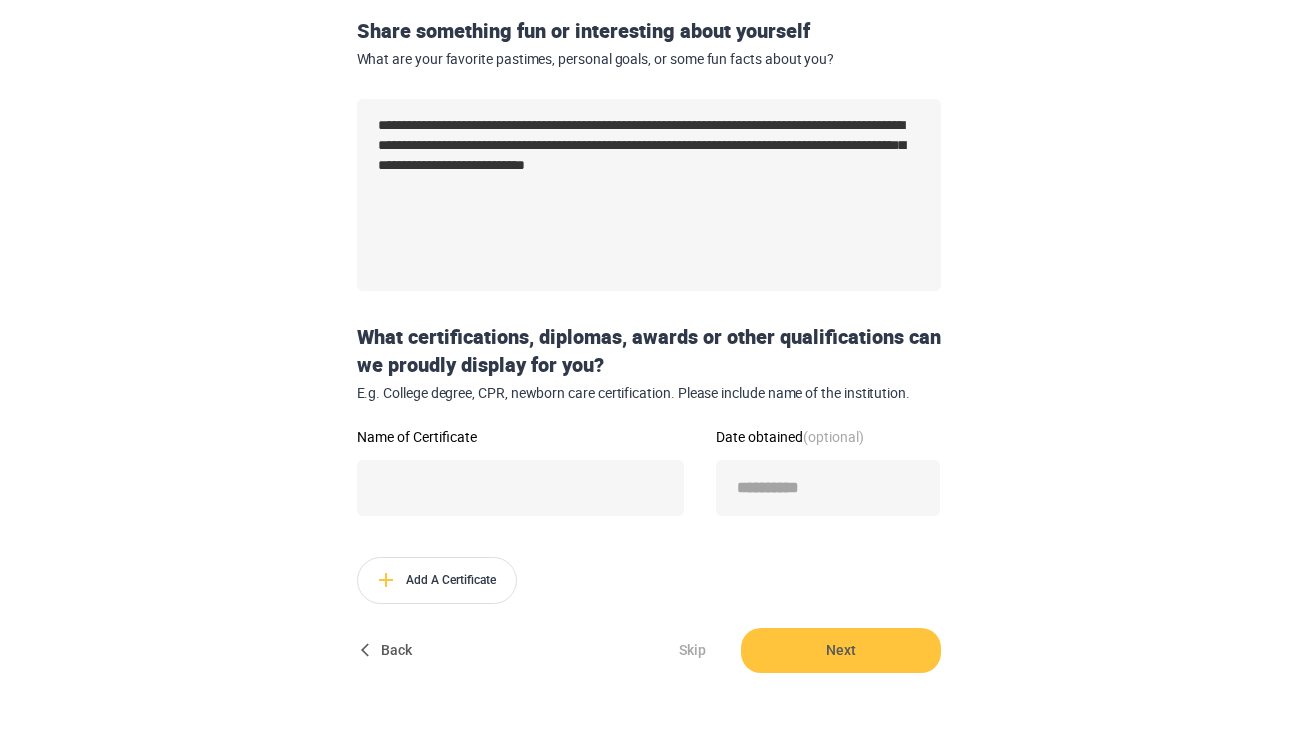 click on "**********" at bounding box center [649, 344] 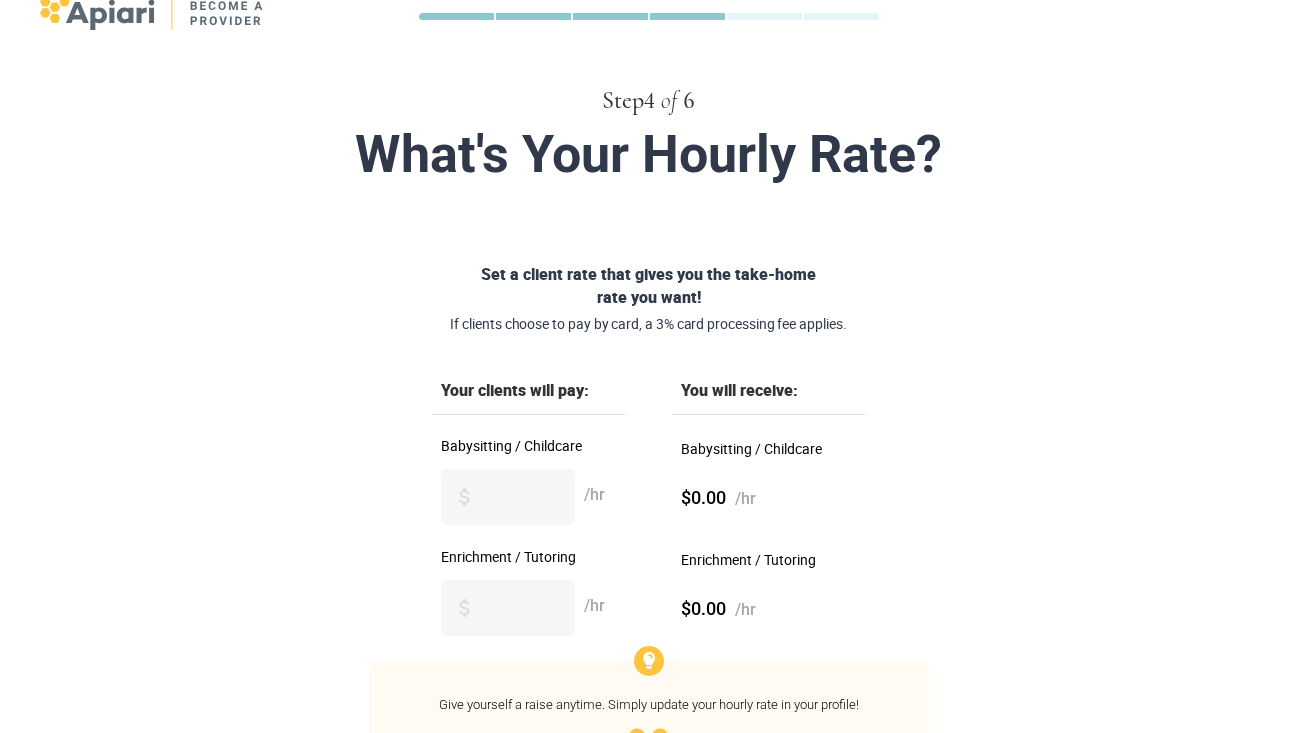 scroll, scrollTop: 66, scrollLeft: 0, axis: vertical 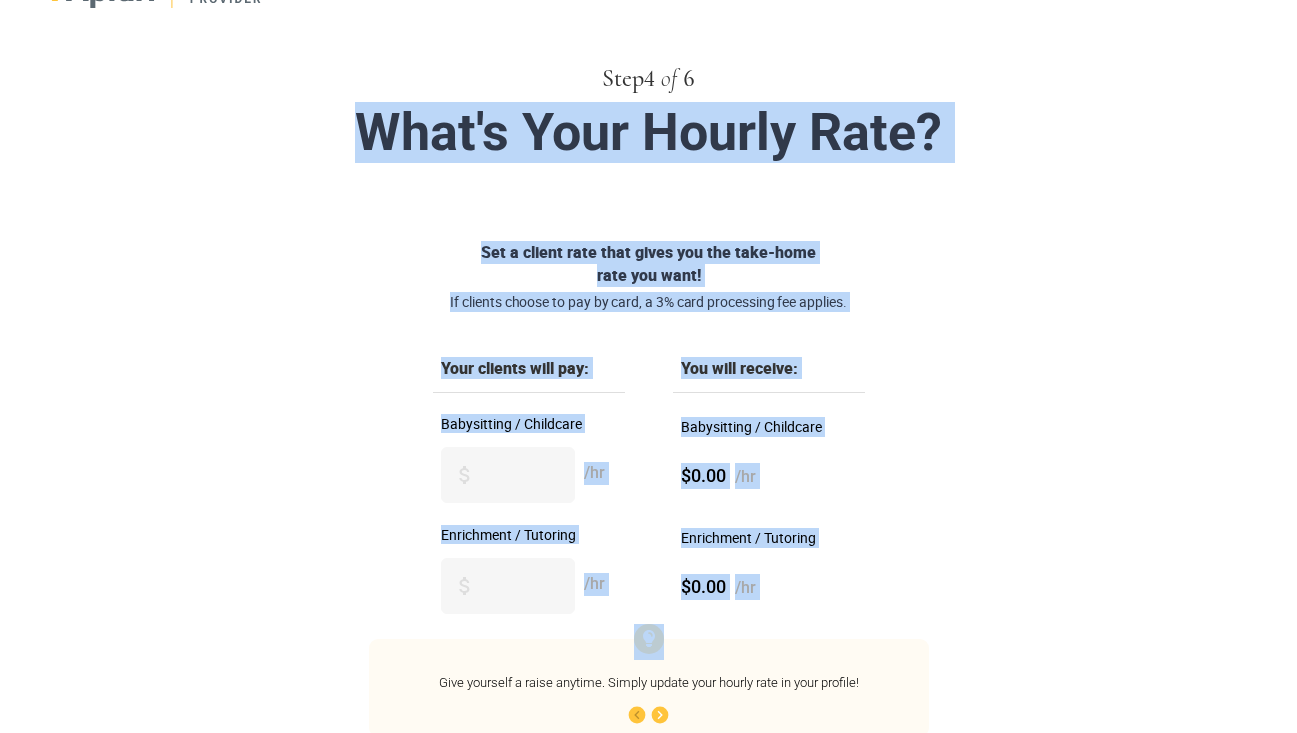 drag, startPoint x: 358, startPoint y: 122, endPoint x: 921, endPoint y: 613, distance: 747.02747 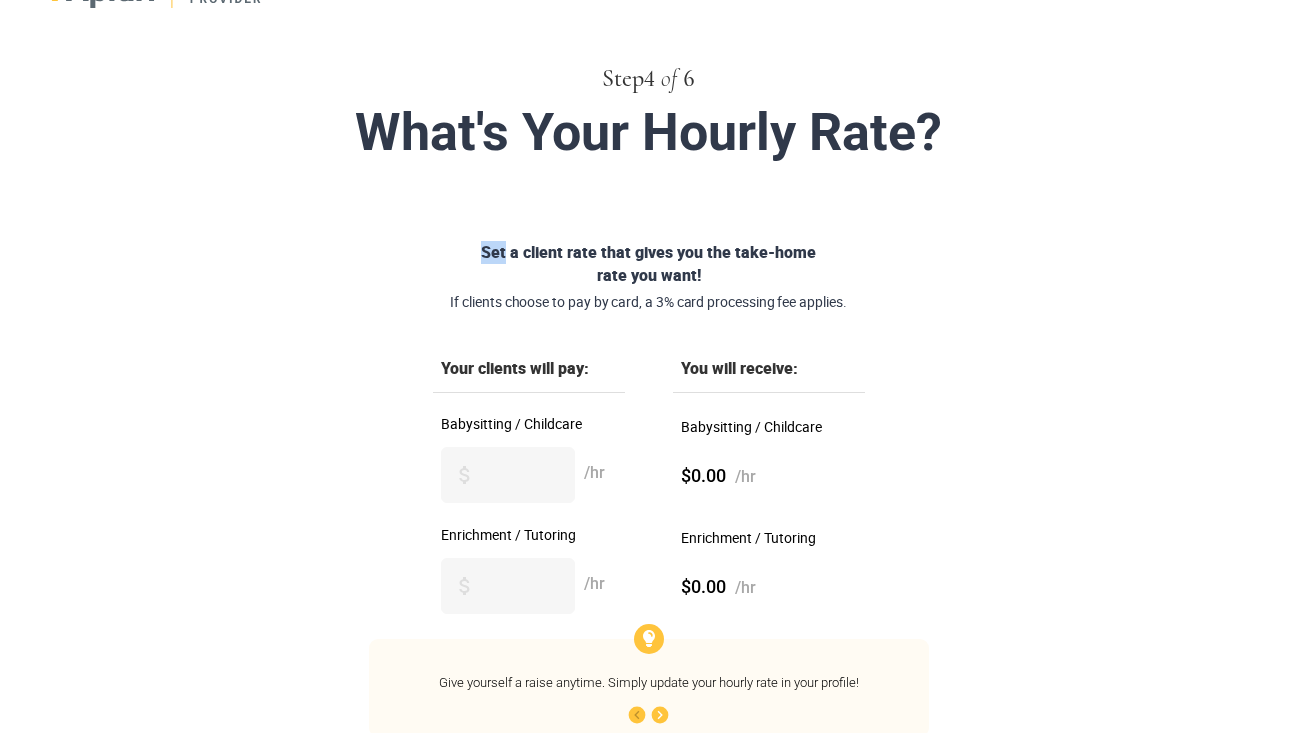 click on "Set a client rate that gives you the take-home  rate you want! If clients choose to pay by card, a 3% card processing fee applies. Your clients will pay: You will receive: Babysitting / Childcare /hr Babysitting / Childcare $0.00   /hr Enrichment / Tutoring /hr Enrichment / Tutoring $0.00   /hr Give yourself a raise anytime. Simply update your hourly rate in your profile! 1  /  5 Back Next" at bounding box center [649, 523] 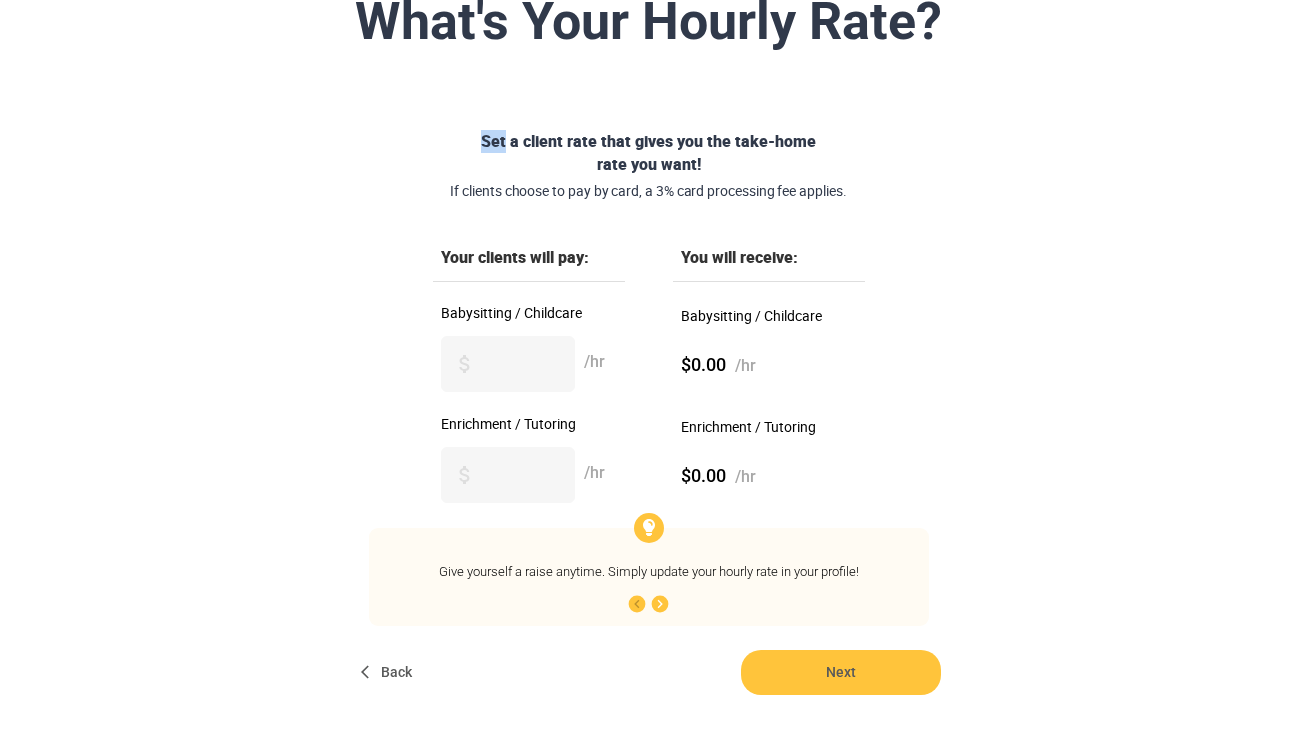 scroll, scrollTop: 185, scrollLeft: 0, axis: vertical 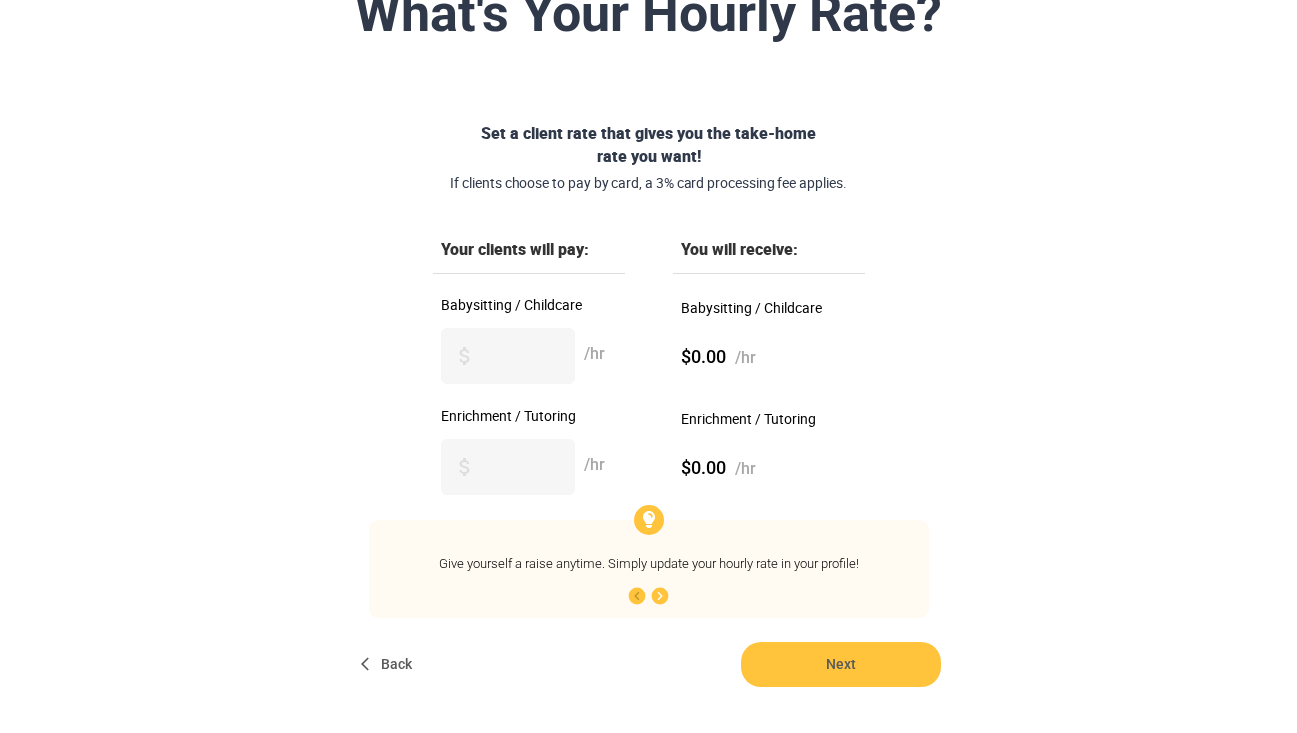 click on "Your clients will pay: You will receive: Babysitting / Childcare /hr Babysitting / Childcare $0.00   /hr Enrichment / Tutoring /hr Enrichment / Tutoring $0.00   /hr Give yourself a raise anytime. Simply update your hourly rate in your profile! 1  /  5" at bounding box center [649, 429] 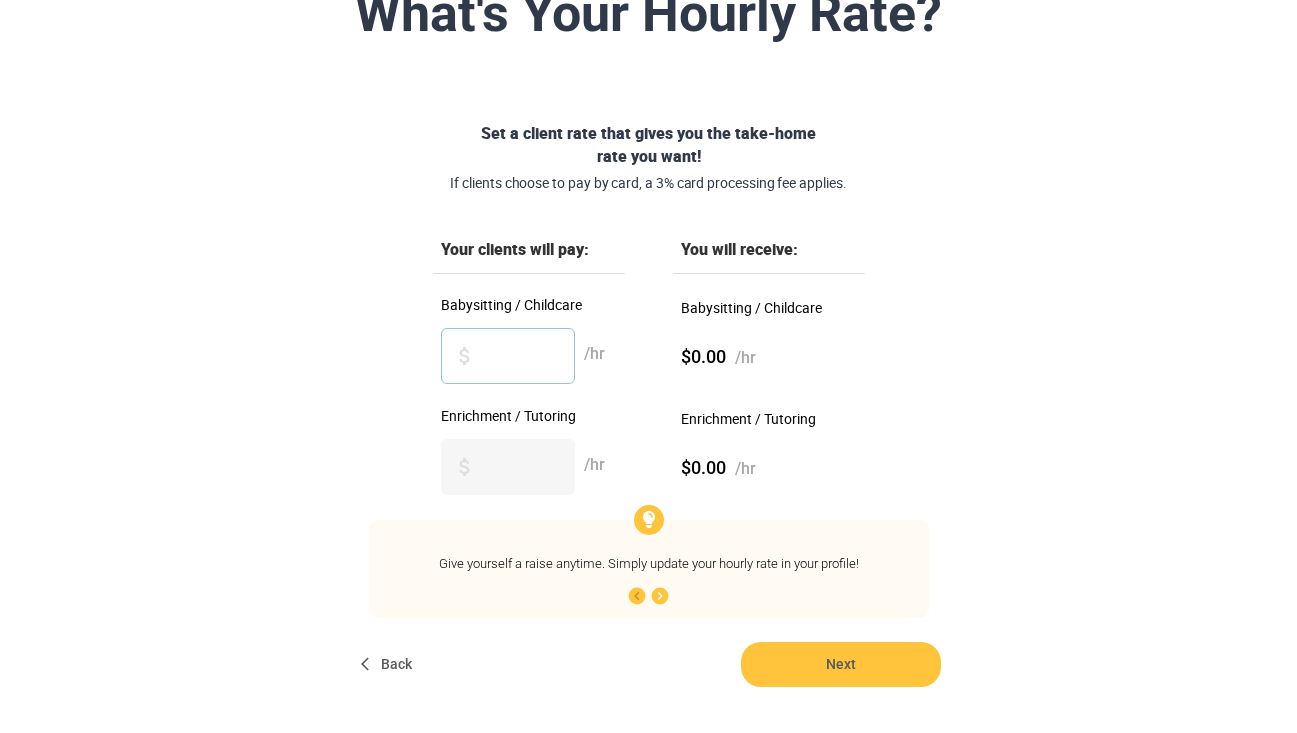 click on "**" at bounding box center (508, 356) 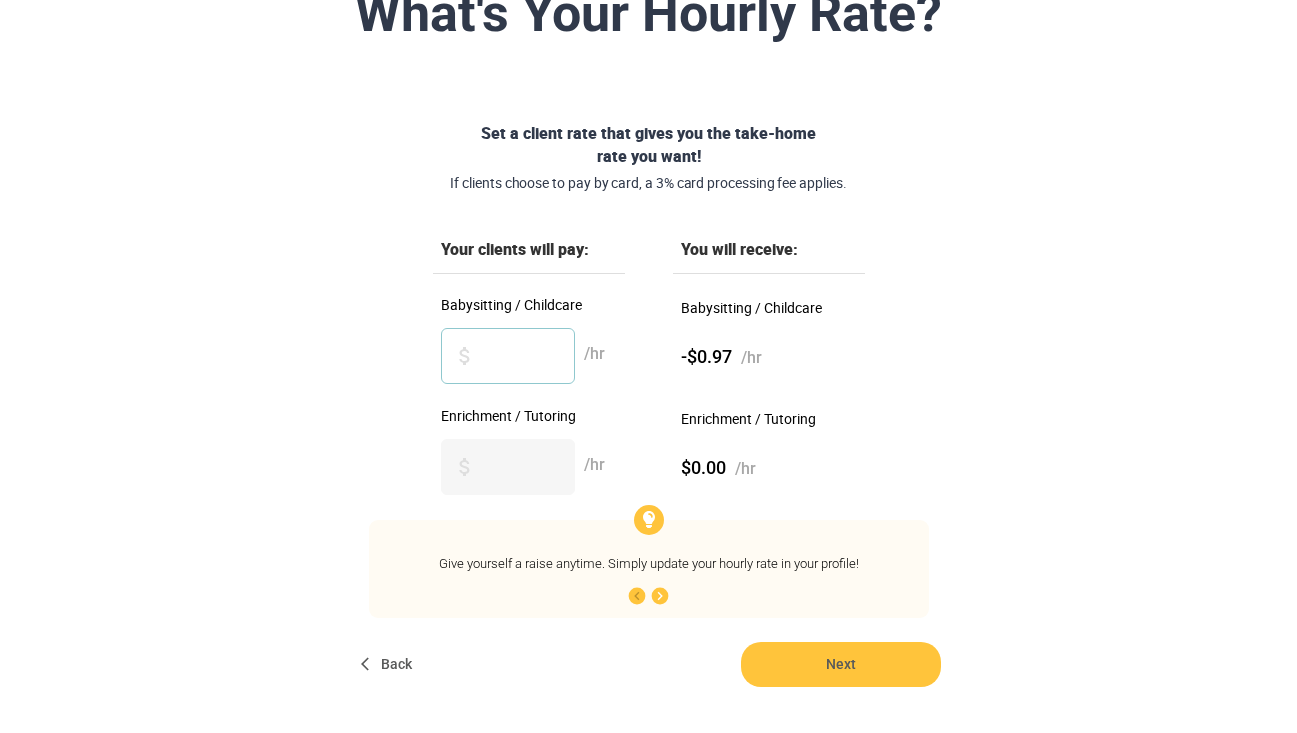 click on "**" at bounding box center [508, 356] 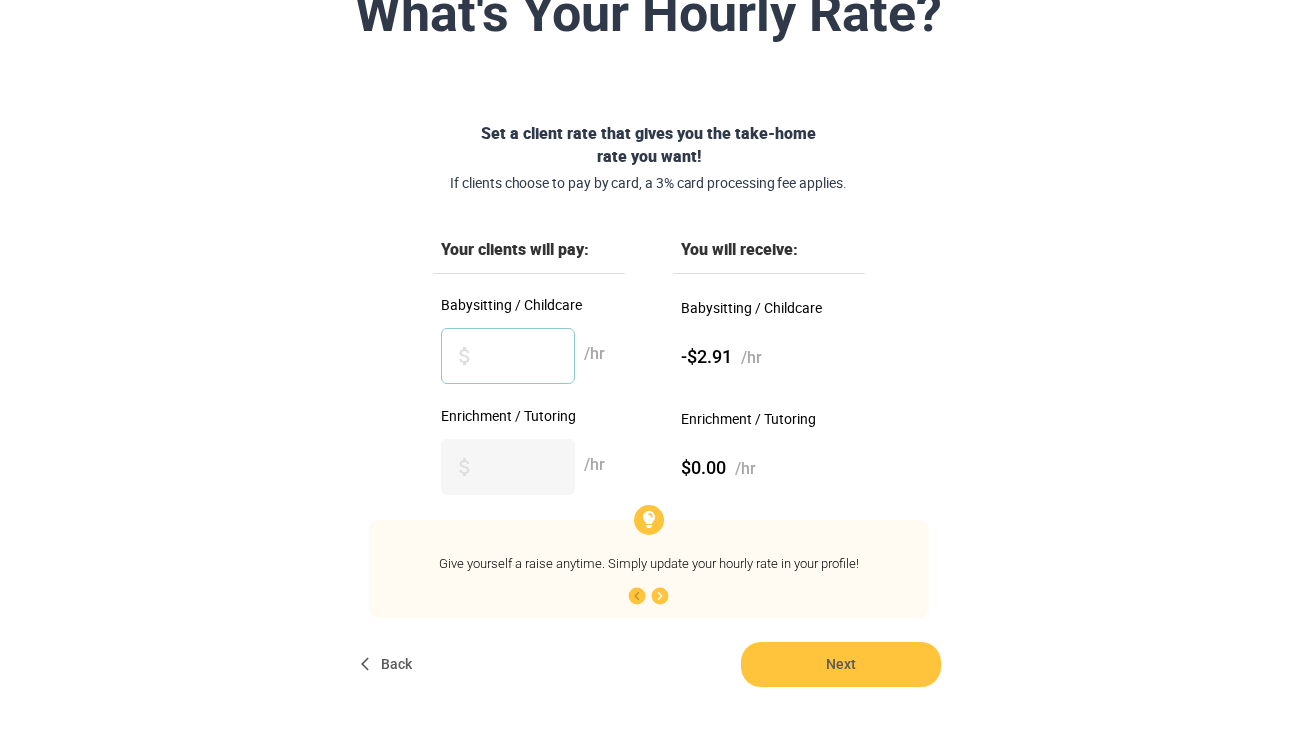 click on "**" at bounding box center (508, 356) 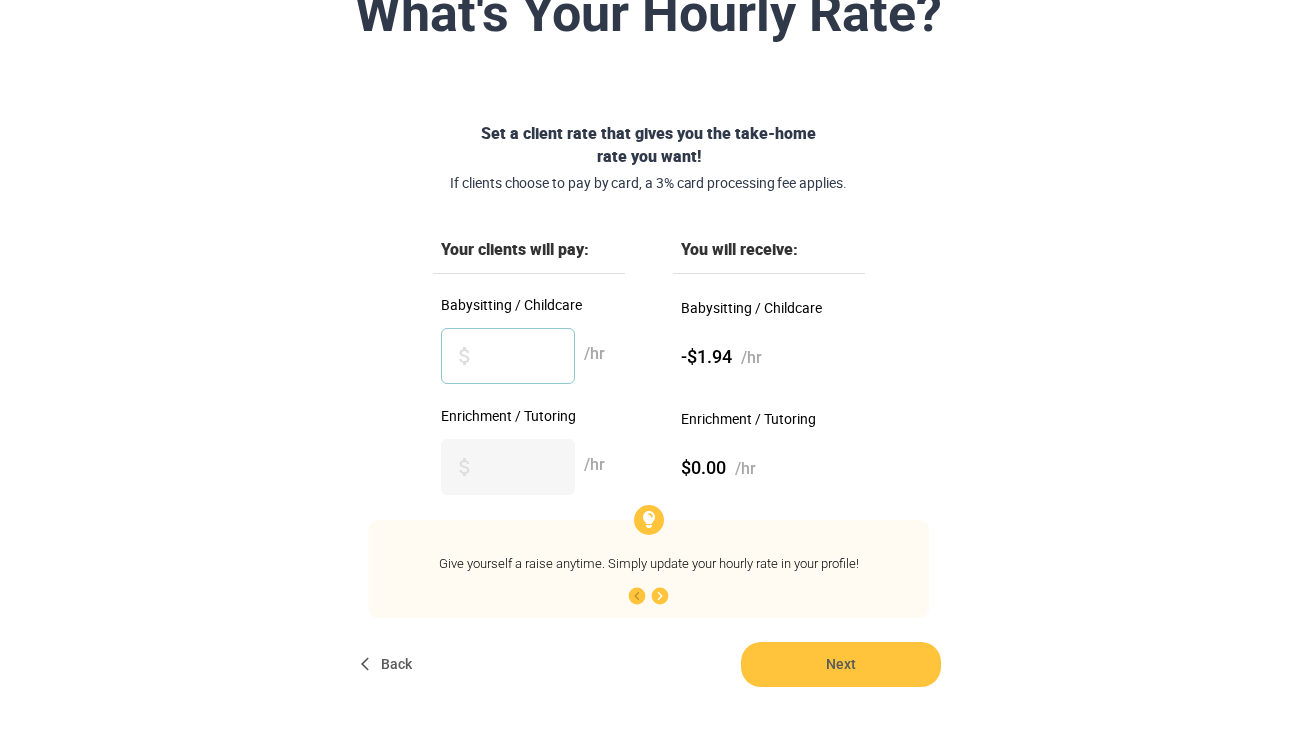 click on "**" at bounding box center [508, 356] 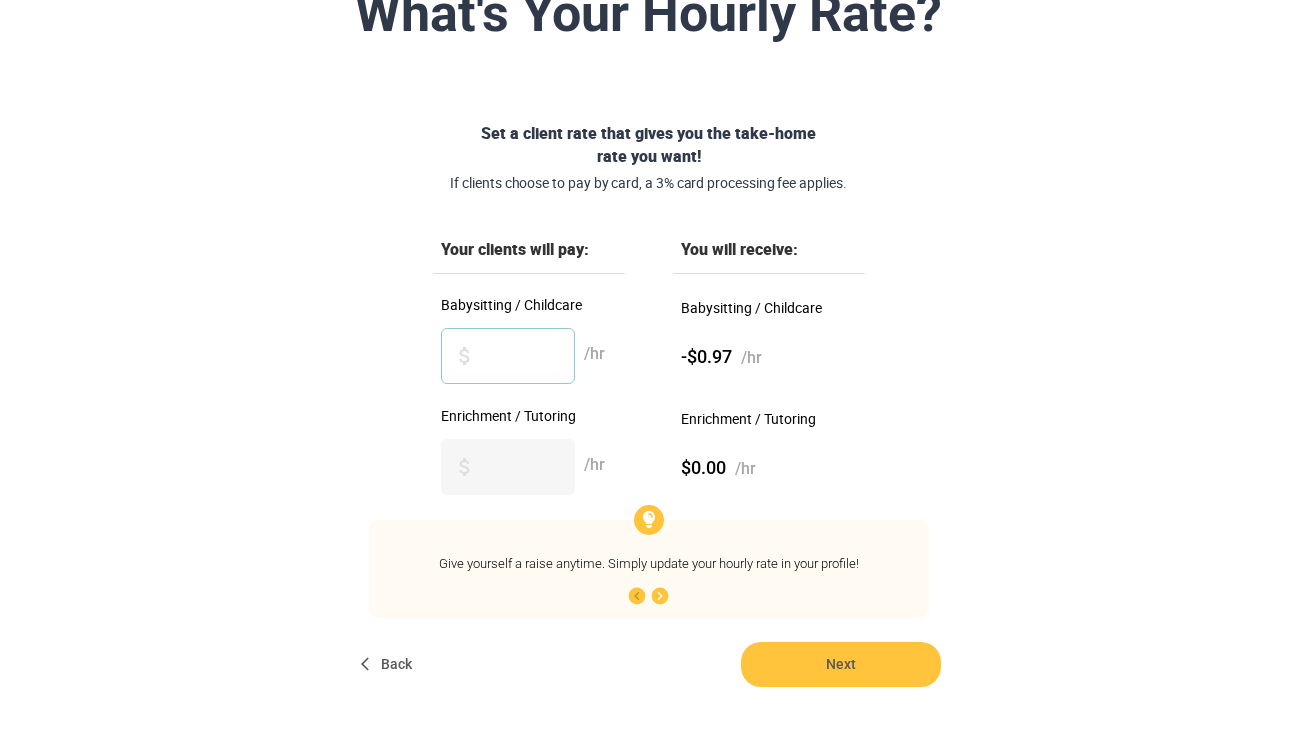 click on "**" at bounding box center [508, 356] 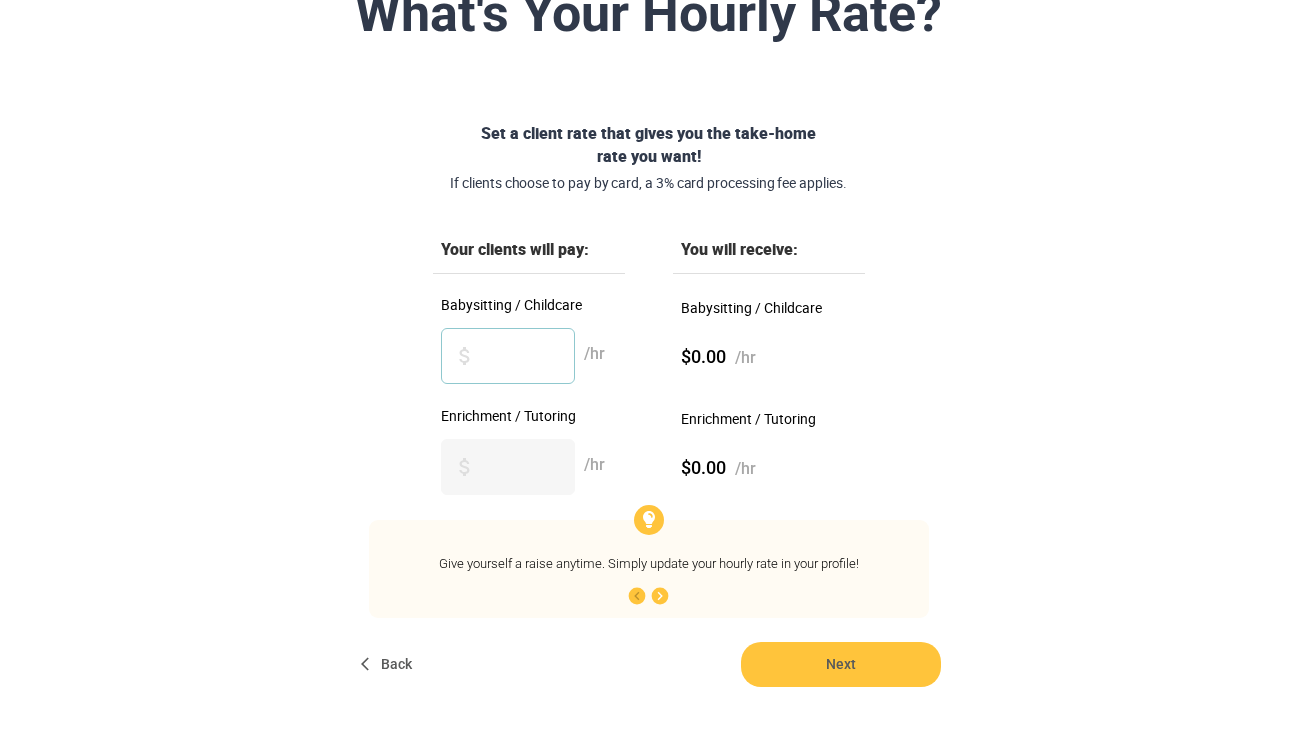click on "*" at bounding box center [508, 356] 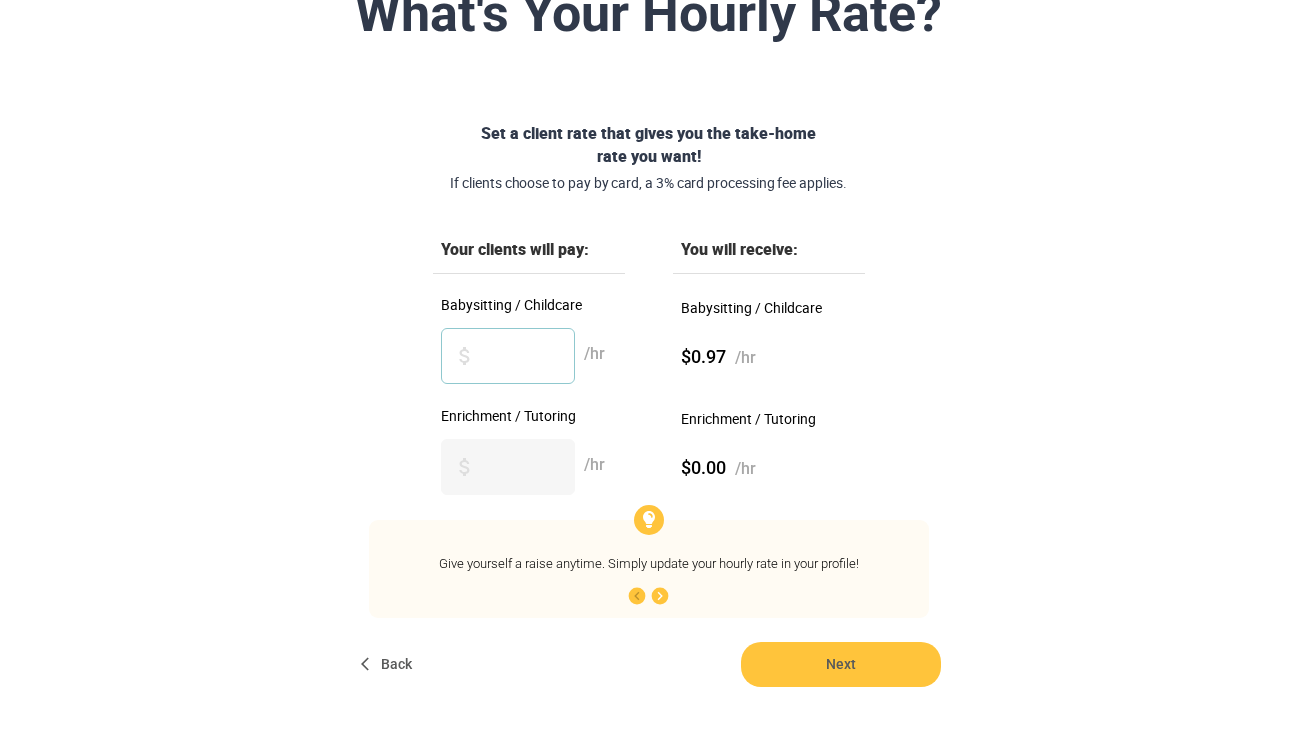 click on "*" at bounding box center (508, 356) 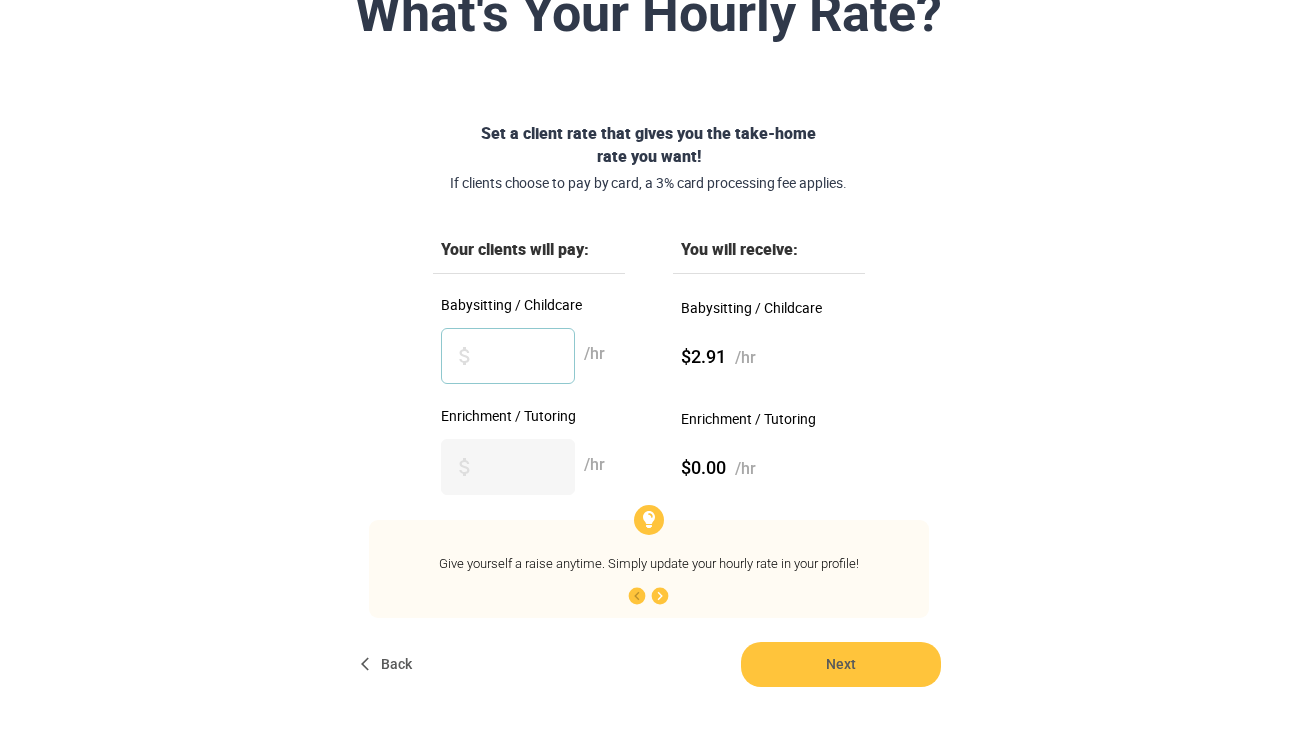 click on "*" at bounding box center [508, 356] 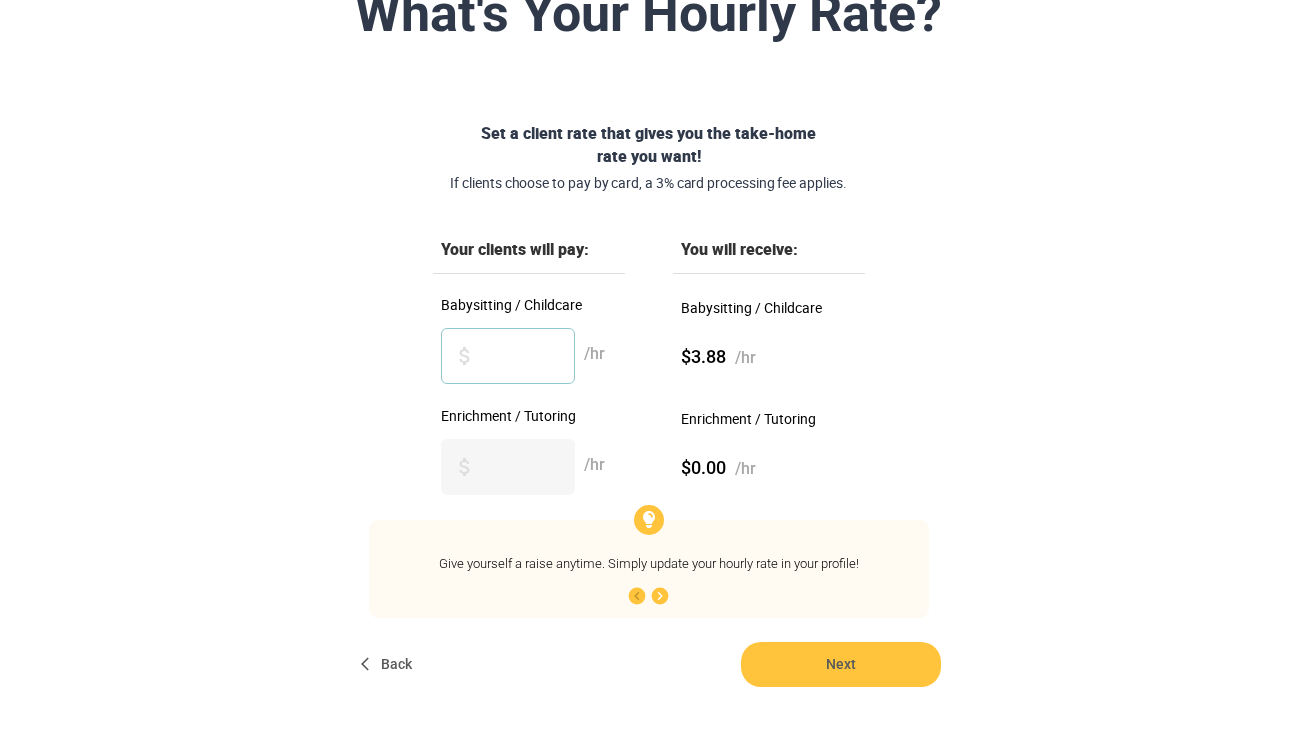 click on "*" at bounding box center [508, 356] 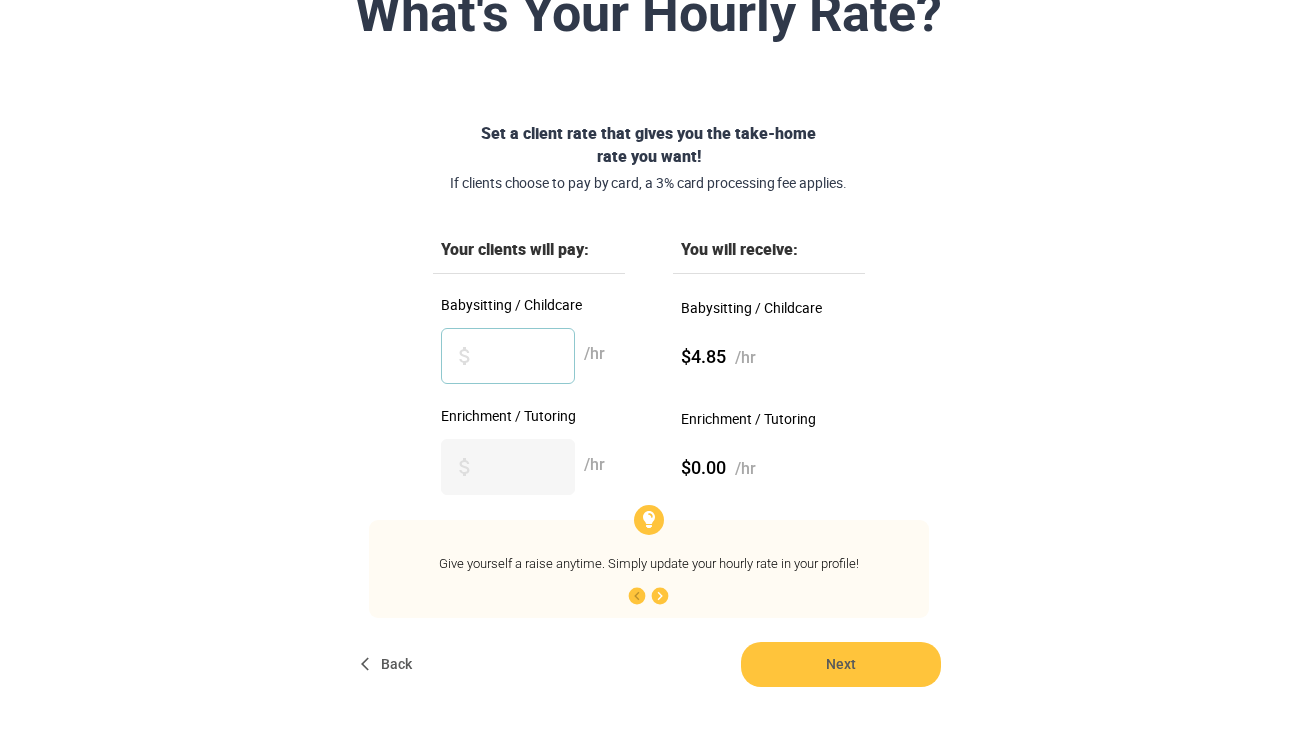 click on "*" at bounding box center (508, 356) 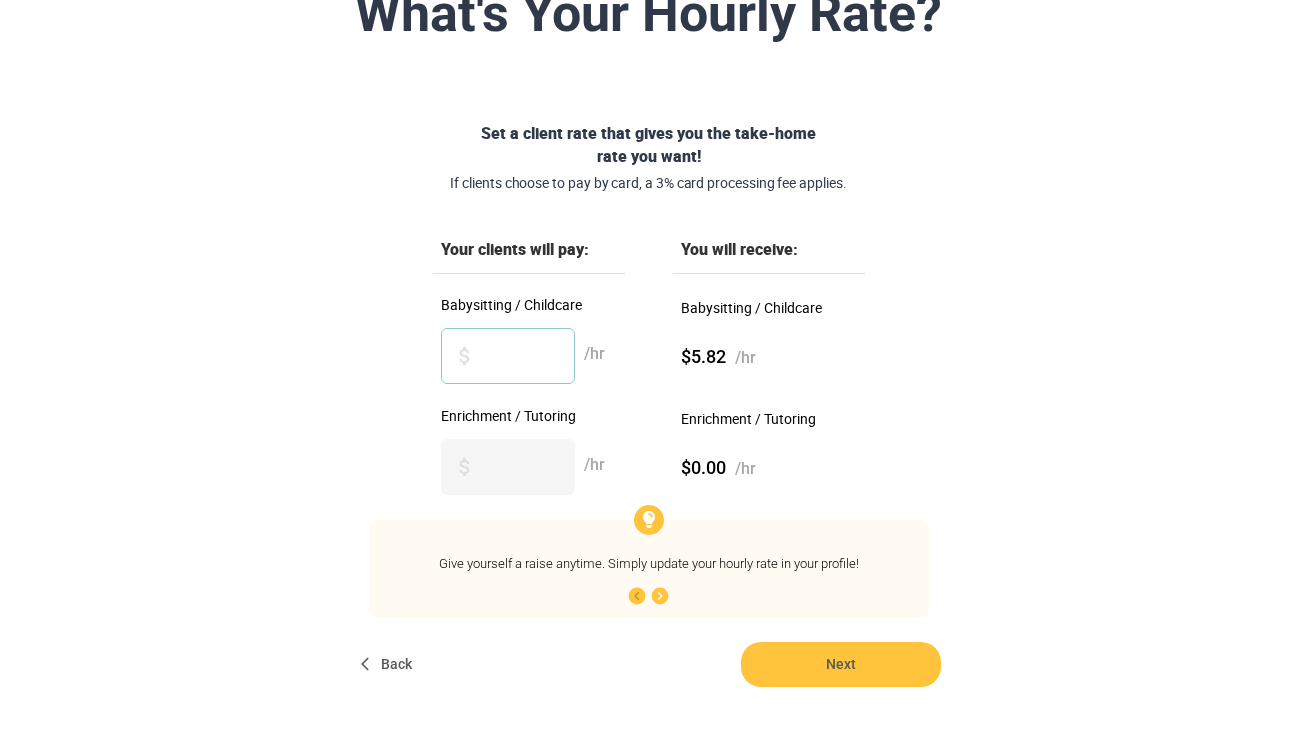 click on "*" at bounding box center [508, 356] 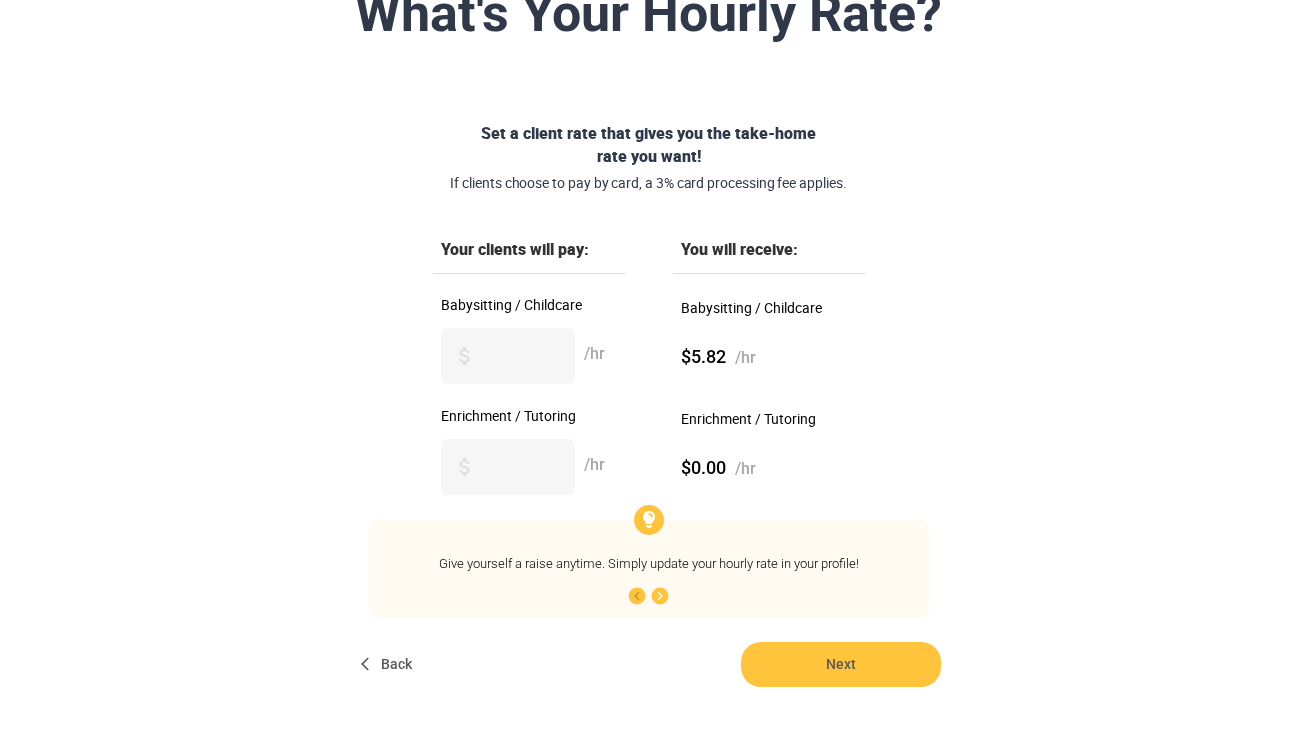 click on "$5.82   /hr" at bounding box center [769, 357] 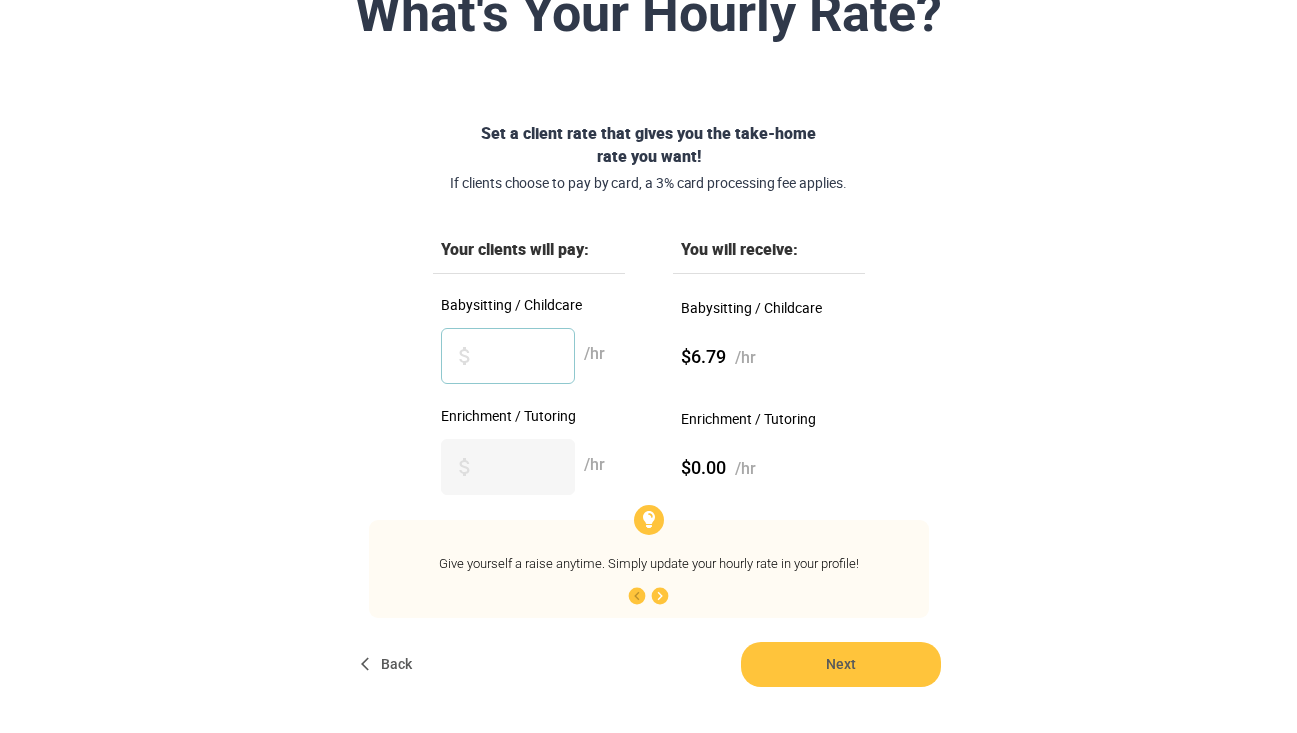 click on "*" at bounding box center [508, 356] 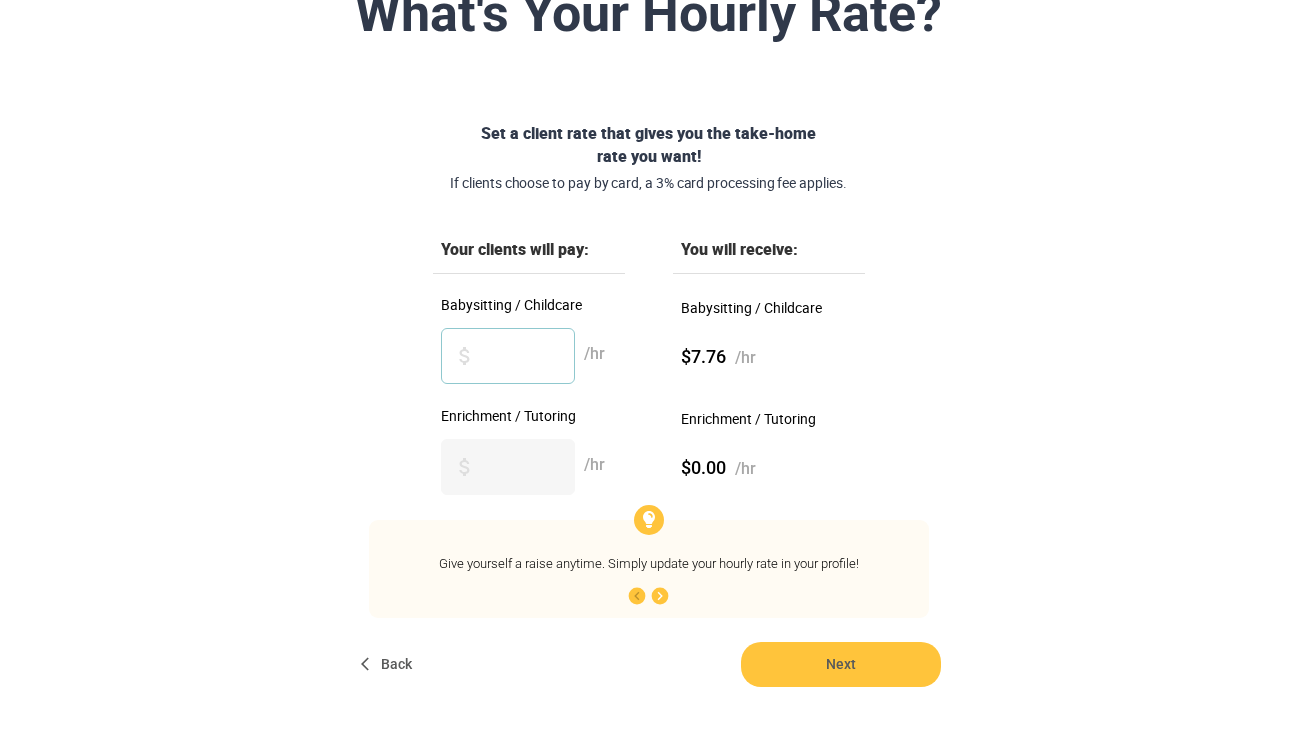 click on "*" at bounding box center [508, 356] 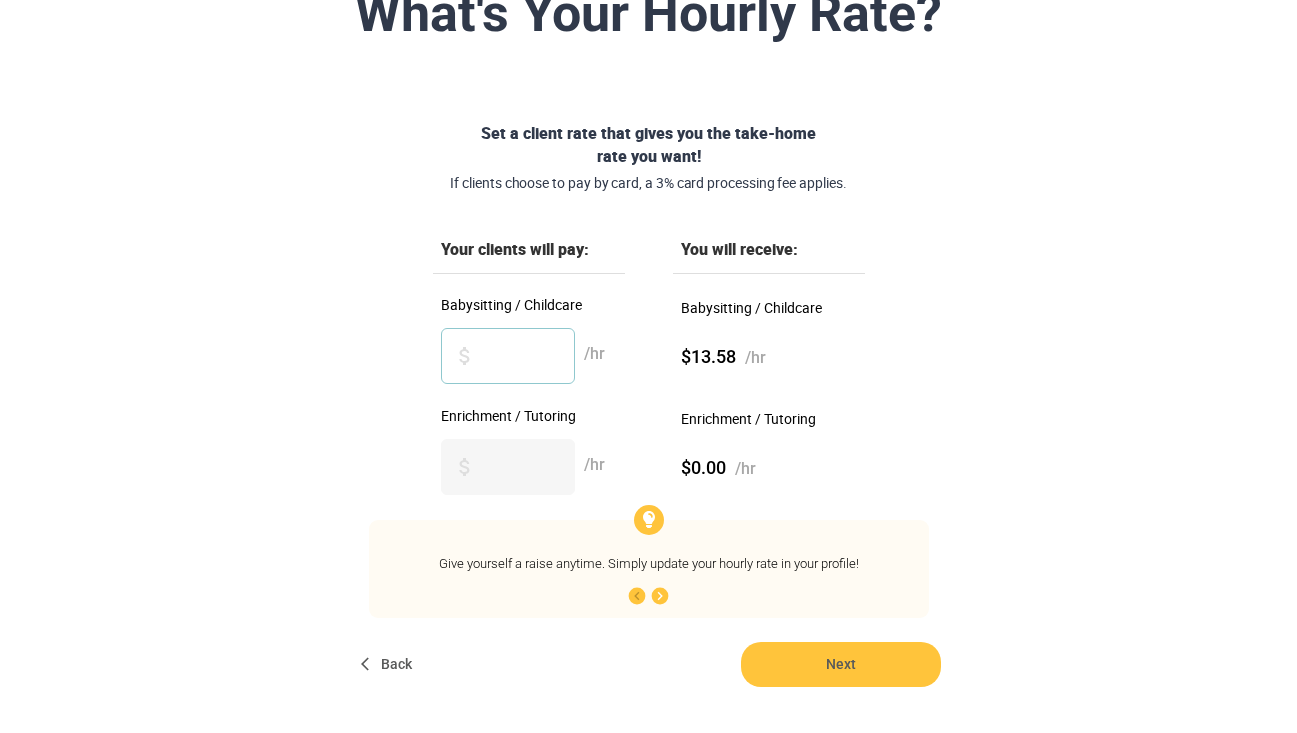 click on "**" at bounding box center [508, 356] 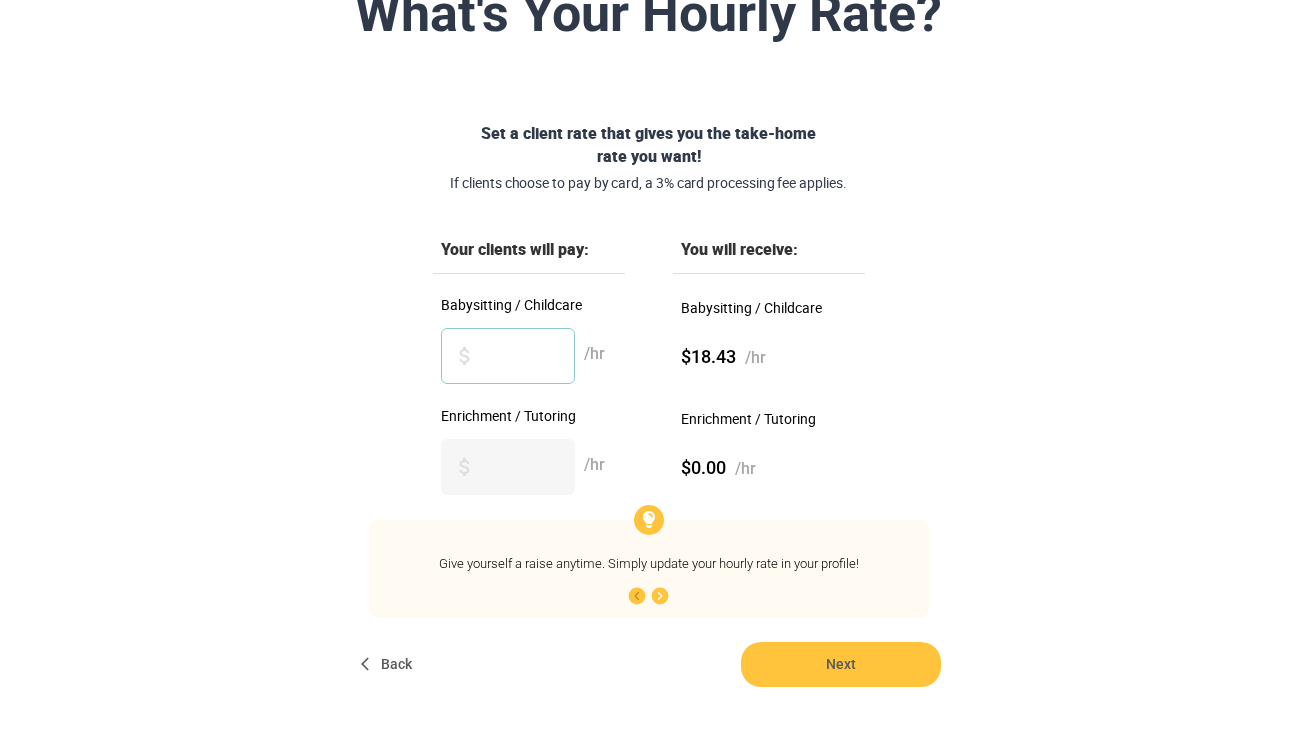 click on "**" at bounding box center (508, 356) 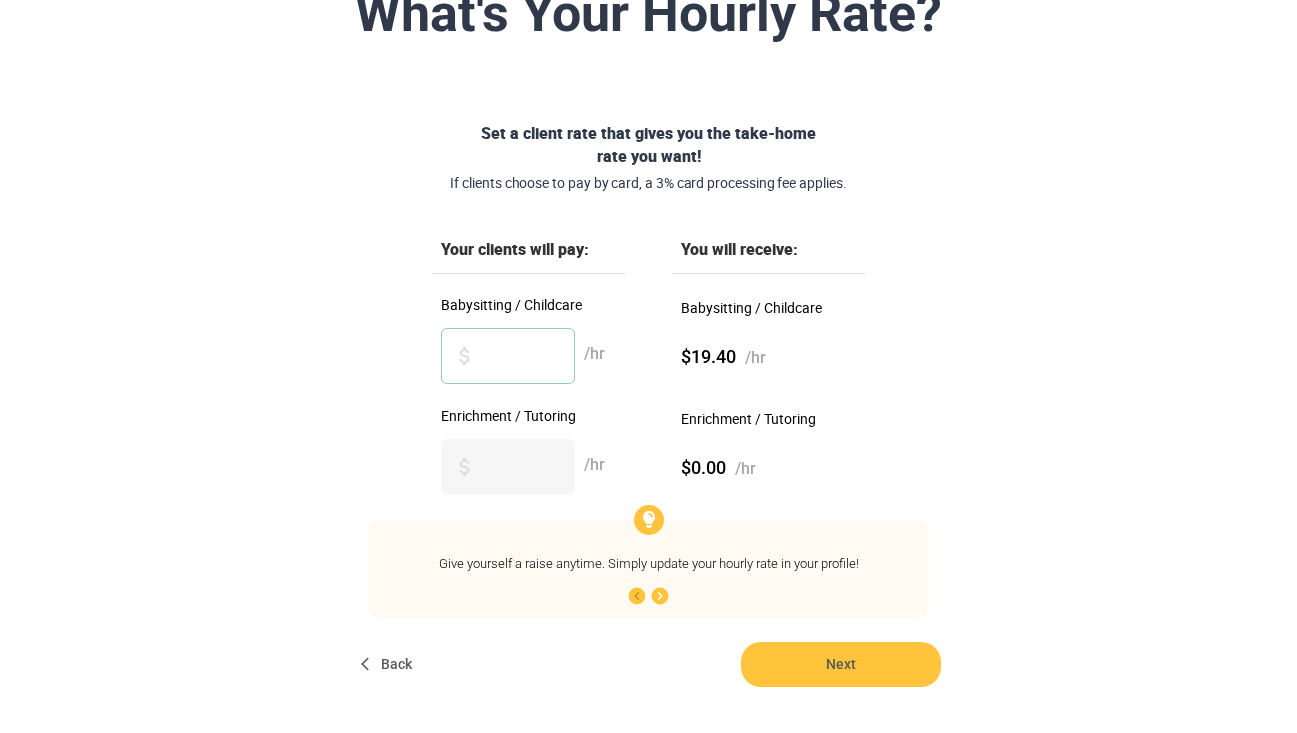 type on "**" 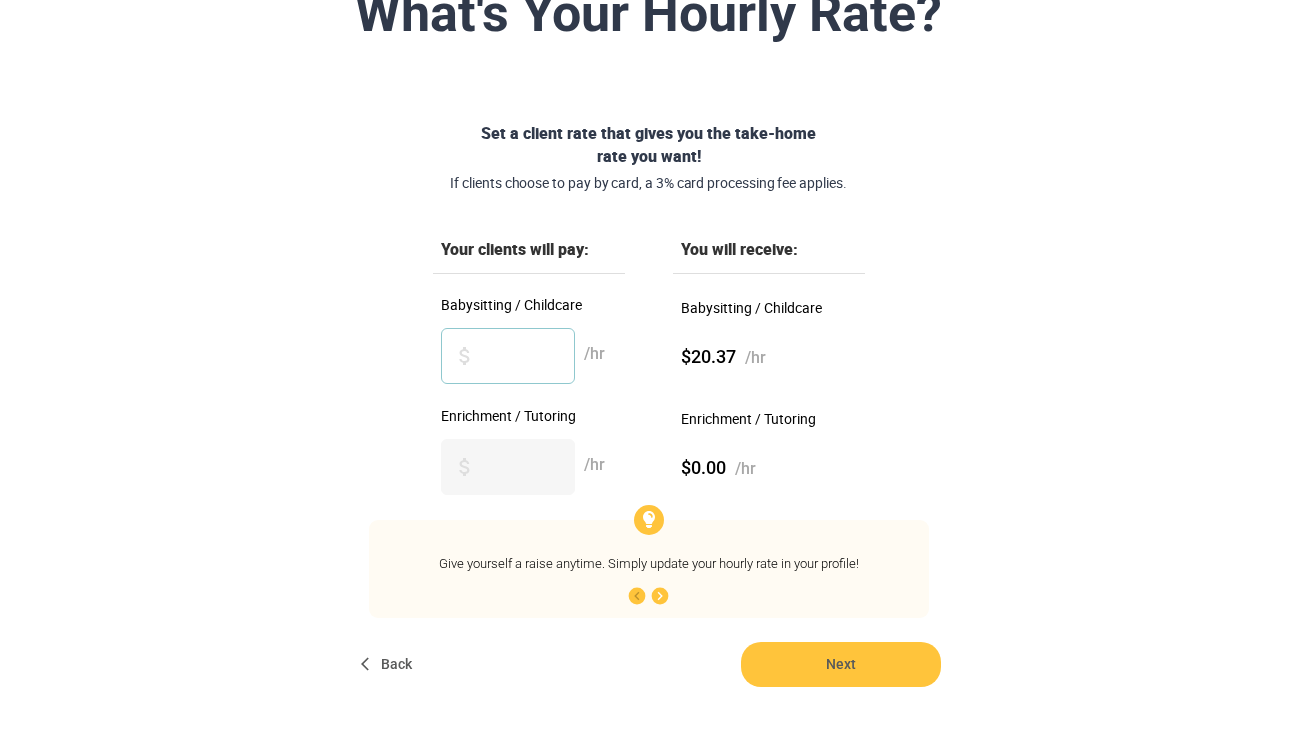click on "**" at bounding box center (508, 356) 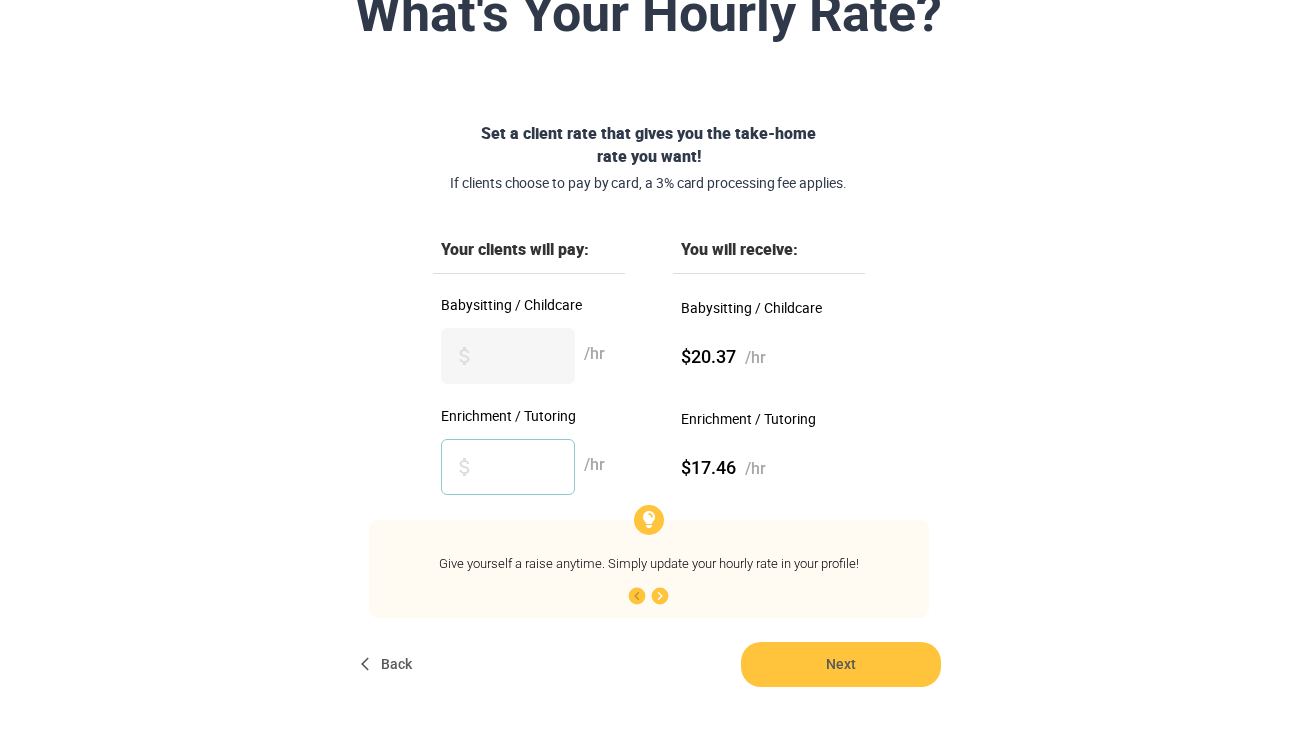 click on "**" at bounding box center [508, 467] 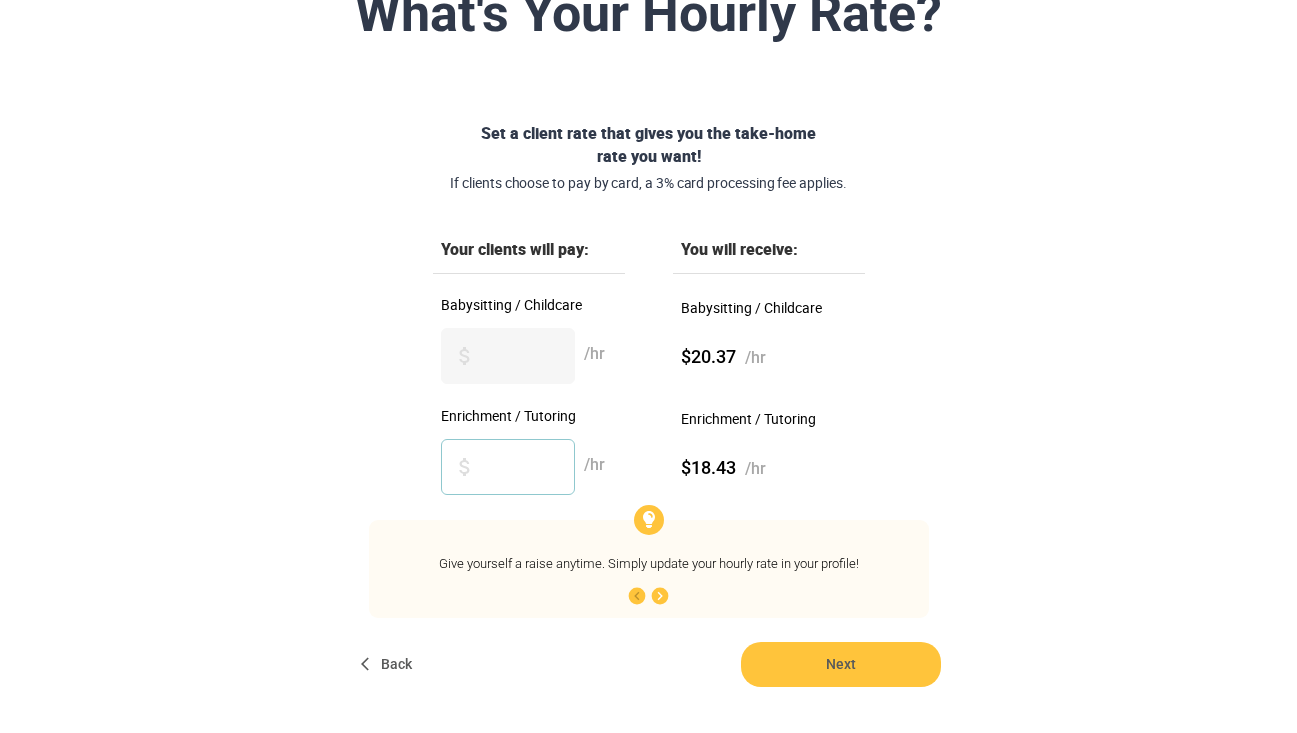 click on "**" at bounding box center (508, 467) 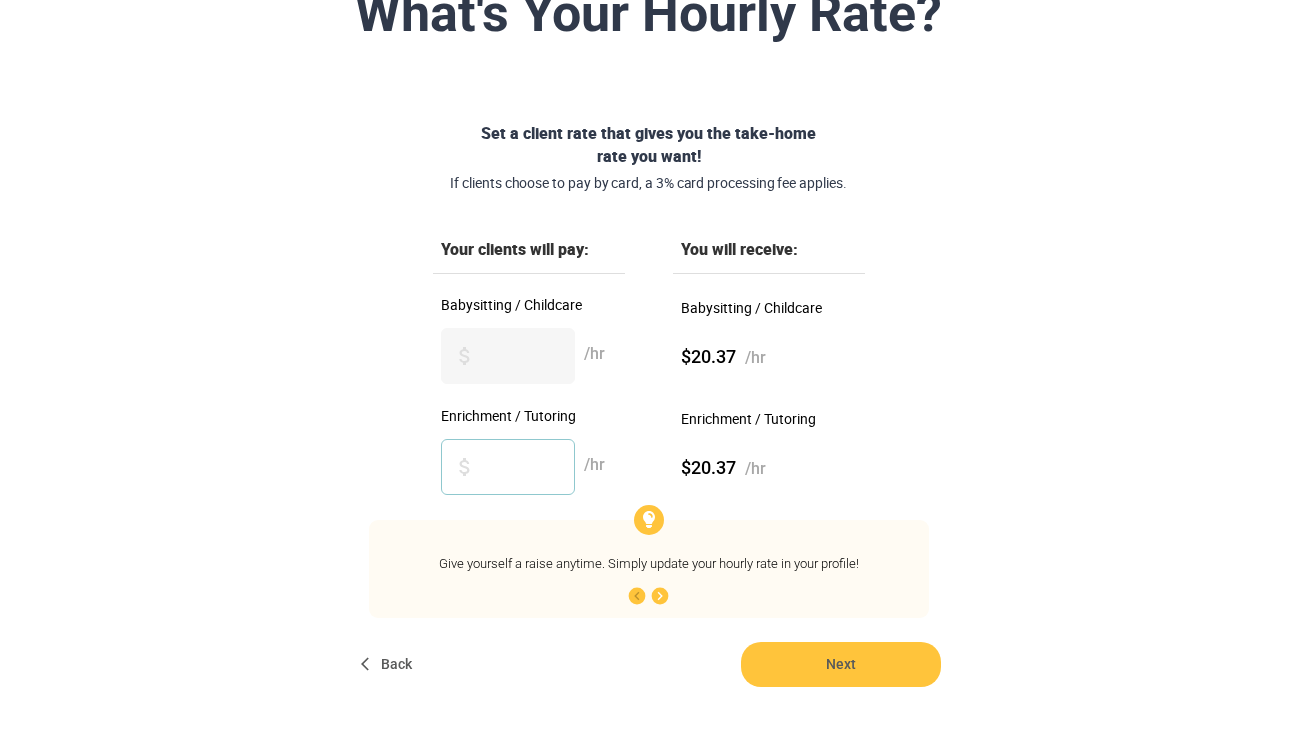 click on "**" at bounding box center (508, 467) 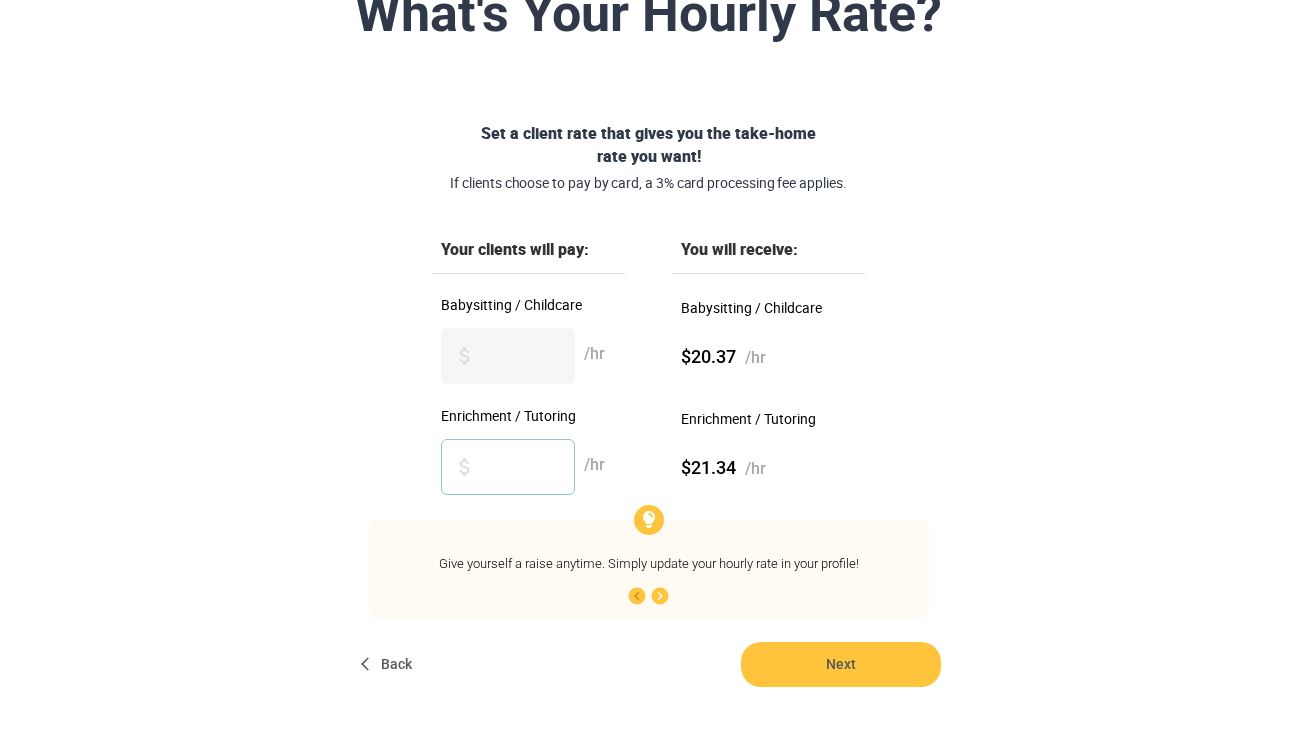 click on "**" at bounding box center (508, 467) 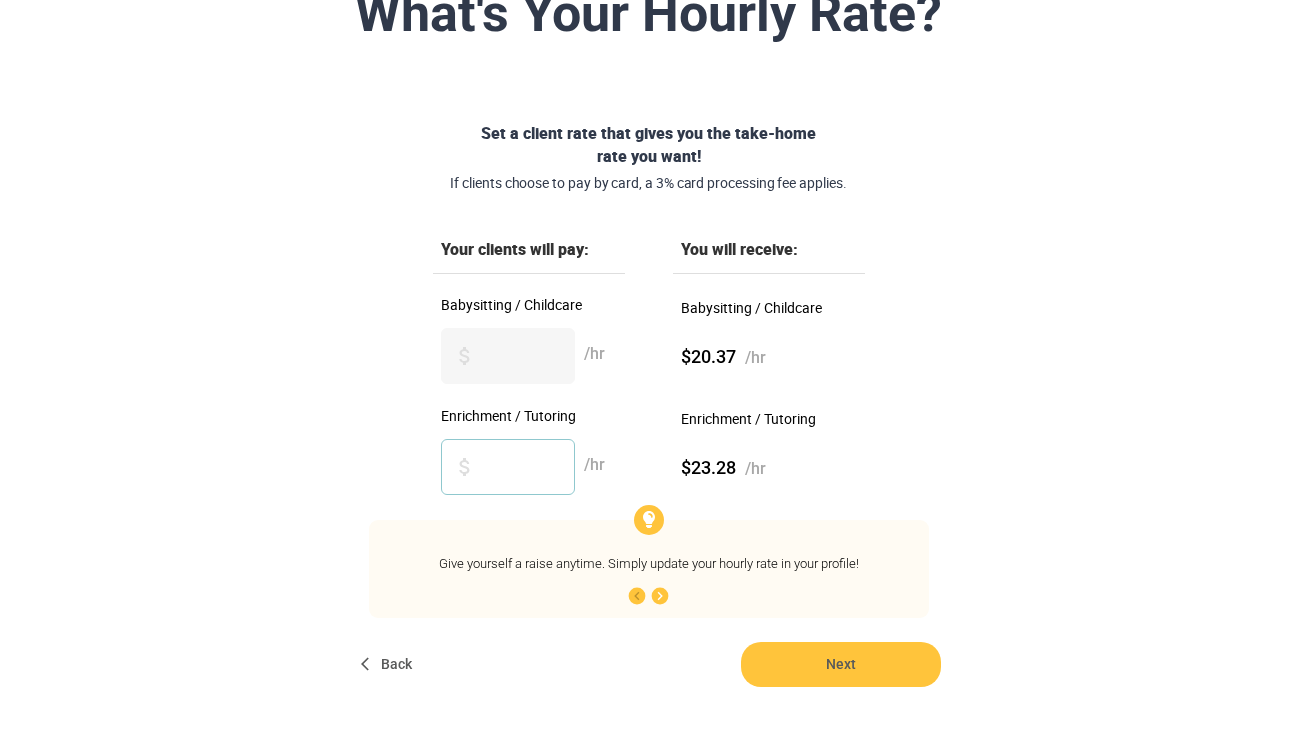 click on "**" at bounding box center (508, 467) 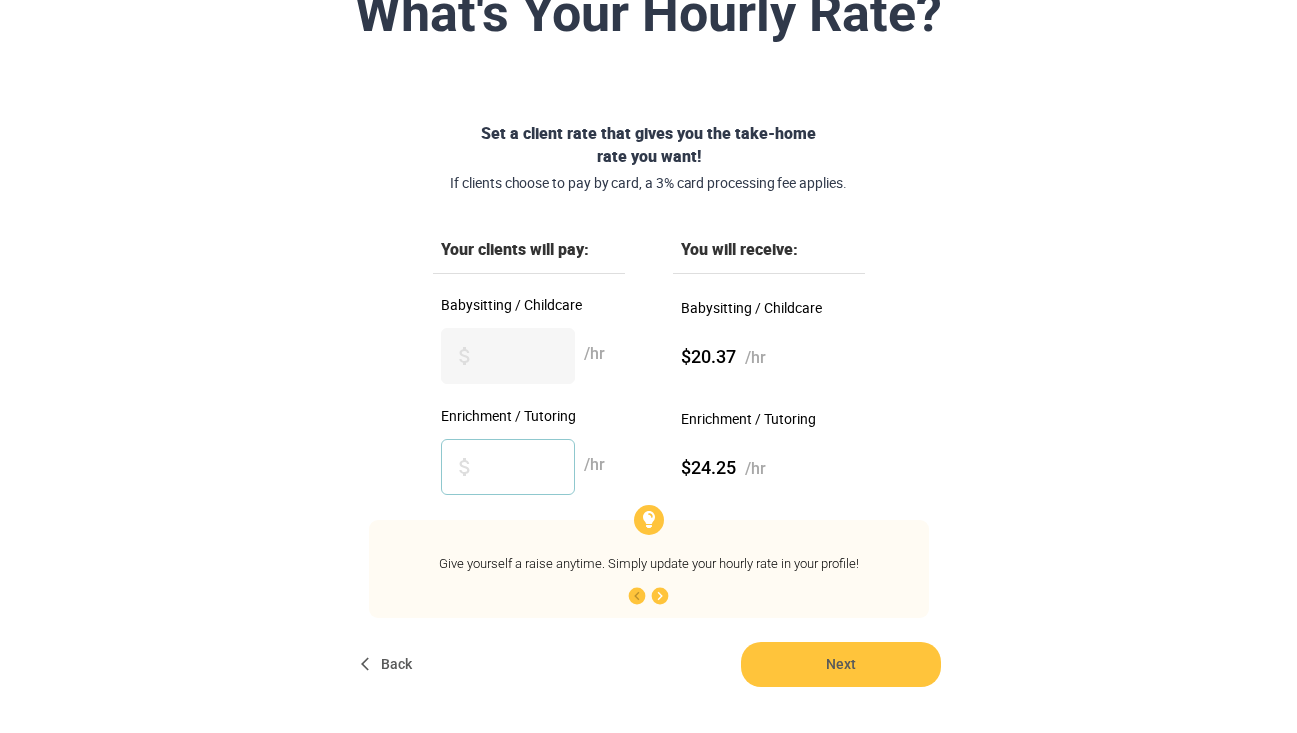 click on "**" at bounding box center (508, 467) 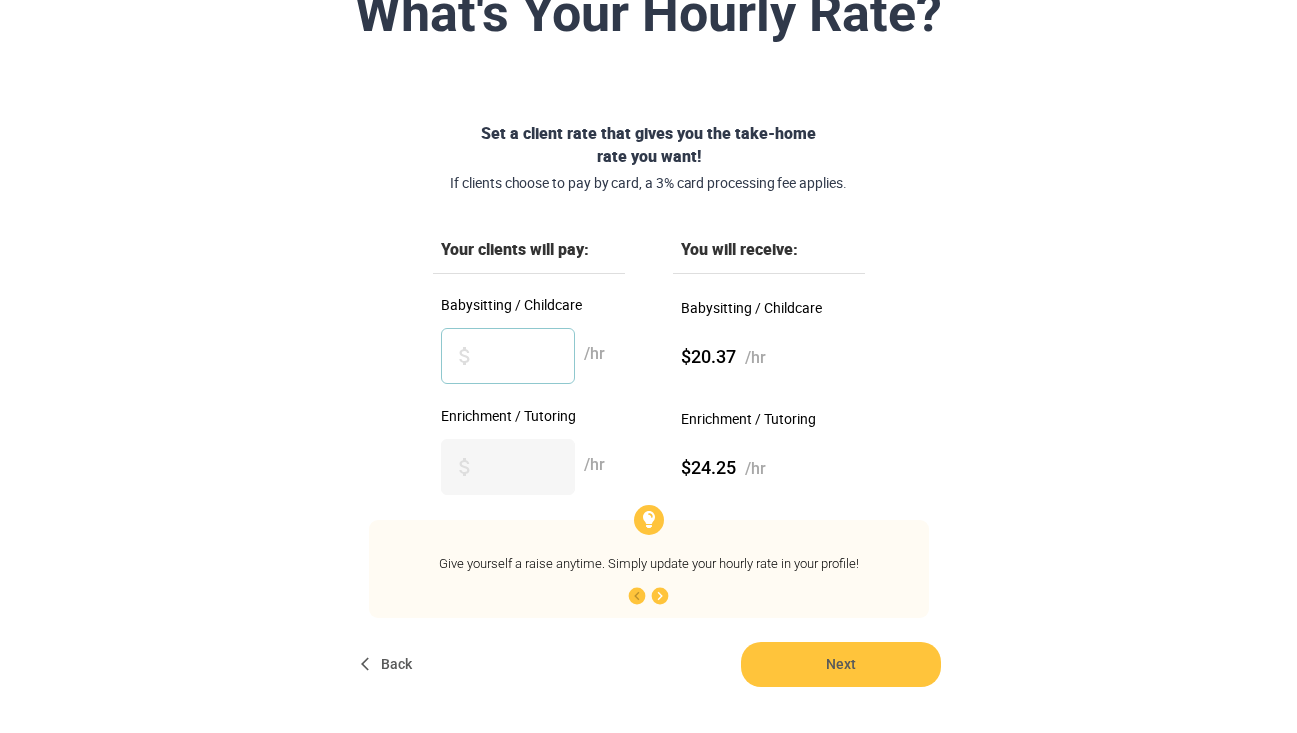 click on "**" at bounding box center (508, 356) 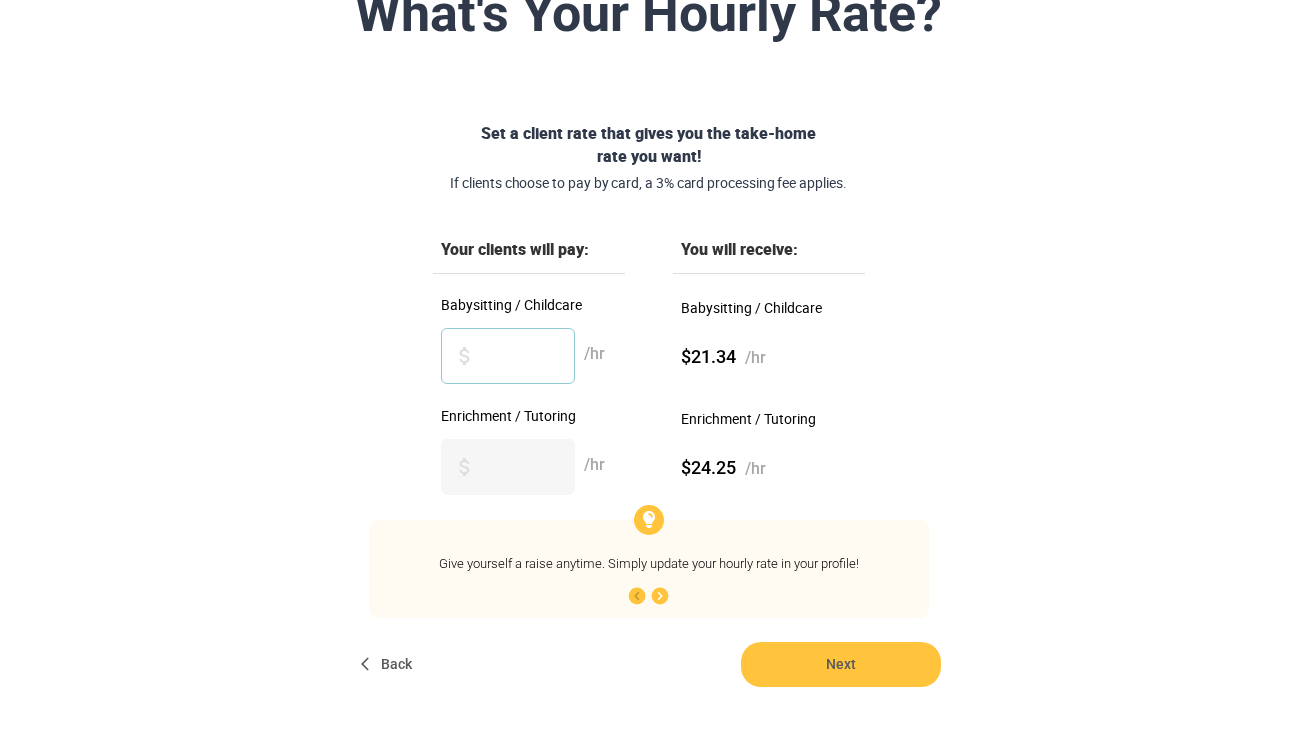 click on "**" at bounding box center (508, 356) 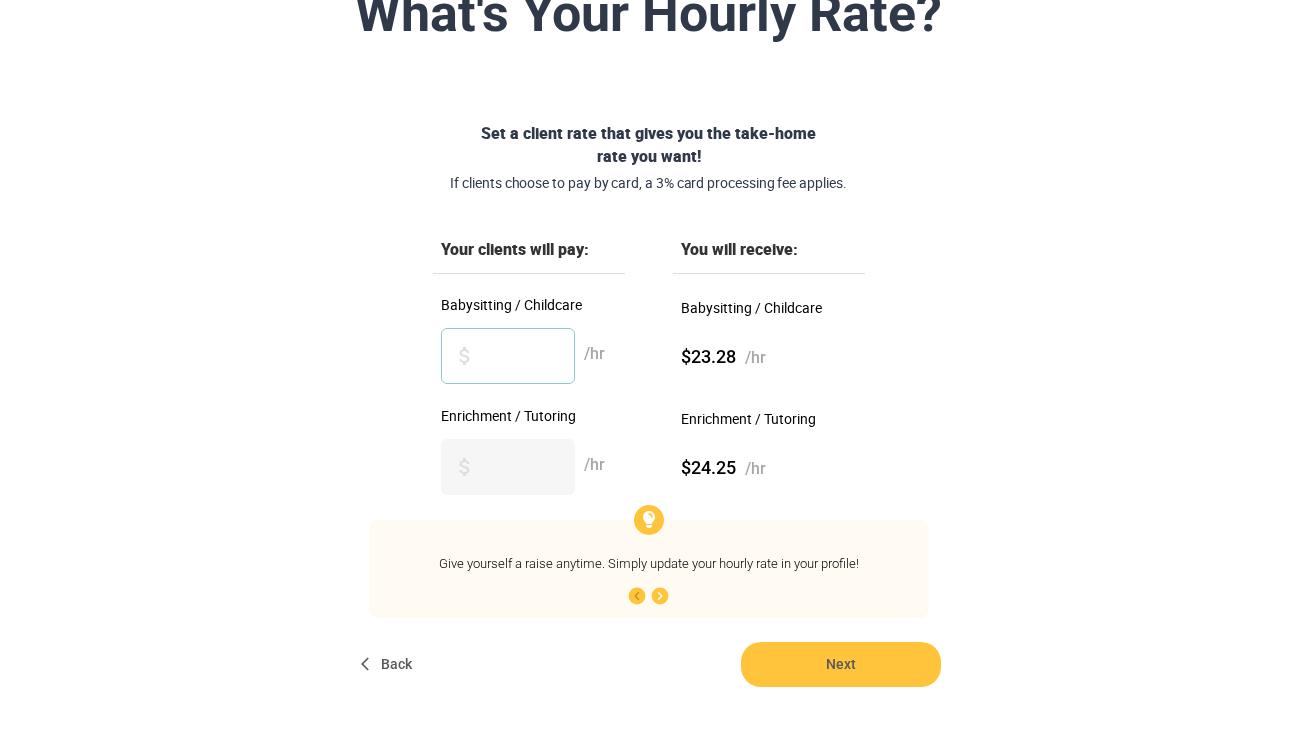 click on "**" at bounding box center [508, 356] 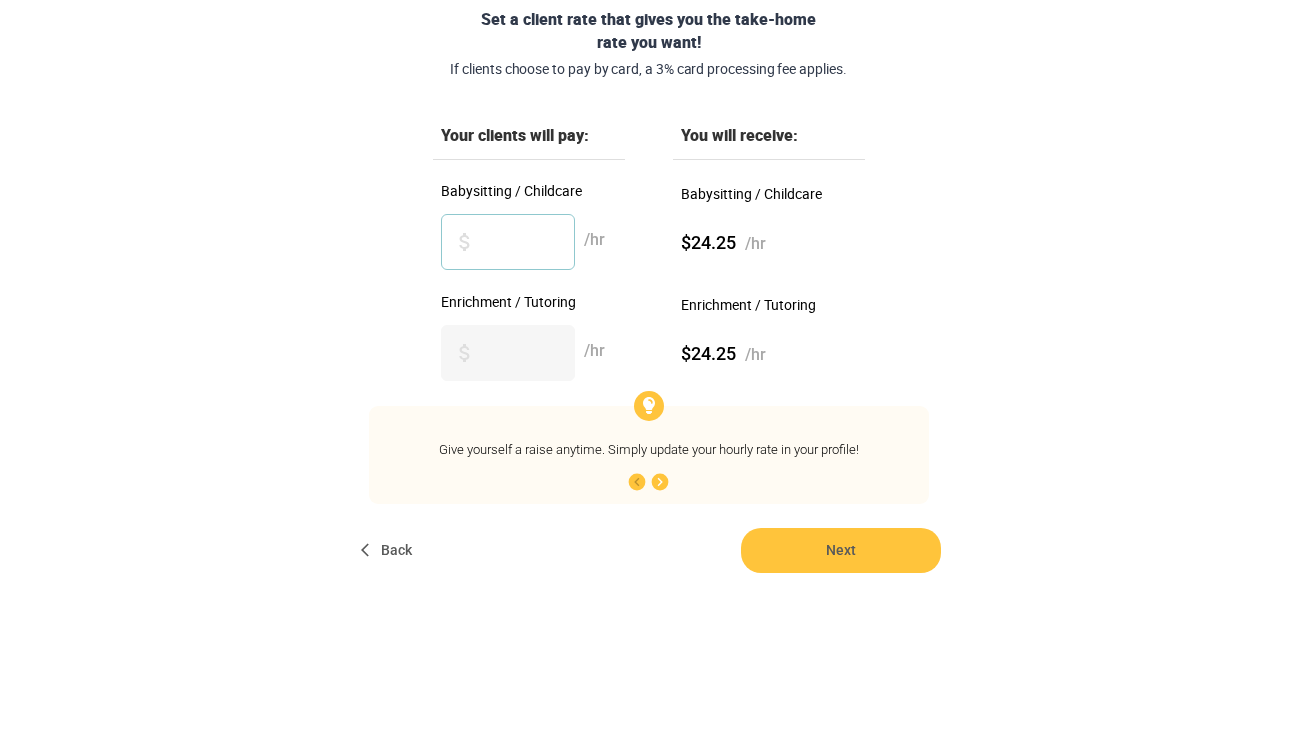 scroll, scrollTop: 298, scrollLeft: 0, axis: vertical 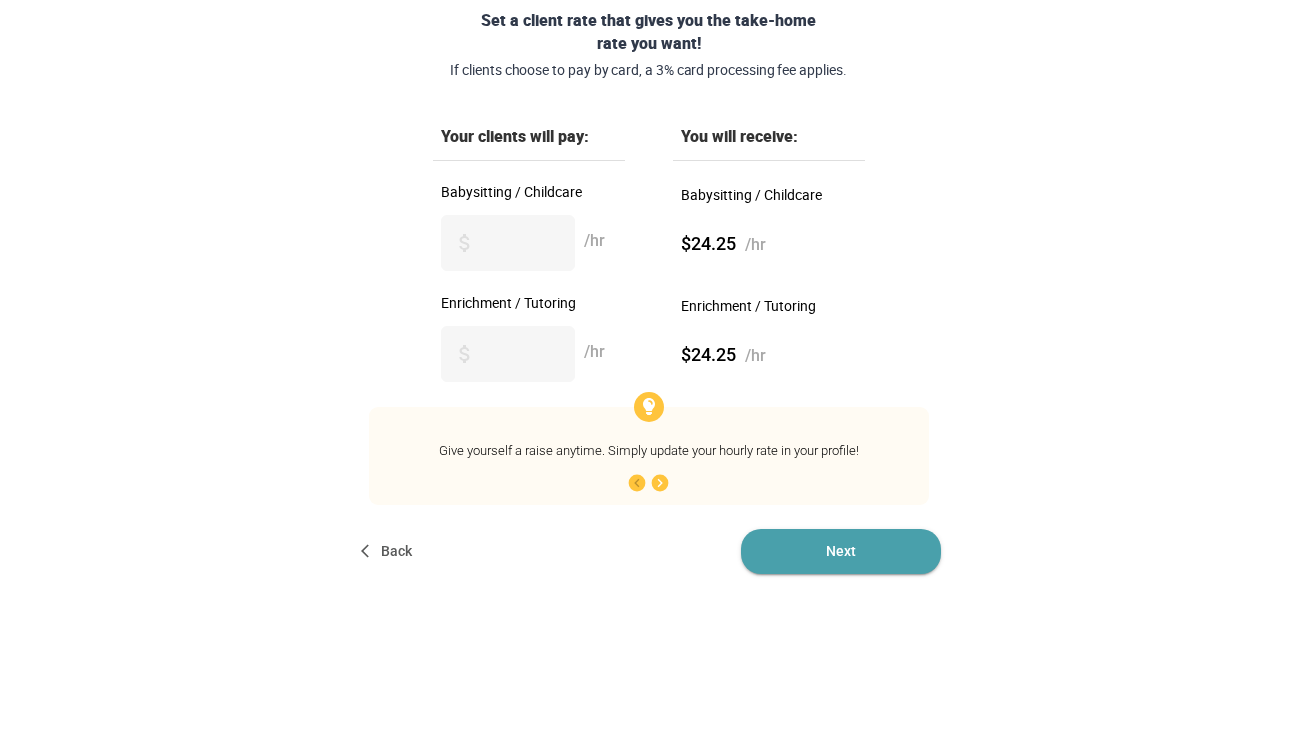 click on "Next" at bounding box center [841, 551] 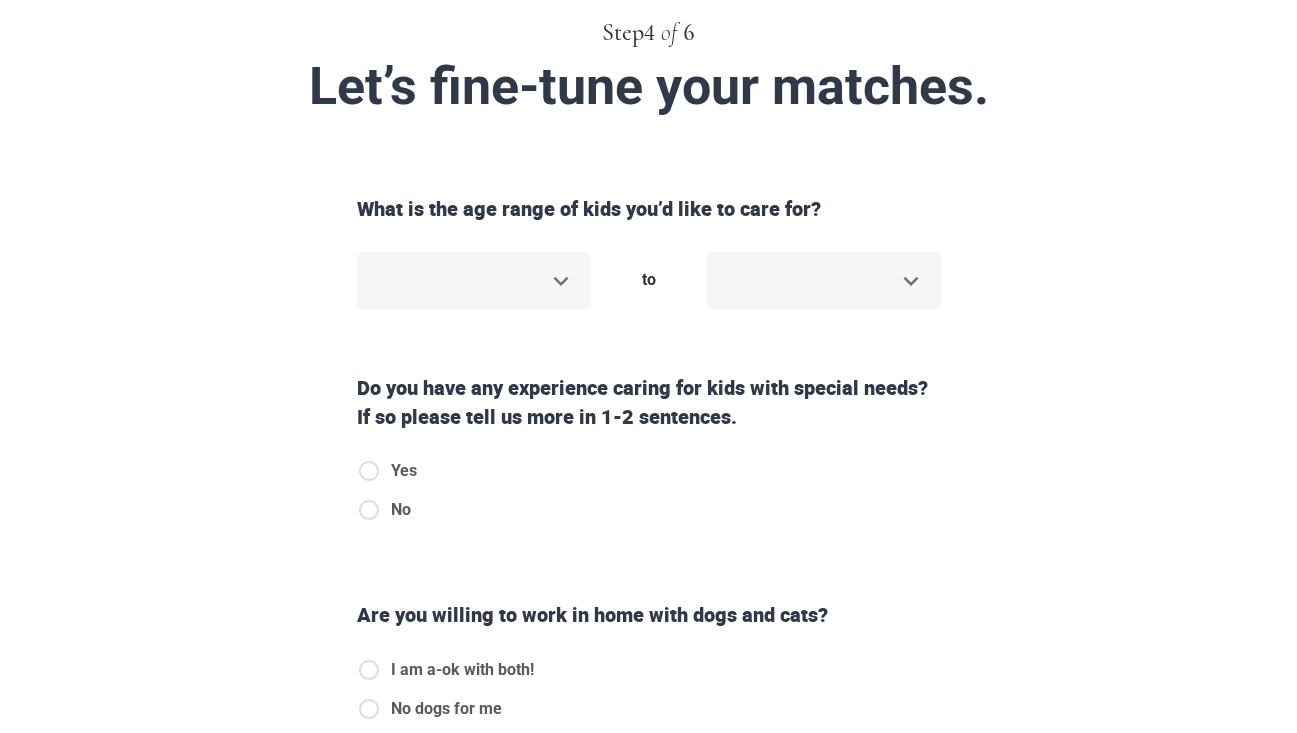 scroll, scrollTop: 117, scrollLeft: 0, axis: vertical 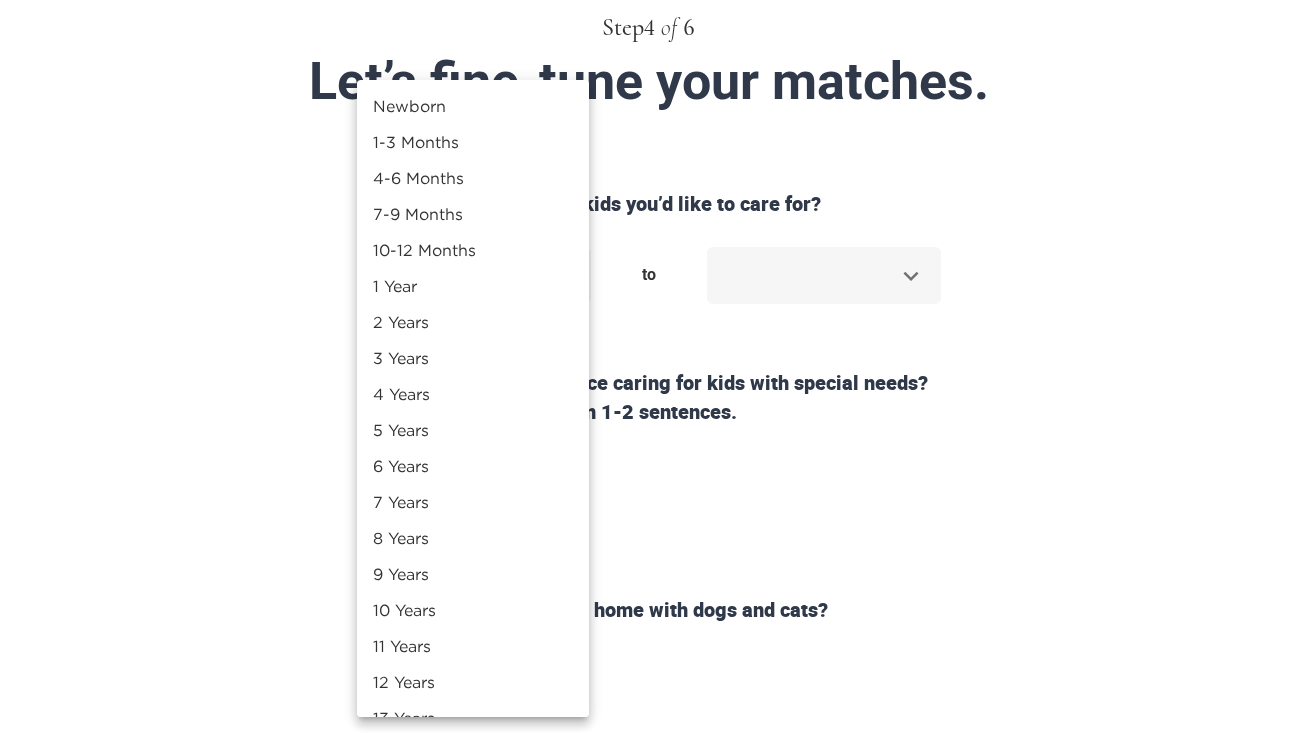 click on "Step  4   of   6 Let’s fine-tune your matches. What is the age range of kids you’d like to care for? ​ to ​ Do you have any experience caring for kids with special needs? If so please tell us more in 1-2 sentences. Yes No Are you willing to work in home with dogs and cats? I am a-ok with both! No dogs for me No cats for me No dogs or cats Do you speak another language besides English? Yes No Back Next Copyright  2025 [EMAIL_ADDRESS][DOMAIN_NAME] [PHONE_NUMBER] Jobs Signup Terms of service Privacy The Sweet Life Newborn 1-3 Months 4-6 Months 7-9 Months 10-12 Months 1 Year 2 Years 3 Years 4 Years 5 Years 6 Years 7 Years 8 Years 9 Years 10 Years 11 Years 12 Years 13 Years 14 Years 15 Years 16 Years 17 Years 18 Years" at bounding box center [648, 249] 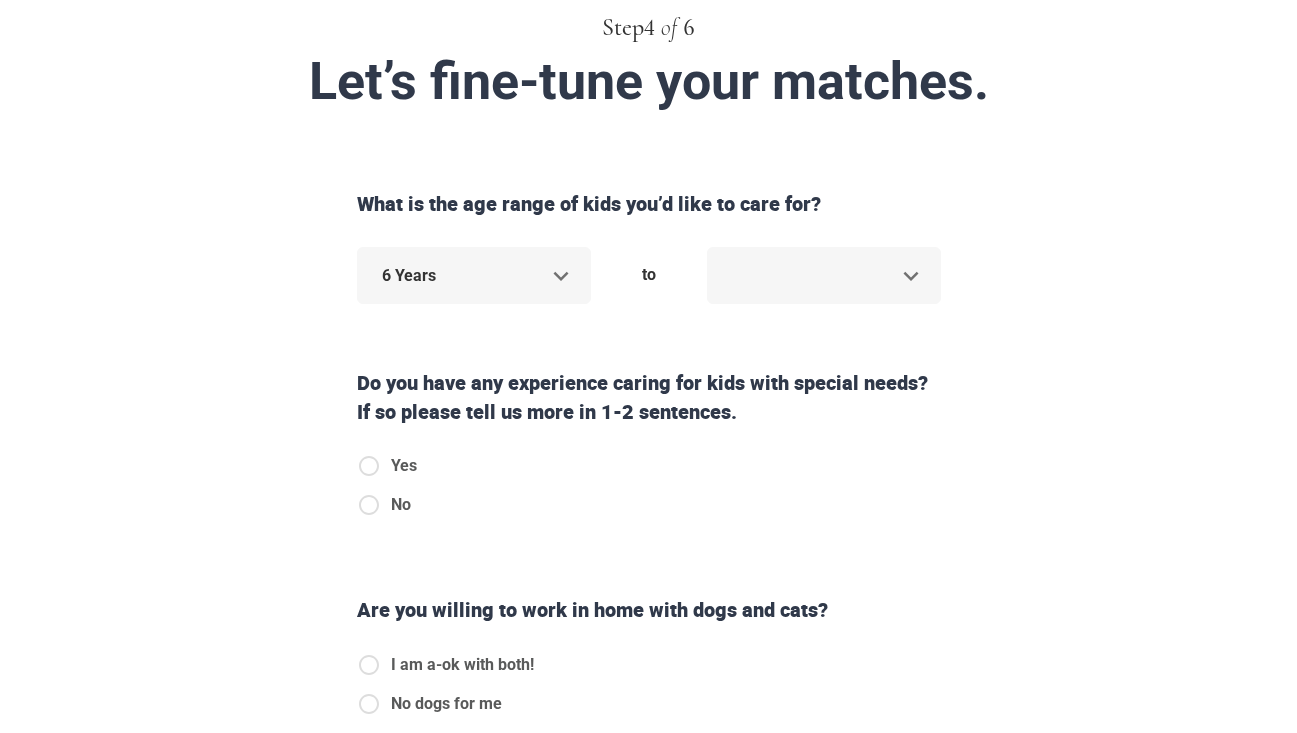 click on "What is the age range of kids you’d like to care for?" at bounding box center (649, 218) 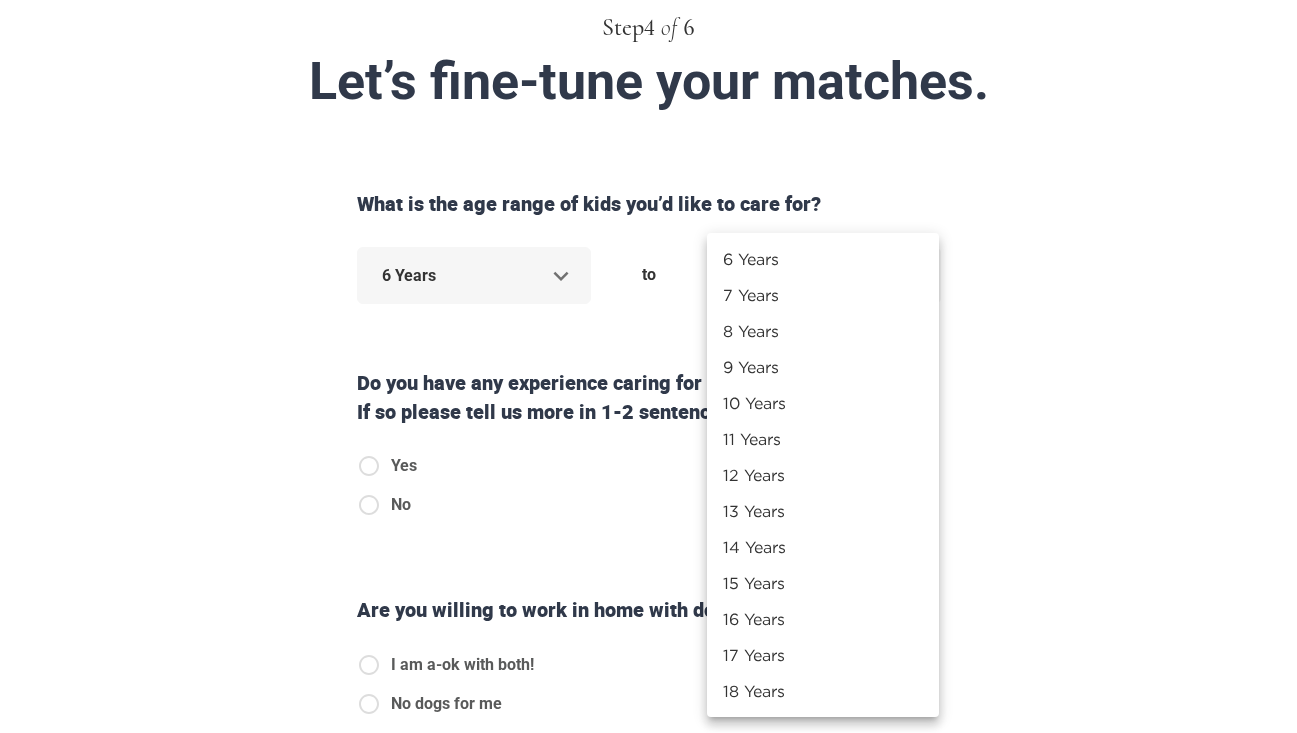 click on "11 Years" at bounding box center (823, 439) 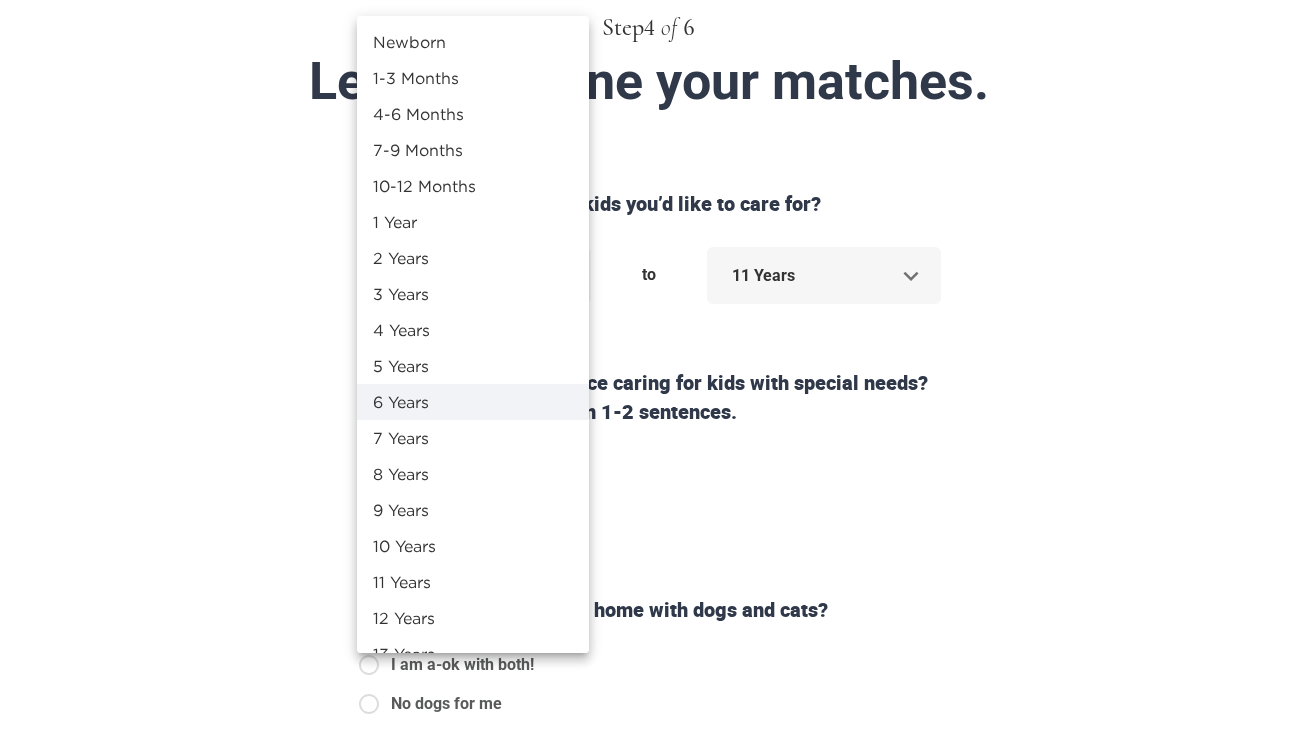 click on "Step  4   of   6 Let’s fine-tune your matches. What is the age range of kids you’d like to care for? 6 Years * to 11 Years ** Do you have any experience caring for kids with special needs? If so please tell us more in 1-2 sentences. Yes No Are you willing to work in home with dogs and cats? I am a-ok with both! No dogs for me No cats for me No dogs or cats Do you speak another language besides English? Yes No Back Next Copyright  2025 [EMAIL_ADDRESS][DOMAIN_NAME] [PHONE_NUMBER] Jobs Signup Terms of service Privacy The Sweet Life Newborn 1-3 Months 4-6 Months 7-9 Months 10-12 Months 1 Year 2 Years 3 Years 4 Years 5 Years 6 Years 7 Years 8 Years 9 Years 10 Years 11 Years 12 Years 13 Years 14 Years 15 Years 16 Years 17 Years 18 Years" at bounding box center (648, 249) 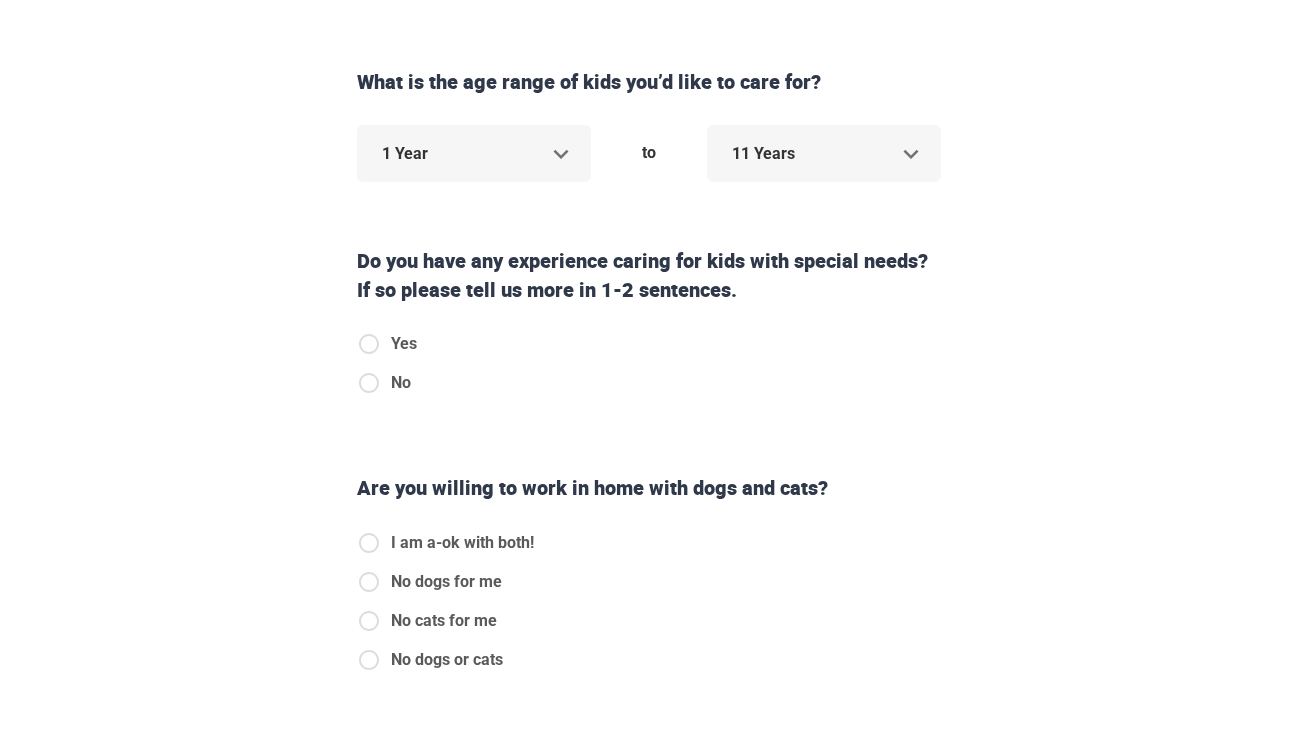 scroll, scrollTop: 253, scrollLeft: 0, axis: vertical 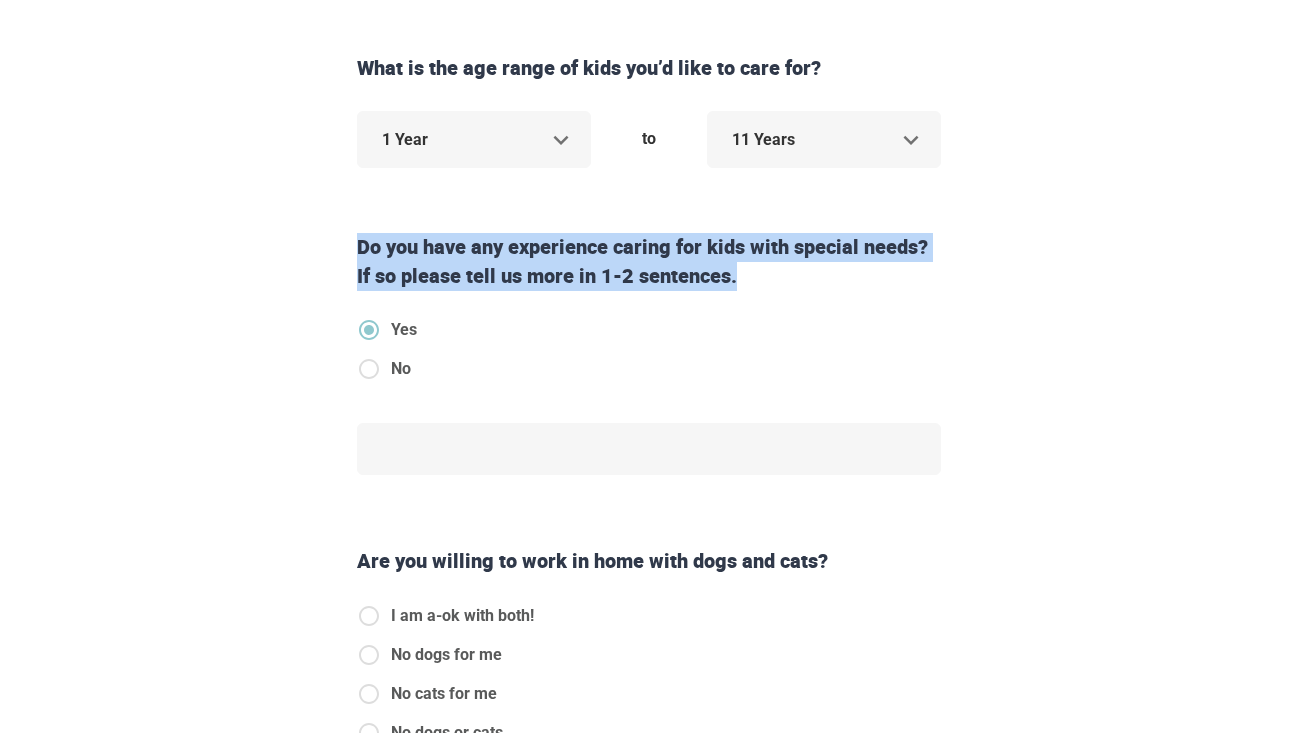 drag, startPoint x: 355, startPoint y: 242, endPoint x: 835, endPoint y: 283, distance: 481.74786 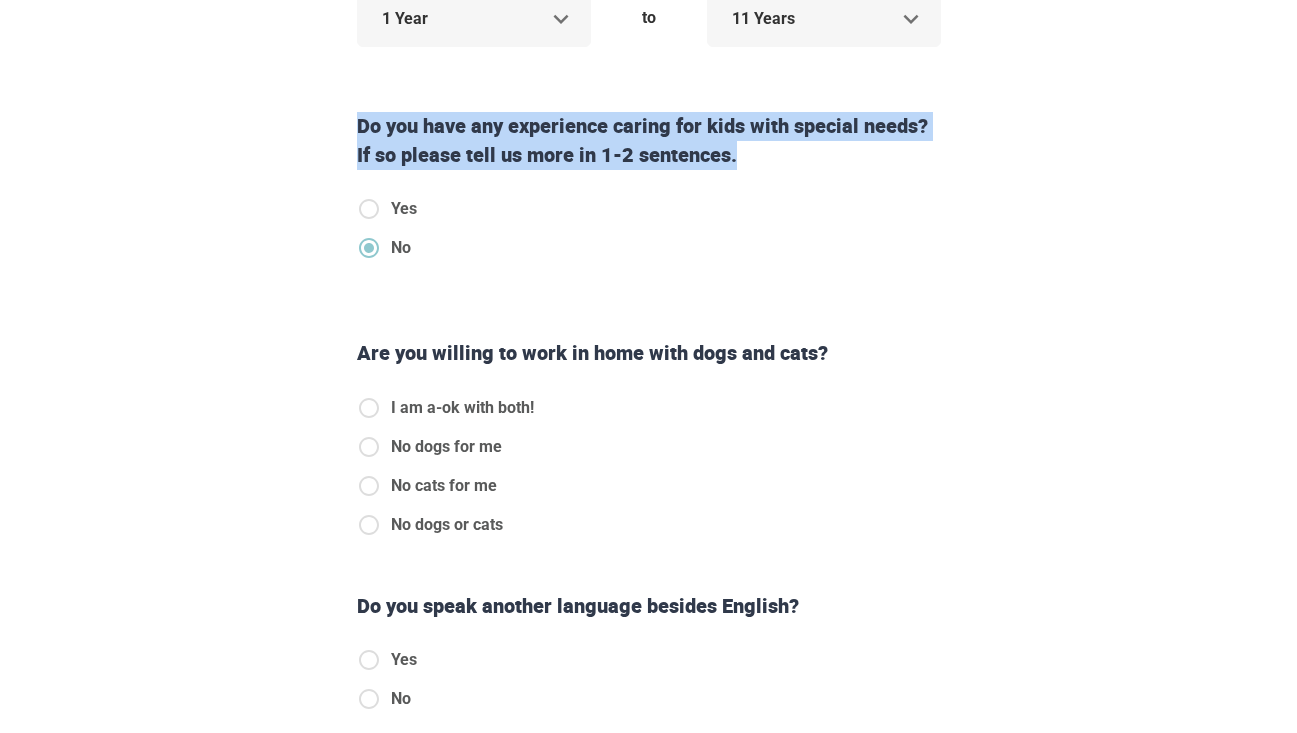 scroll, scrollTop: 379, scrollLeft: 0, axis: vertical 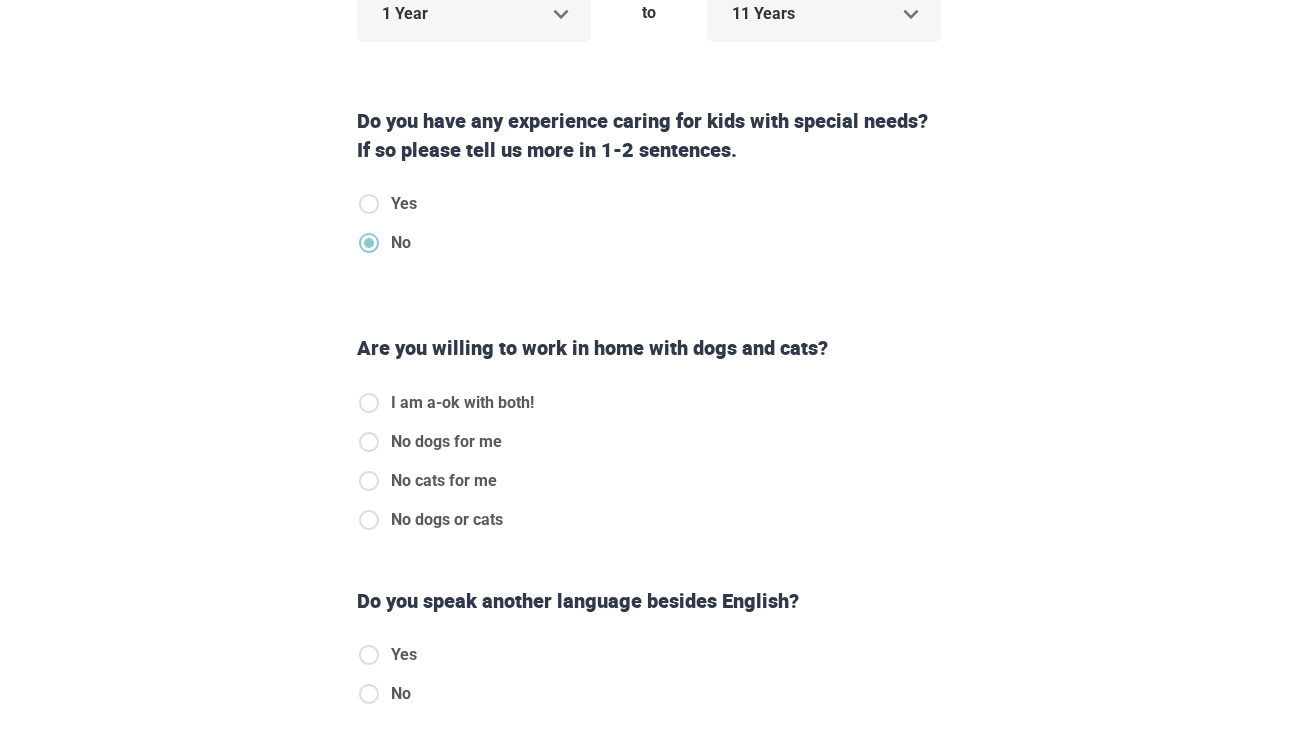 click on "What is the age range of kids you’d like to care for? 1 Year * to 11 Years ** Do you have any experience caring for kids with special needs? If so please tell us more in 1-2 sentences. Yes No Are you willing to work in home with dogs and cats? I am a-ok with both! No dogs for me No cats for me No dogs or cats Do you speak another language besides English? Yes No Back Next" at bounding box center [649, 367] 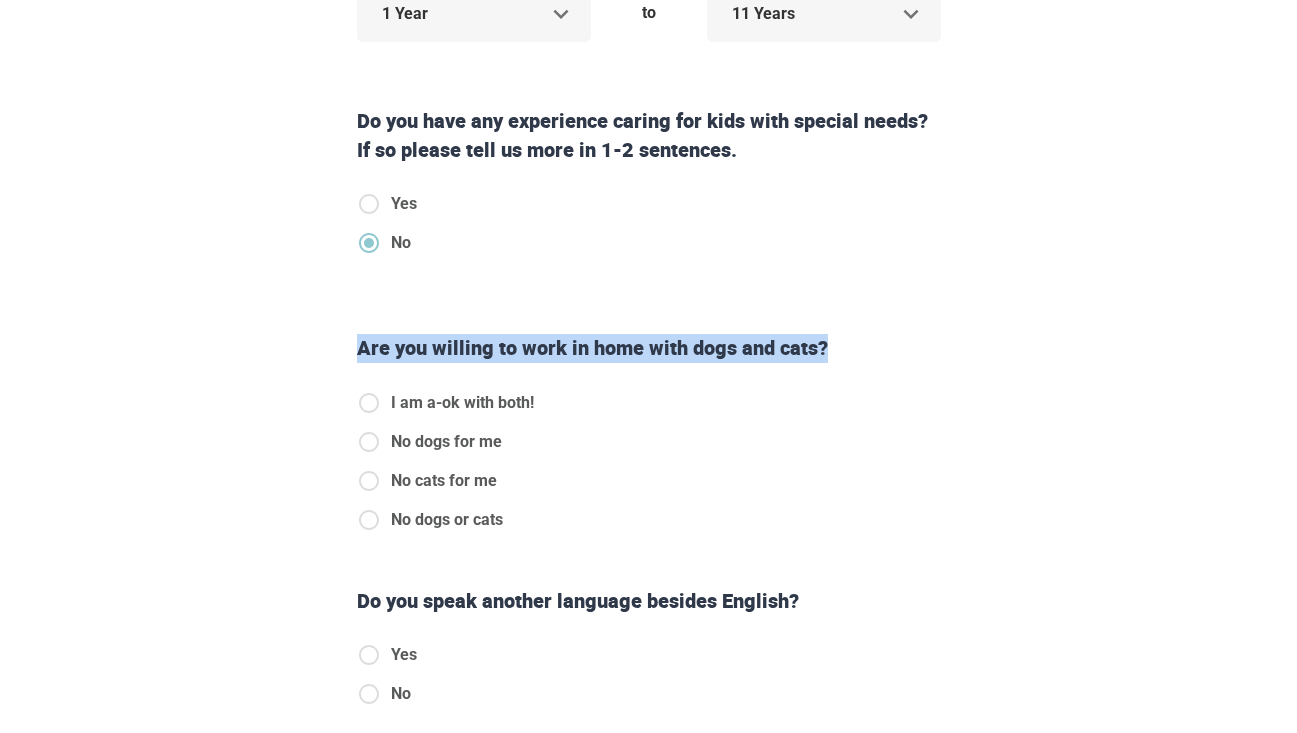 drag, startPoint x: 359, startPoint y: 337, endPoint x: 838, endPoint y: 351, distance: 479.20456 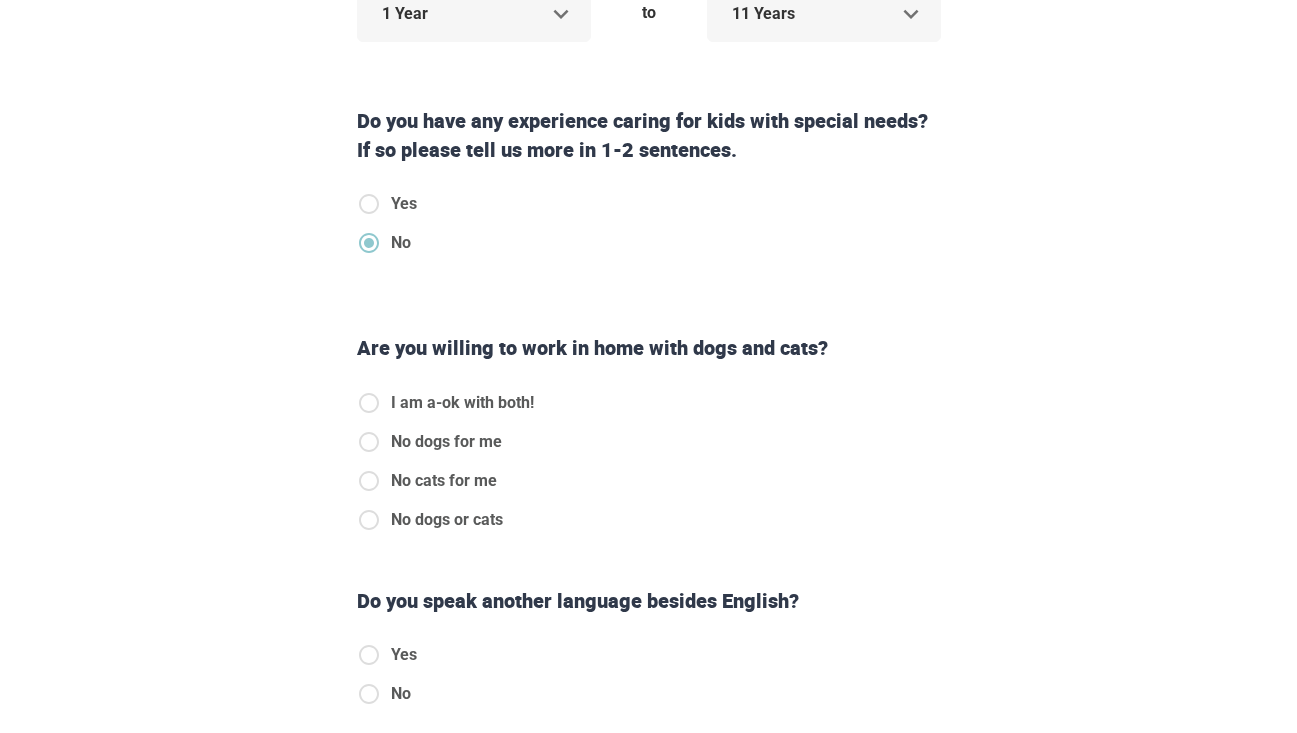click on "Are you willing to work in home with dogs and cats?" at bounding box center (649, 342) 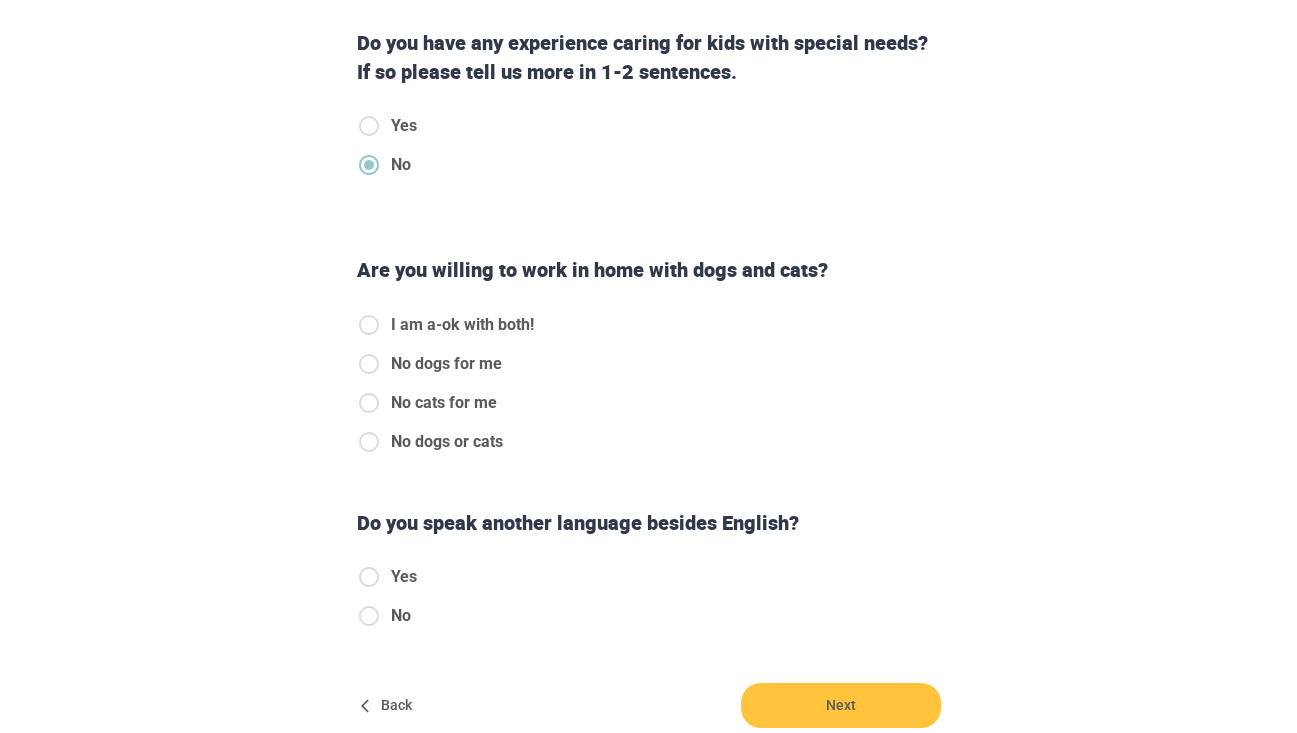 scroll, scrollTop: 463, scrollLeft: 0, axis: vertical 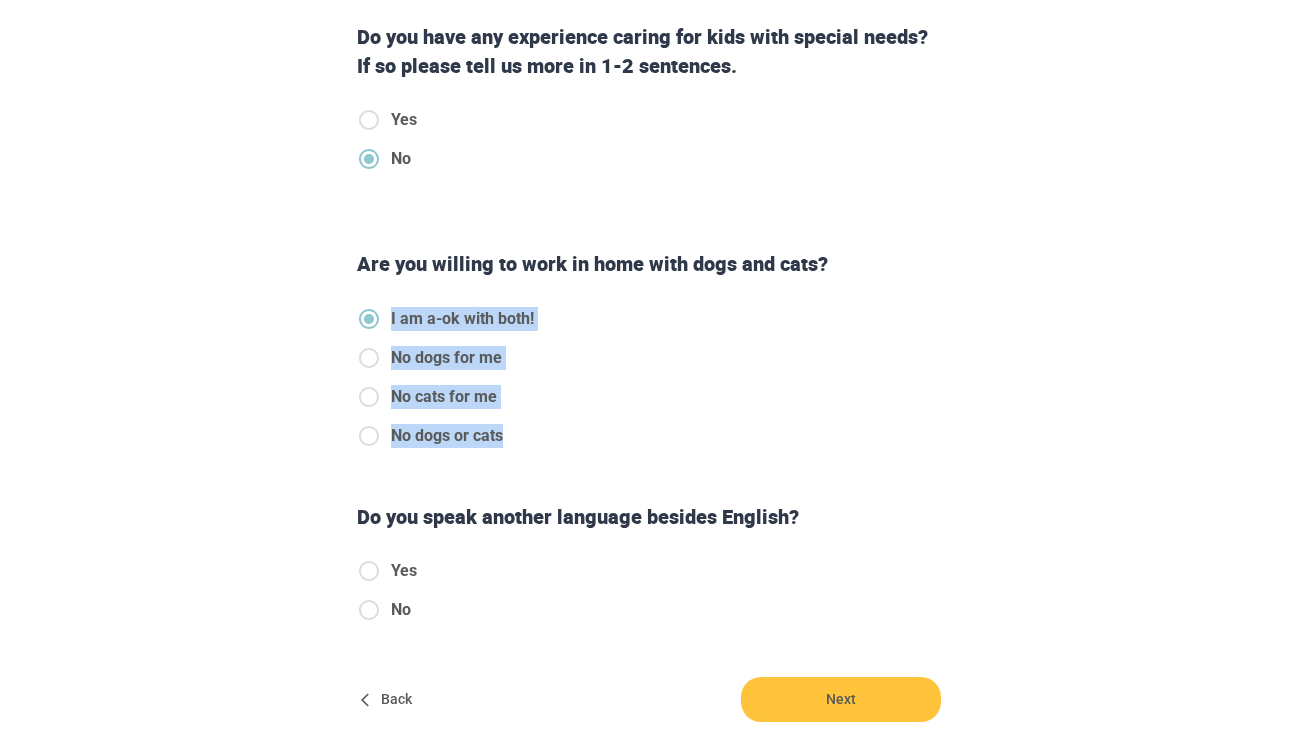 drag, startPoint x: 389, startPoint y: 313, endPoint x: 513, endPoint y: 432, distance: 171.86331 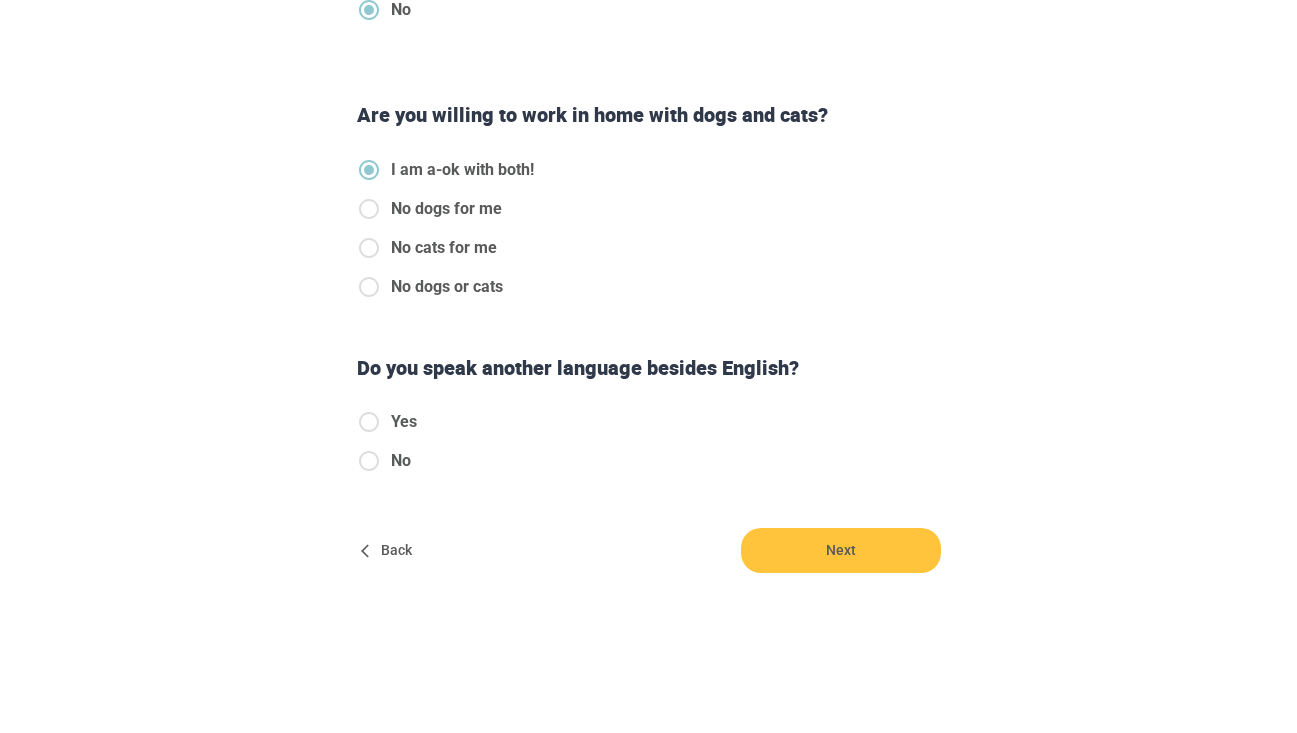 scroll, scrollTop: 611, scrollLeft: 0, axis: vertical 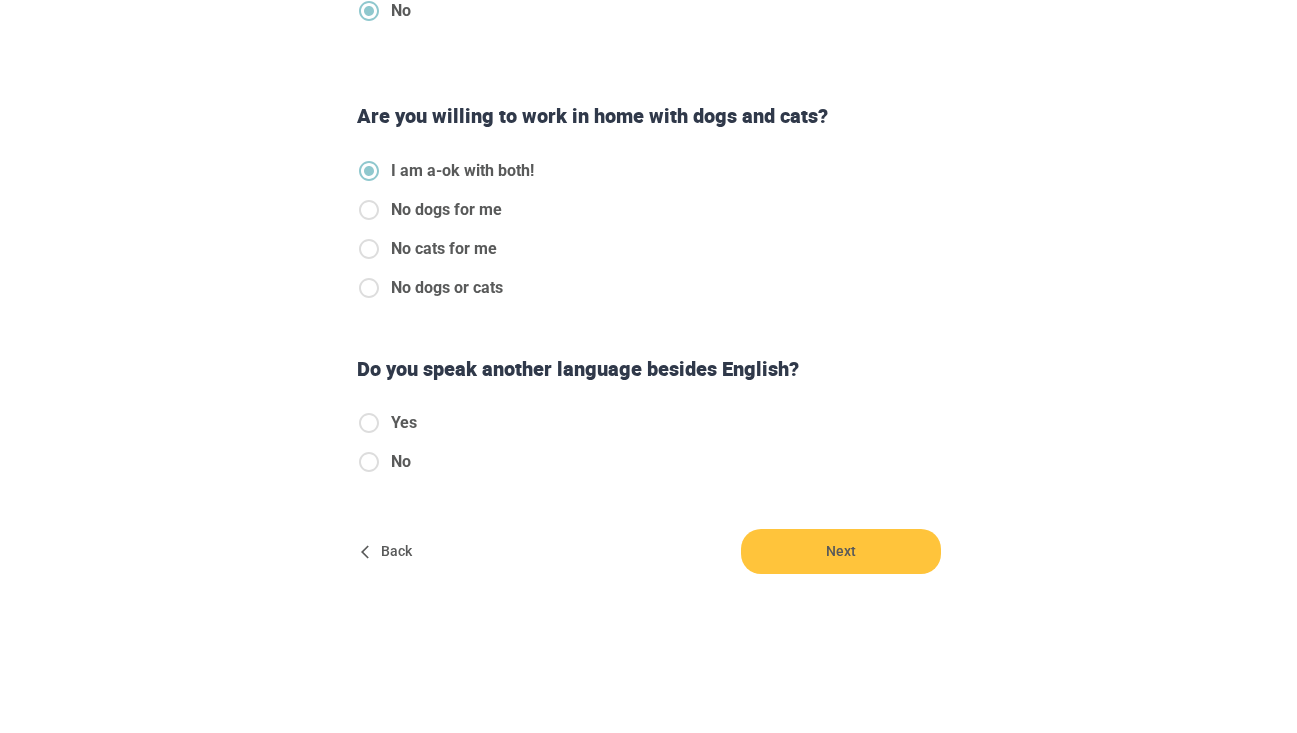 click on "What is the age range of kids you’d like to care for? 1 Year * to 11 Years ** Do you have any experience caring for kids with special needs? If so please tell us more in 1-2 sentences. Yes No Are you willing to work in home with dogs and cats? I am a-ok with both! No dogs for me No cats for me No dogs or cats Do you speak another language besides English? Yes No Back Next" at bounding box center [649, 135] 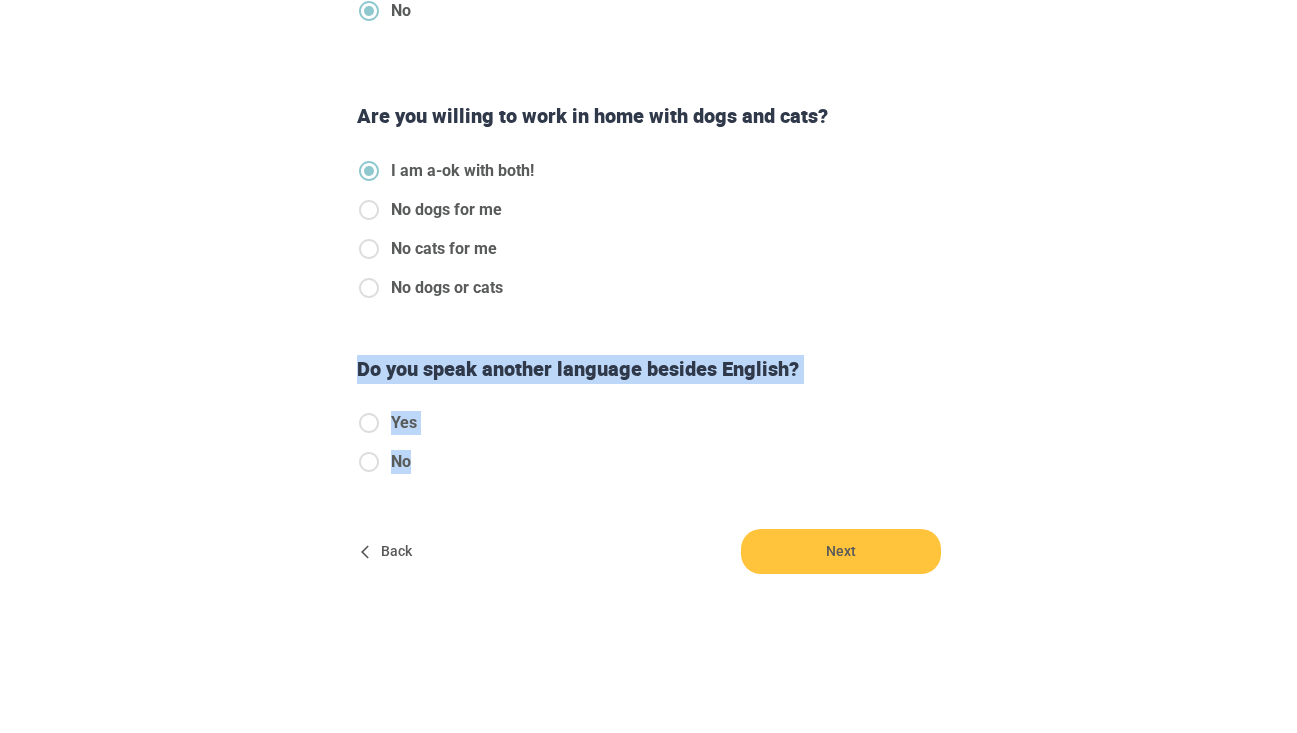 drag, startPoint x: 352, startPoint y: 355, endPoint x: 576, endPoint y: 446, distance: 241.77882 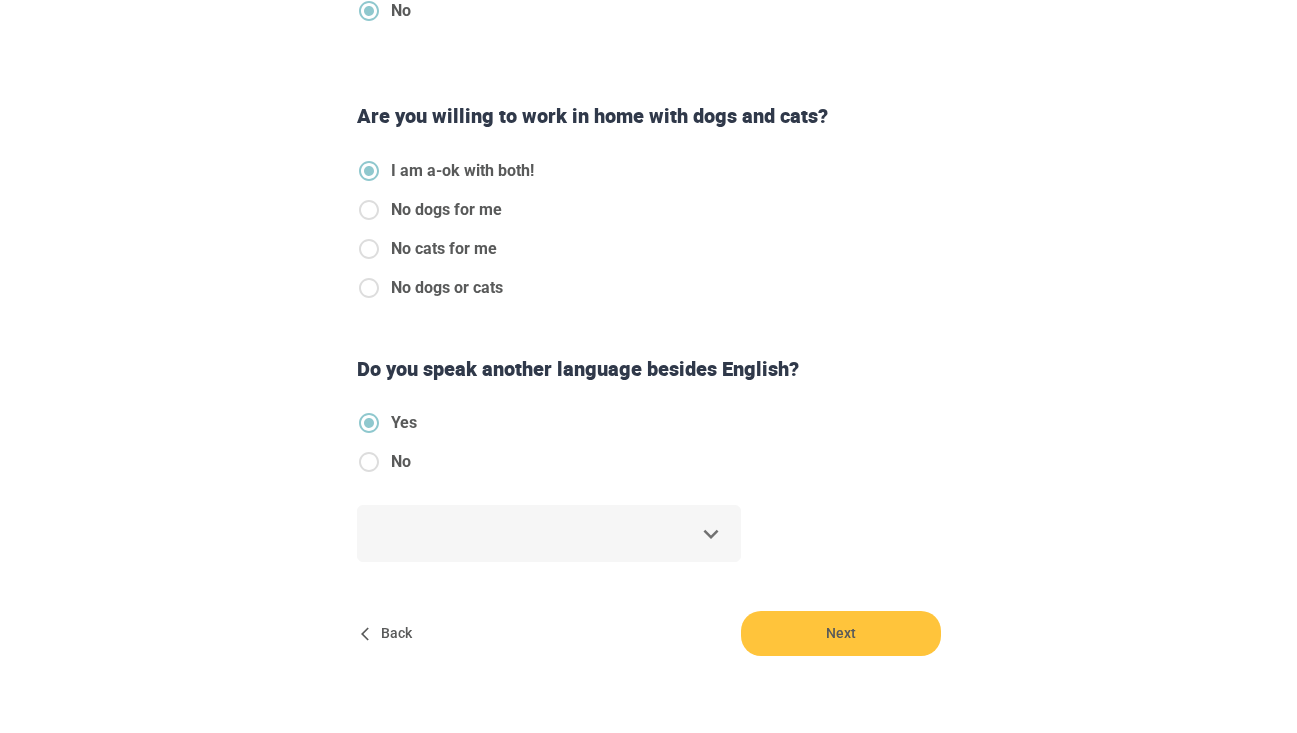 click on "Step  4   of   6 Let’s fine-tune your matches. What is the age range of kids you’d like to care for? 1 Year * to 11 Years ** Do you have any experience caring for kids with special needs? If so please tell us more in 1-2 sentences. Yes No Are you willing to work in home with dogs and cats? I am a-ok with both! No dogs for me No cats for me No dogs or cats Do you speak another language besides English? Yes No ​ Back Next Copyright  2025 [EMAIL_ADDRESS][DOMAIN_NAME] [PHONE_NUMBER] Jobs Signup Terms of service Privacy The Sweet Life" at bounding box center [648, -245] 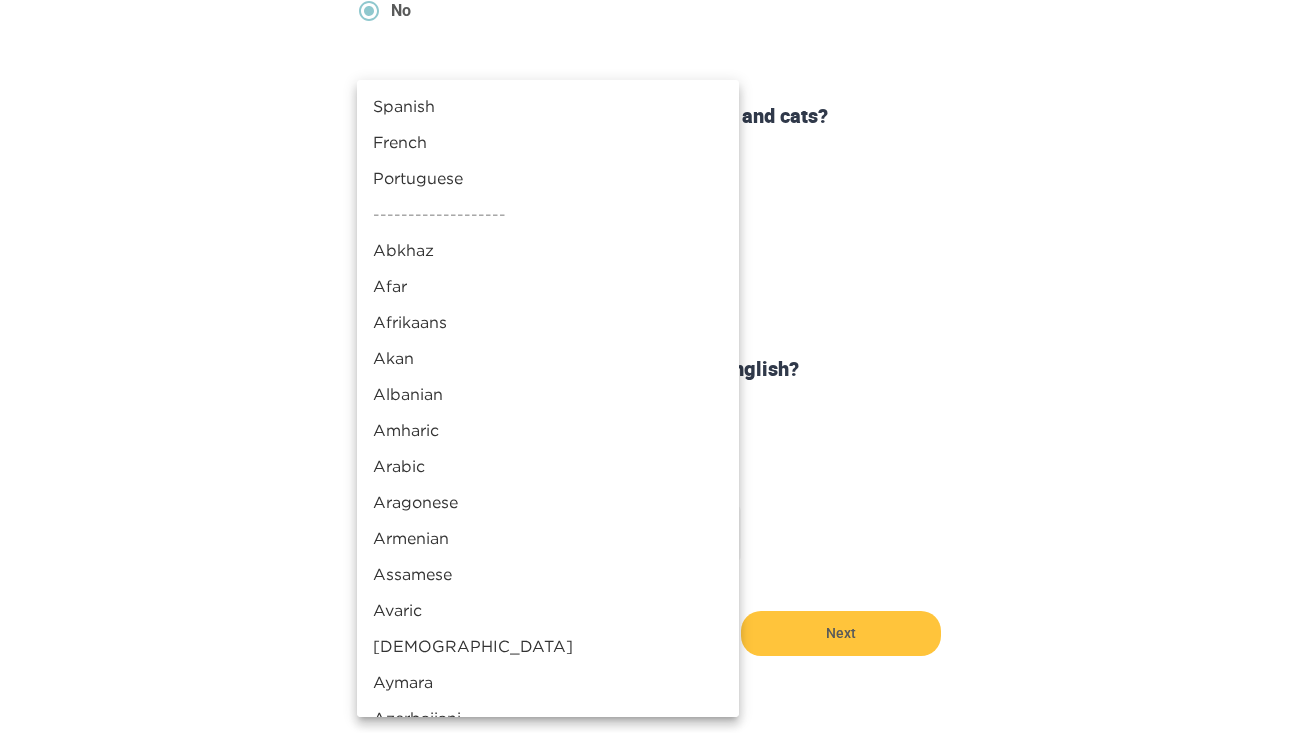 click on "Spanish" at bounding box center (548, 106) 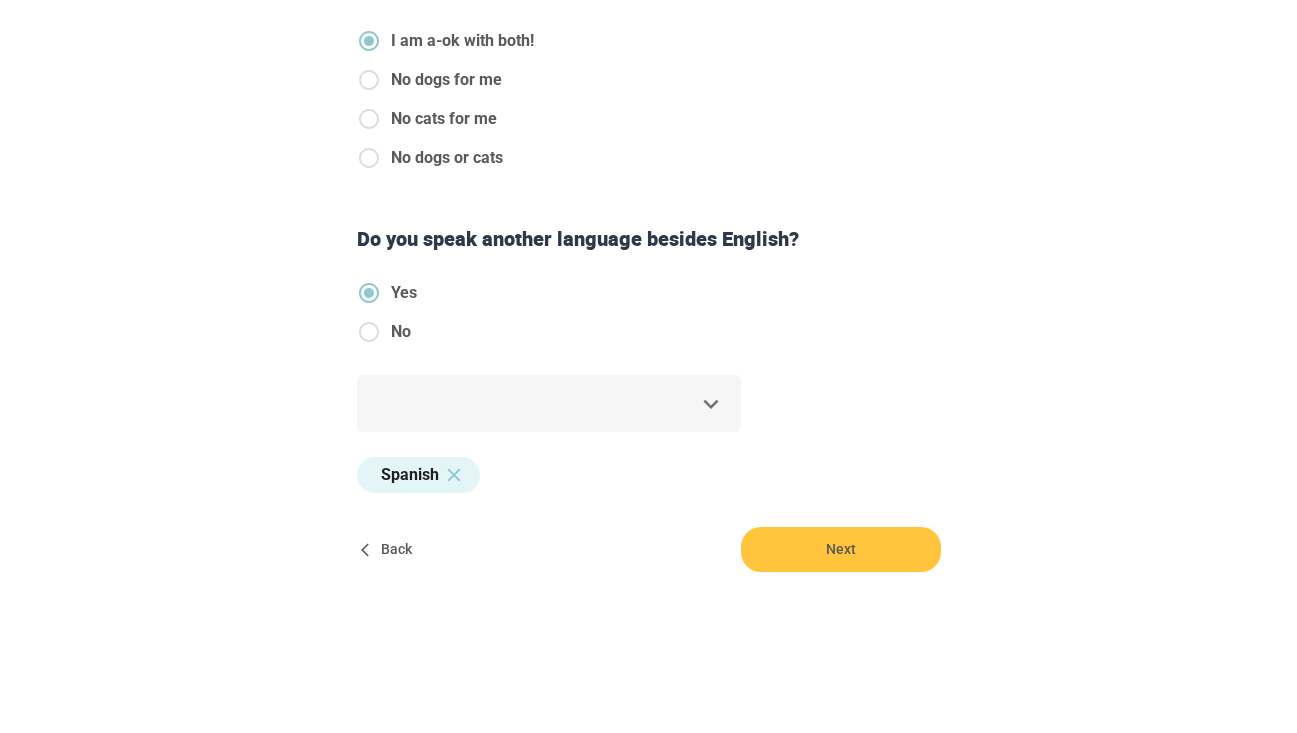 scroll, scrollTop: 739, scrollLeft: 0, axis: vertical 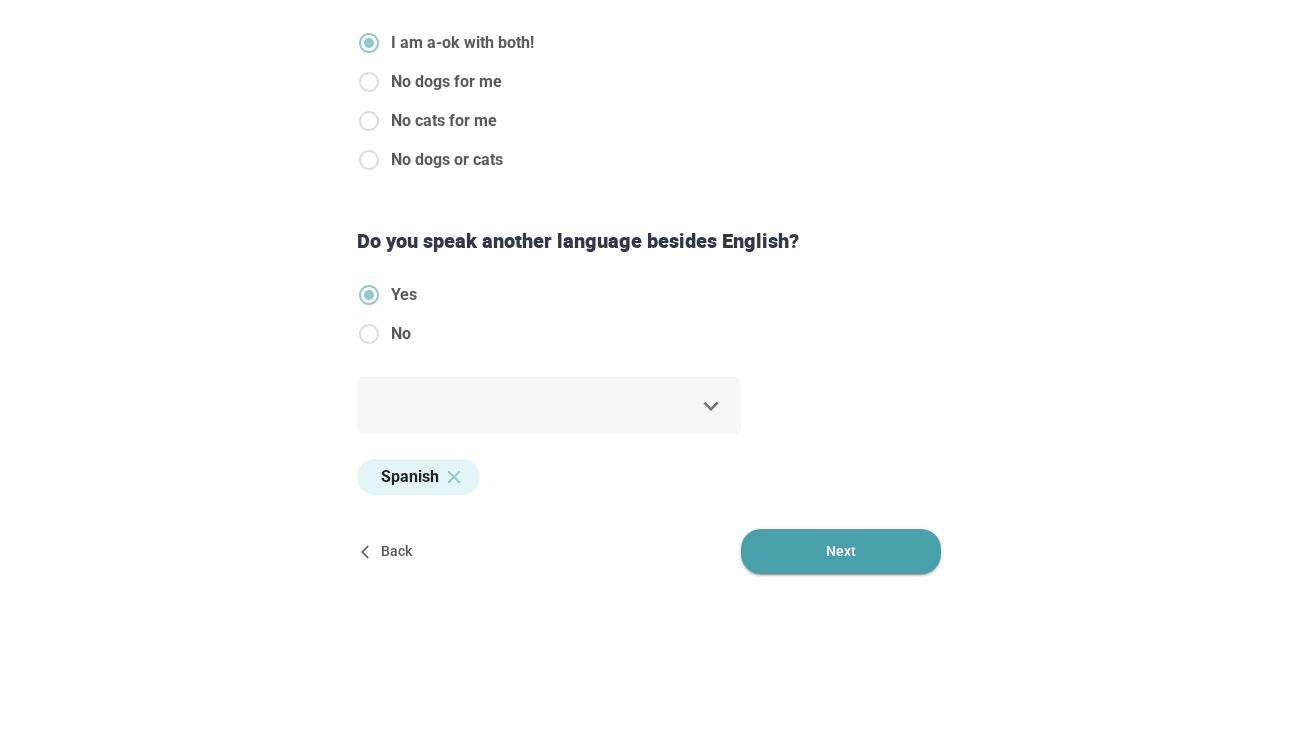 click on "Next" at bounding box center [841, 551] 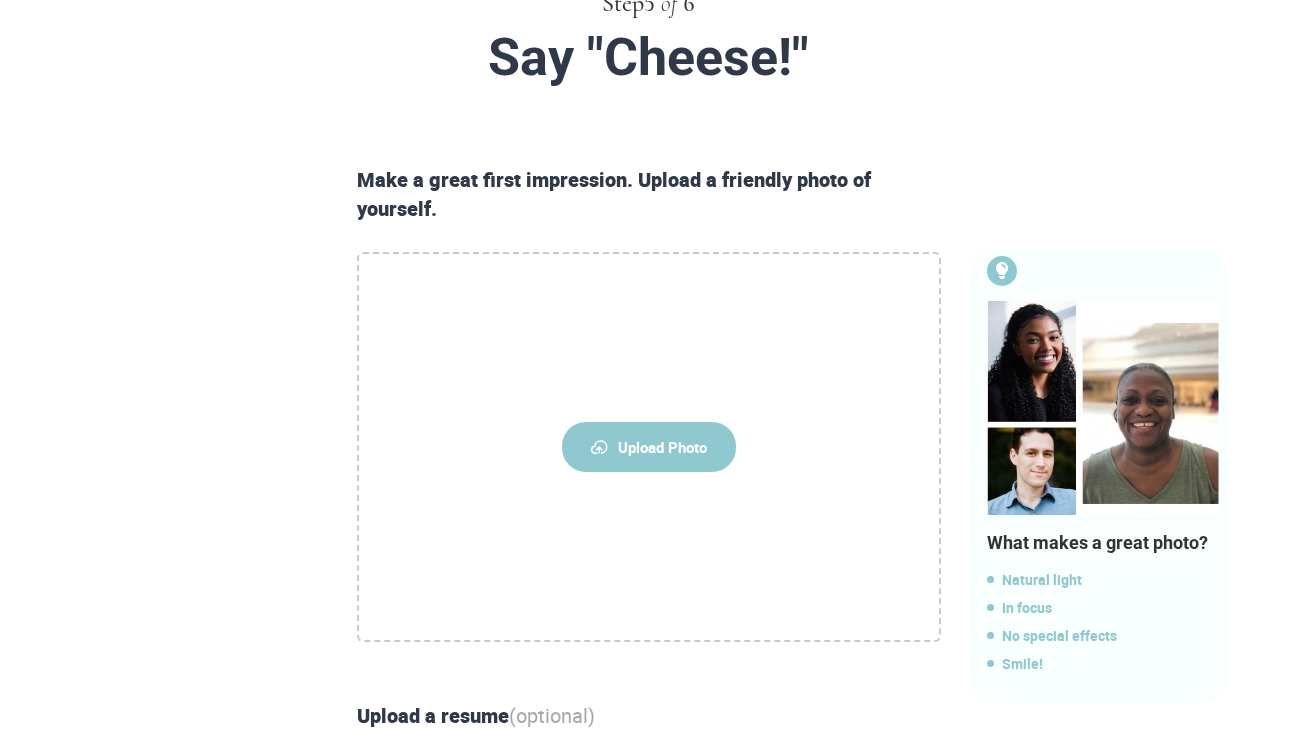 scroll, scrollTop: 144, scrollLeft: 0, axis: vertical 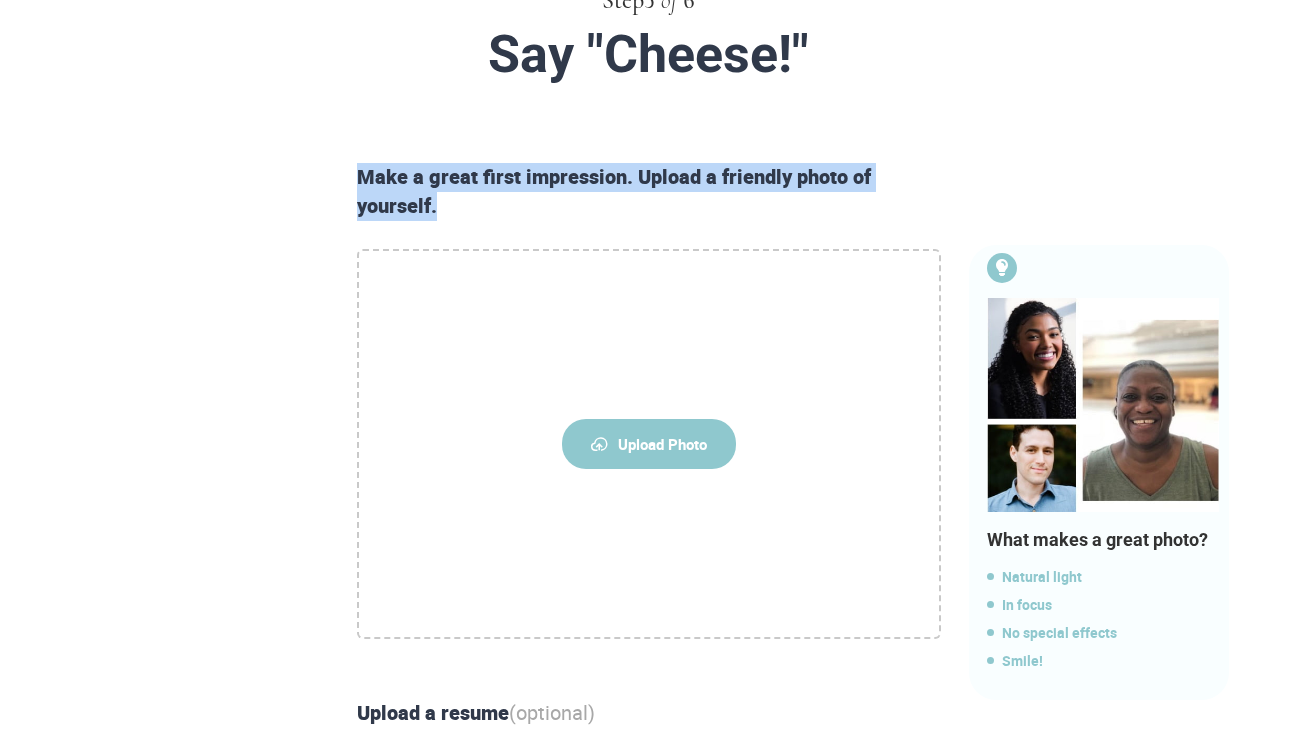 drag, startPoint x: 353, startPoint y: 174, endPoint x: 474, endPoint y: 193, distance: 122.48265 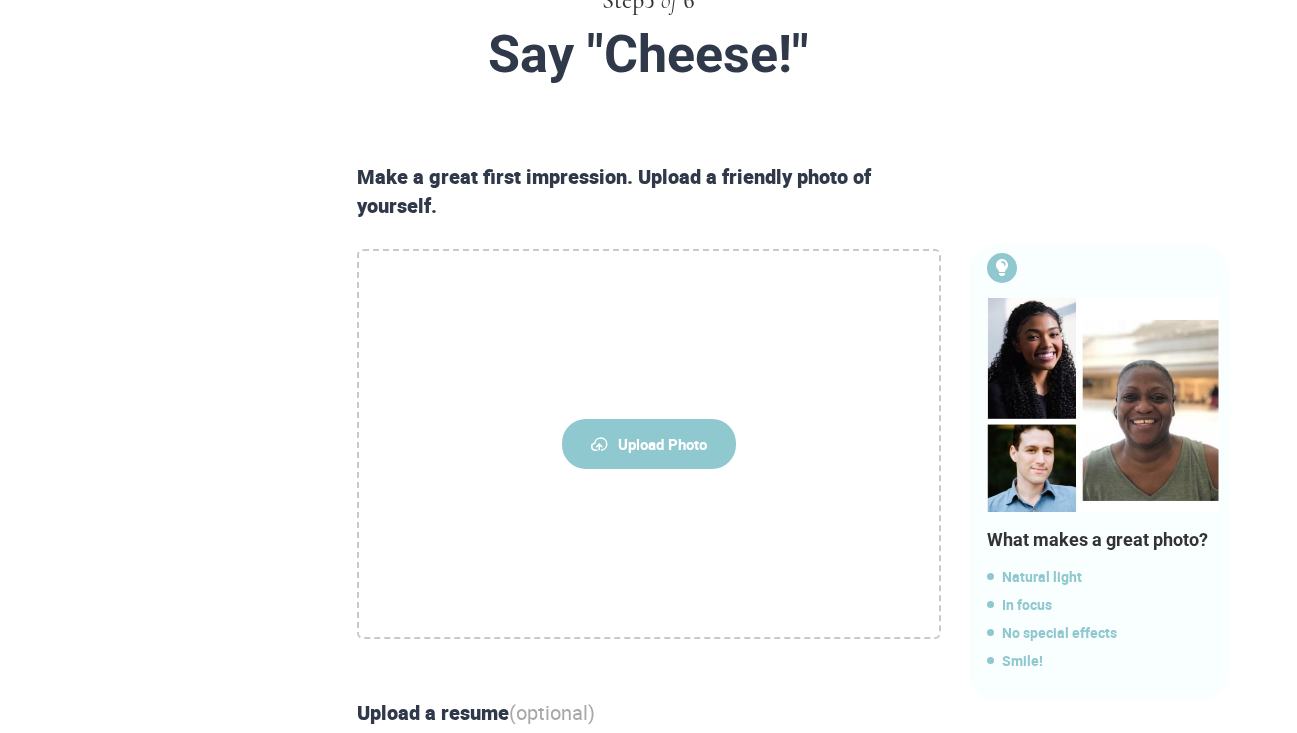 click on "Make a great first impression. Upload a friendly photo of yourself. Upload Photo   Upload a resume  (optional) Drag & drop file or  browse   Upload your CPR certificate   (optional) Drag & drop file or  browse   What makes a great photo? Natural light In focus No special effects Smile! Back Next" at bounding box center (649, 645) 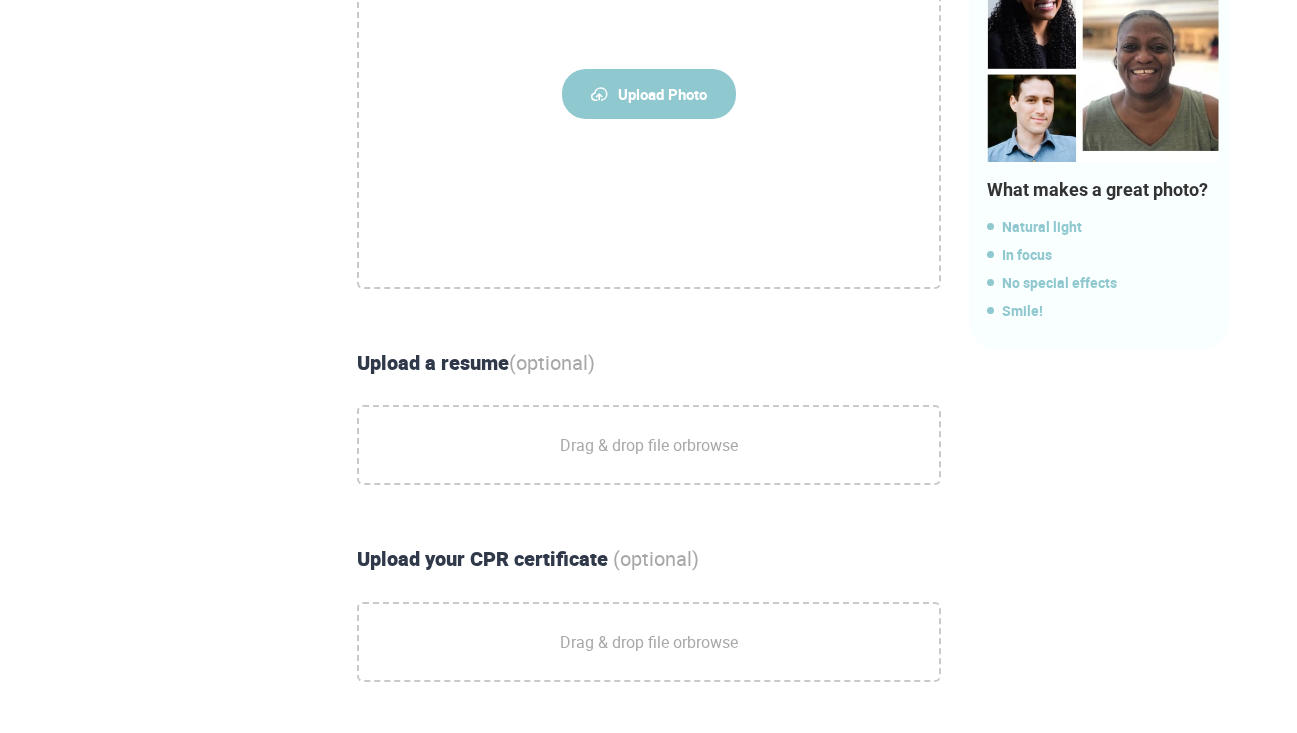 scroll, scrollTop: 610, scrollLeft: 0, axis: vertical 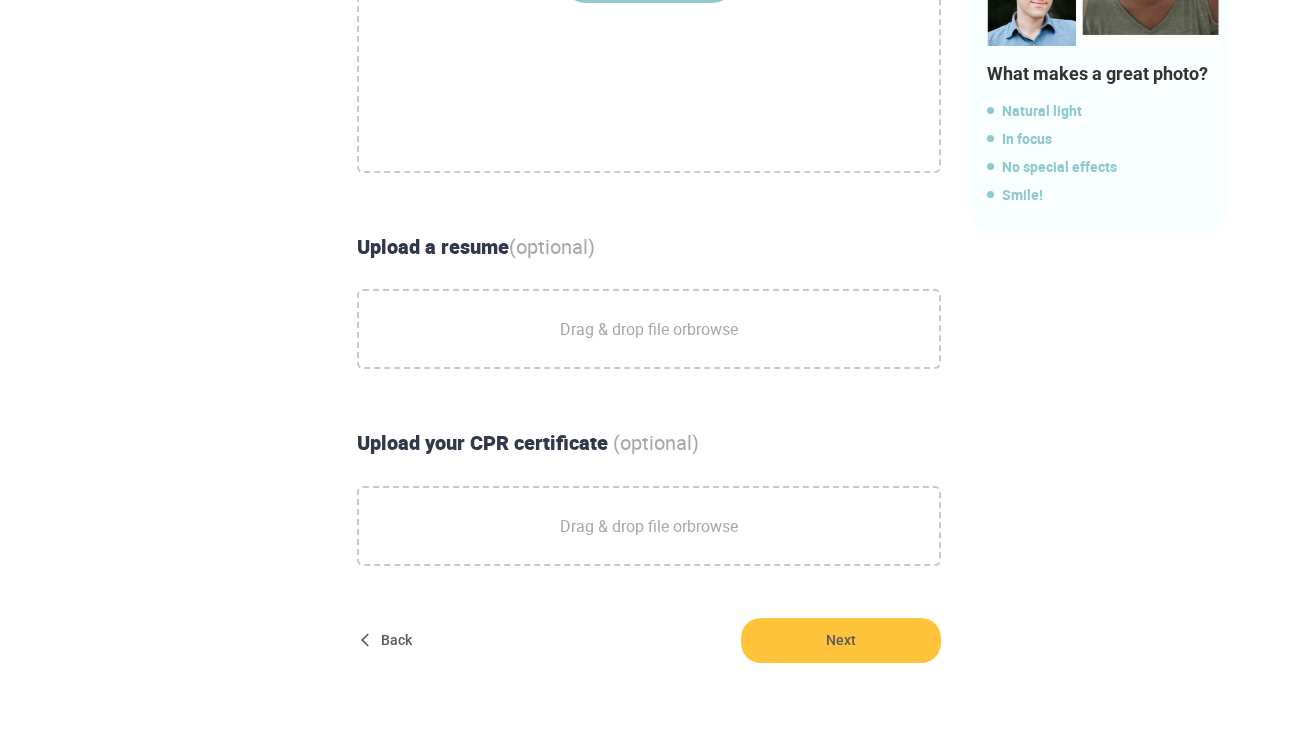 click on "Drag & drop file or  browse" at bounding box center (649, 329) 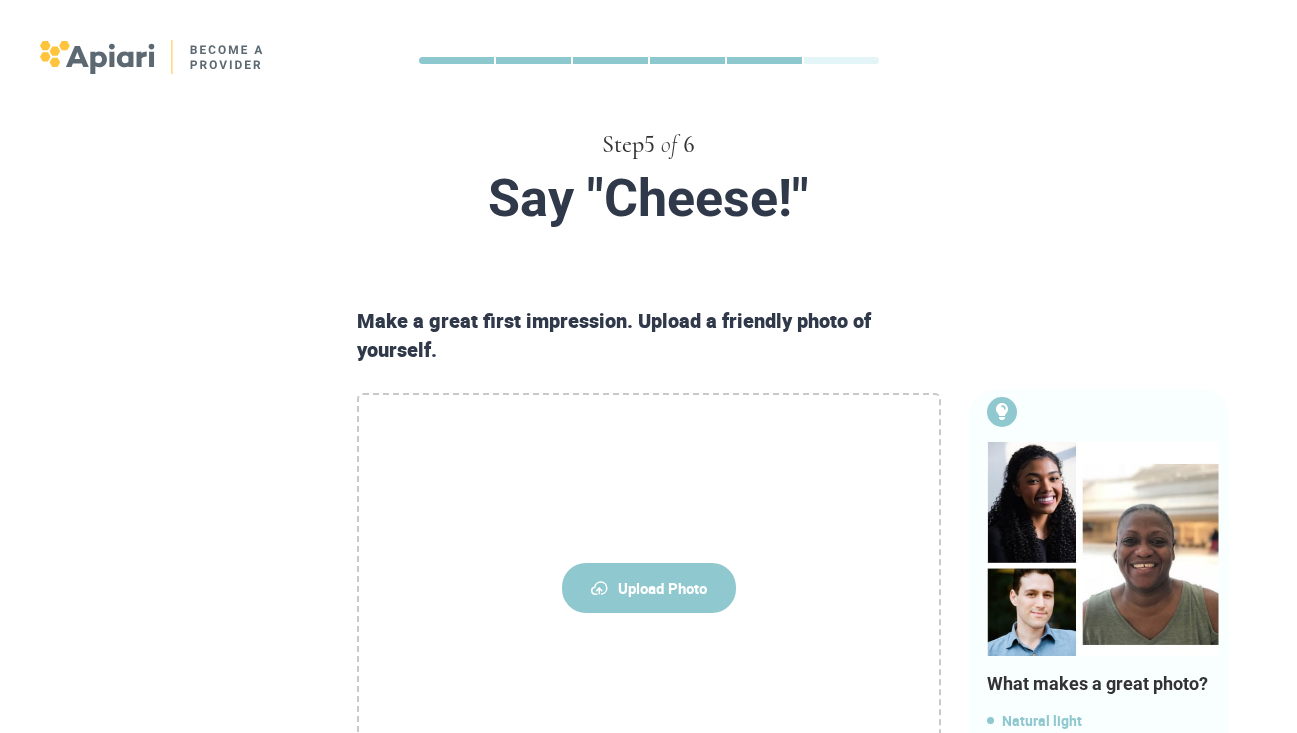 scroll, scrollTop: 0, scrollLeft: 0, axis: both 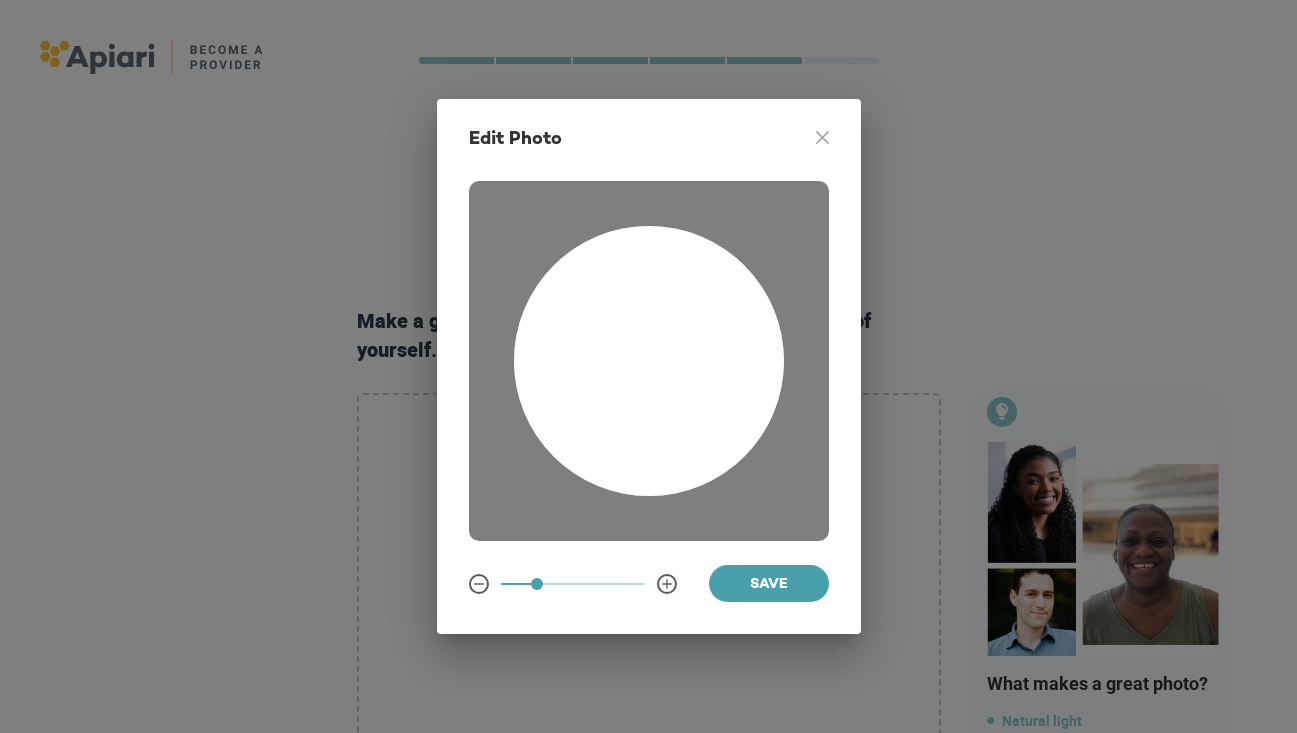 drag, startPoint x: 678, startPoint y: 397, endPoint x: 677, endPoint y: 466, distance: 69.00725 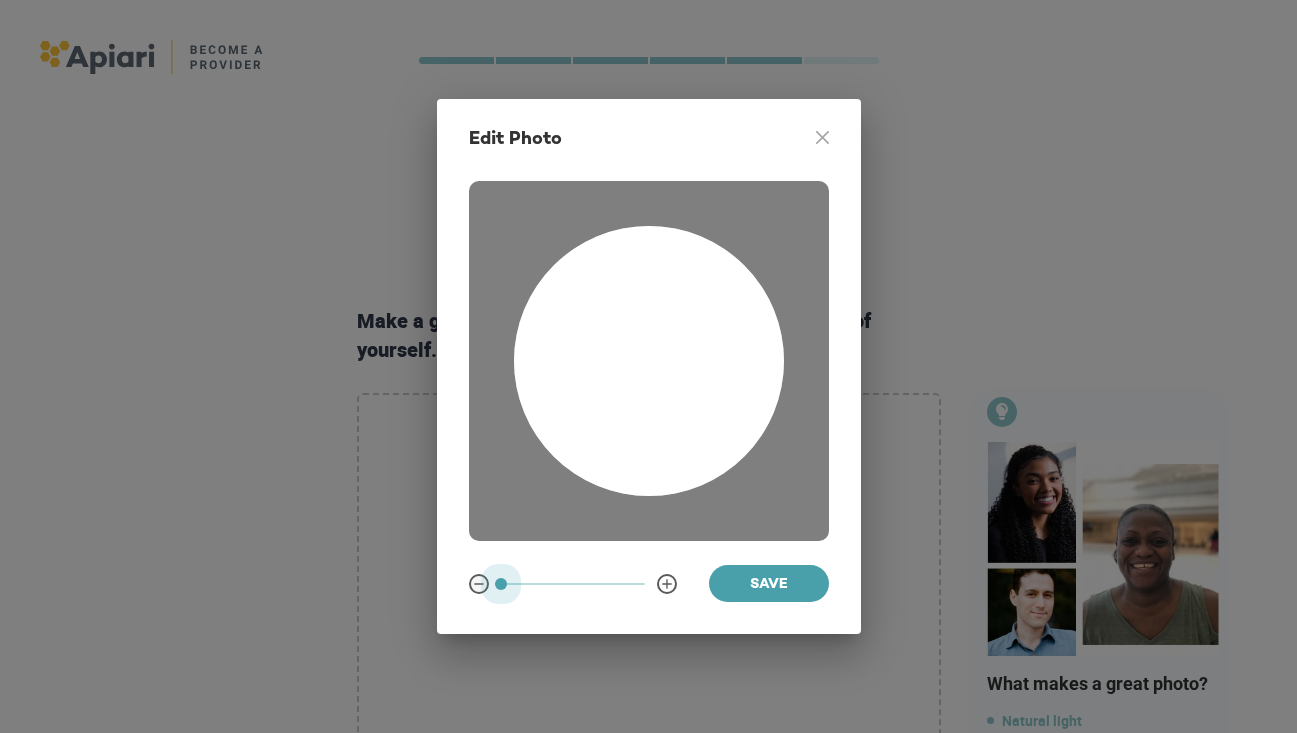 drag, startPoint x: 543, startPoint y: 580, endPoint x: 473, endPoint y: 587, distance: 70.34913 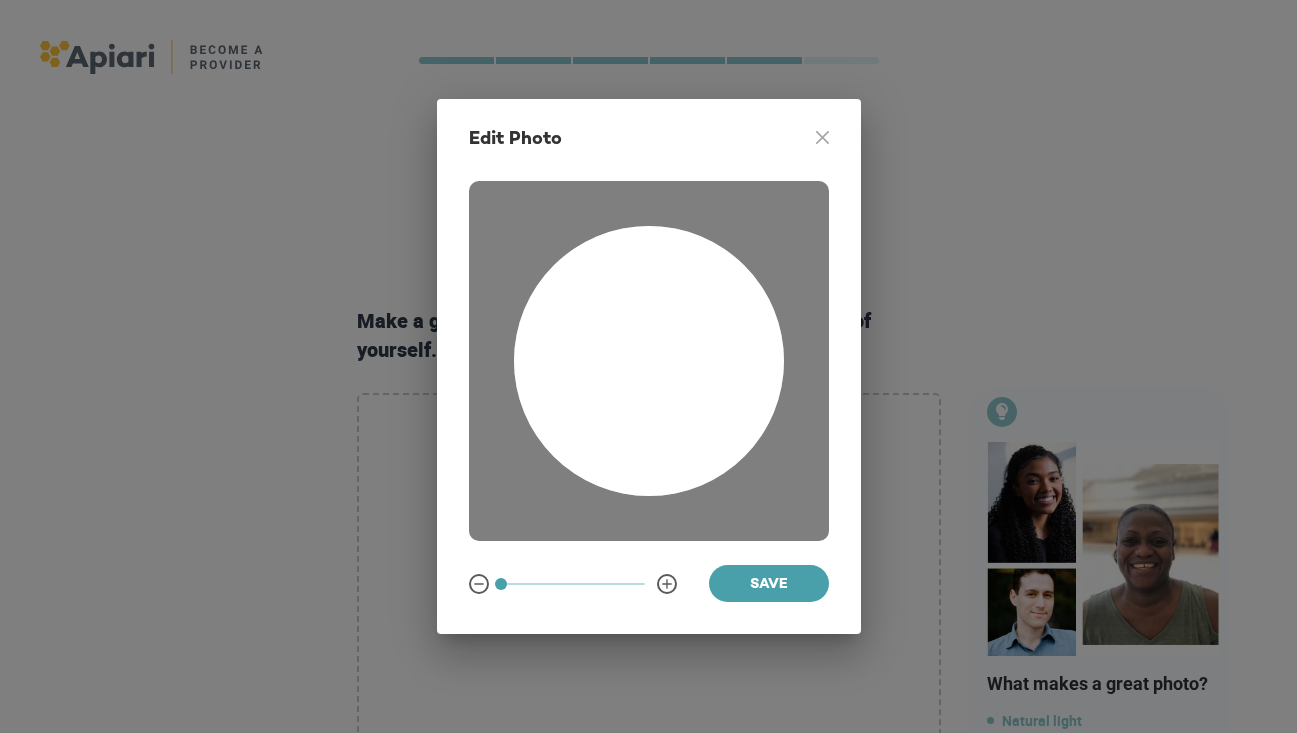 drag, startPoint x: 645, startPoint y: 448, endPoint x: 645, endPoint y: 477, distance: 29 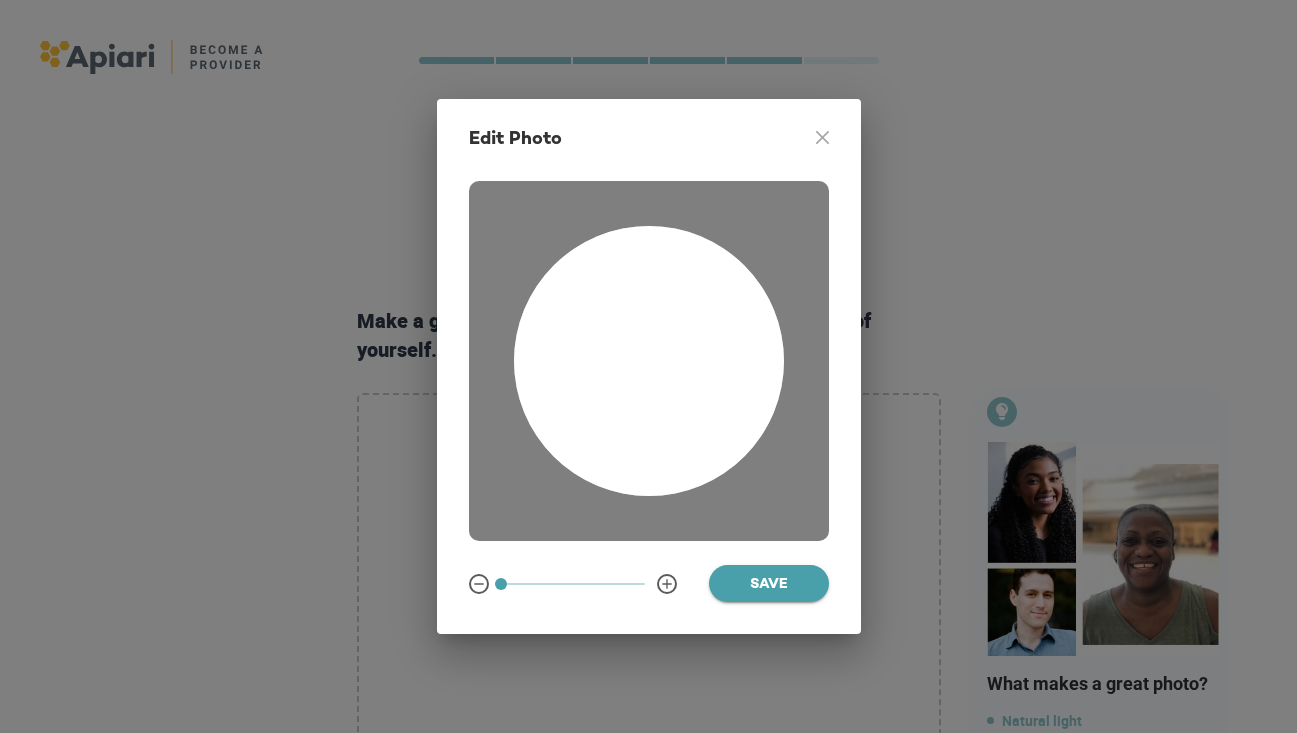 click on "Save" at bounding box center [769, 585] 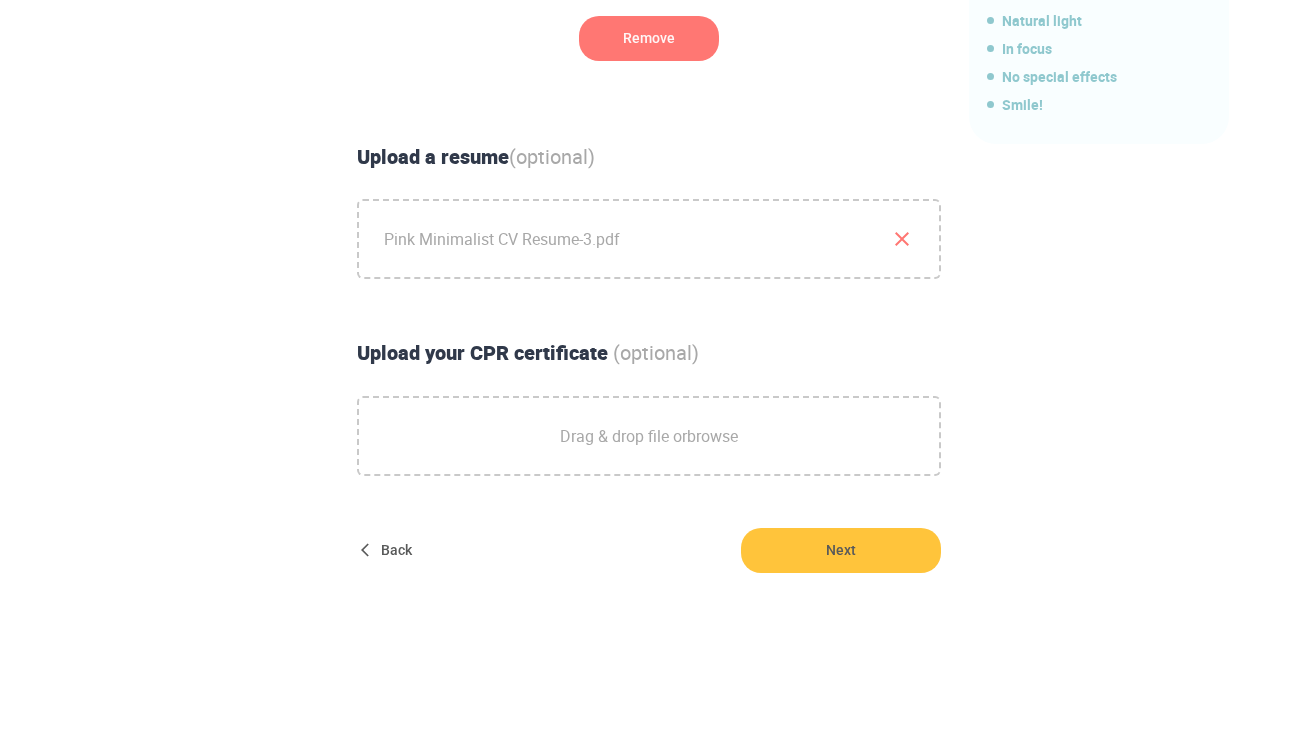 scroll, scrollTop: 699, scrollLeft: 0, axis: vertical 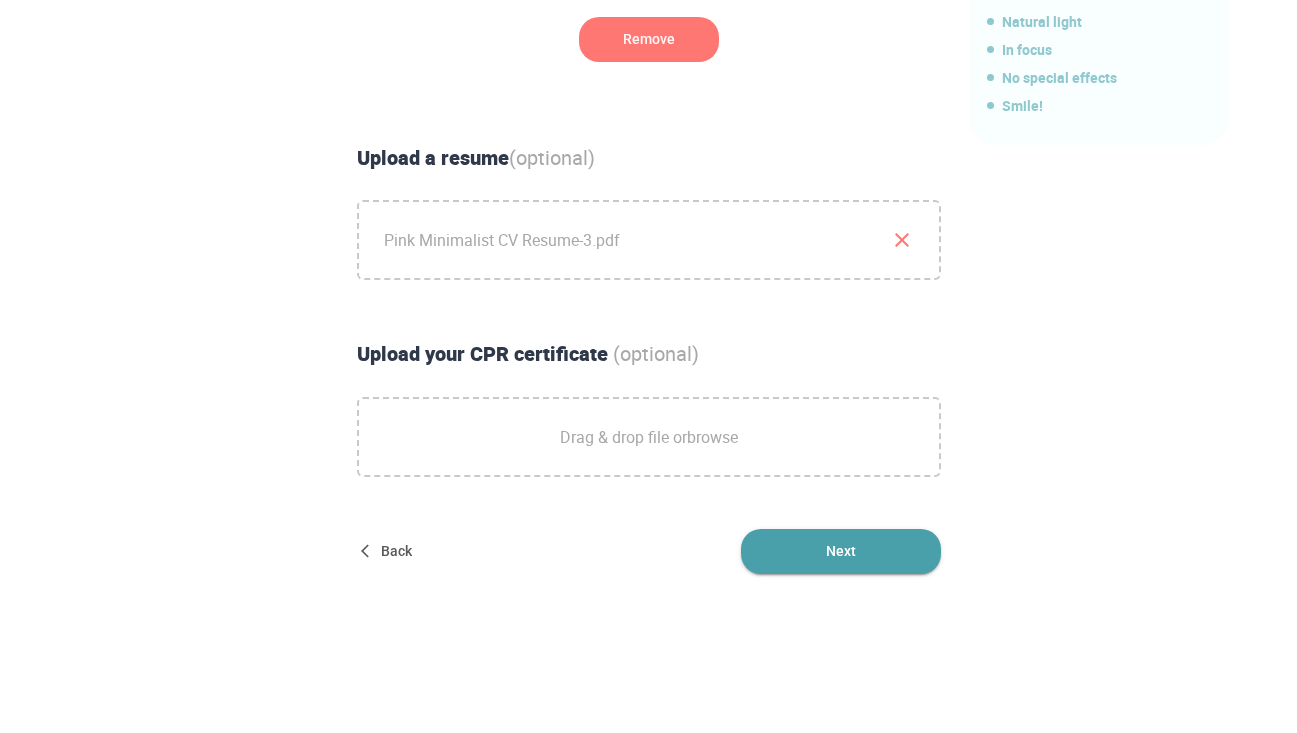 click on "Next" at bounding box center (841, 551) 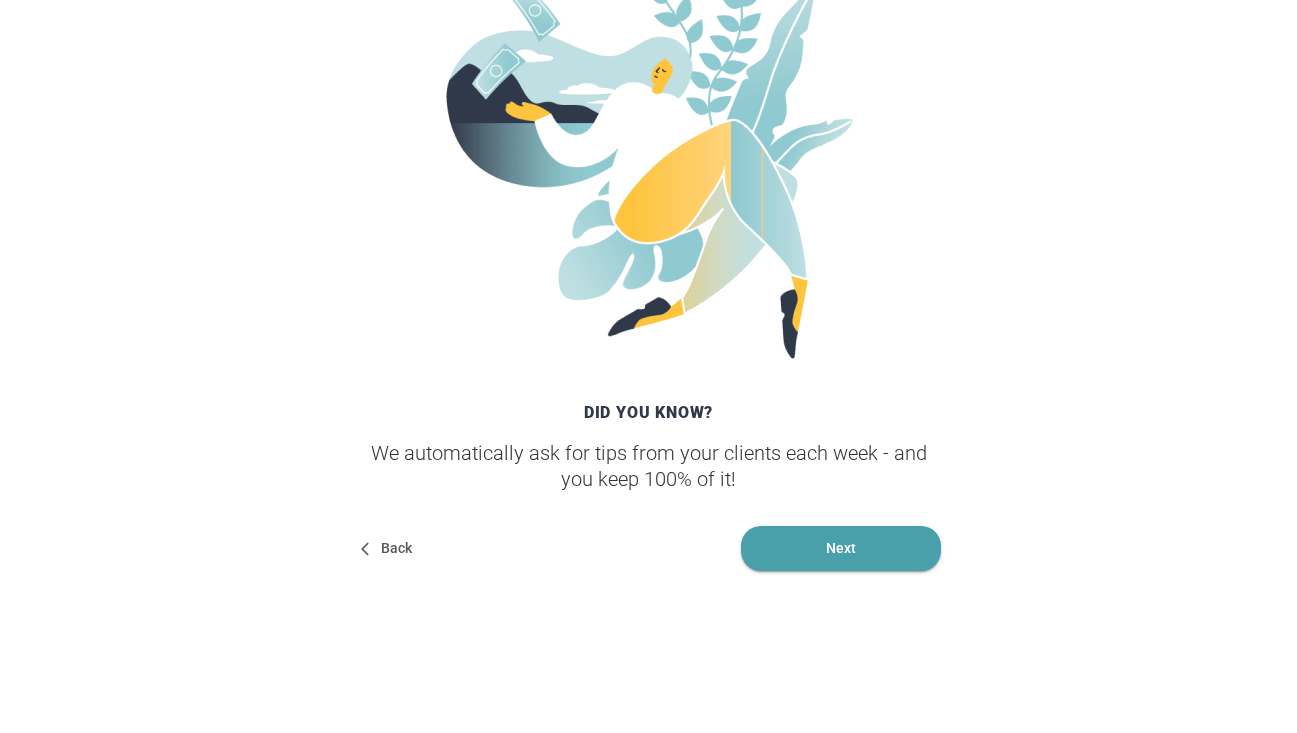 scroll, scrollTop: 348, scrollLeft: 0, axis: vertical 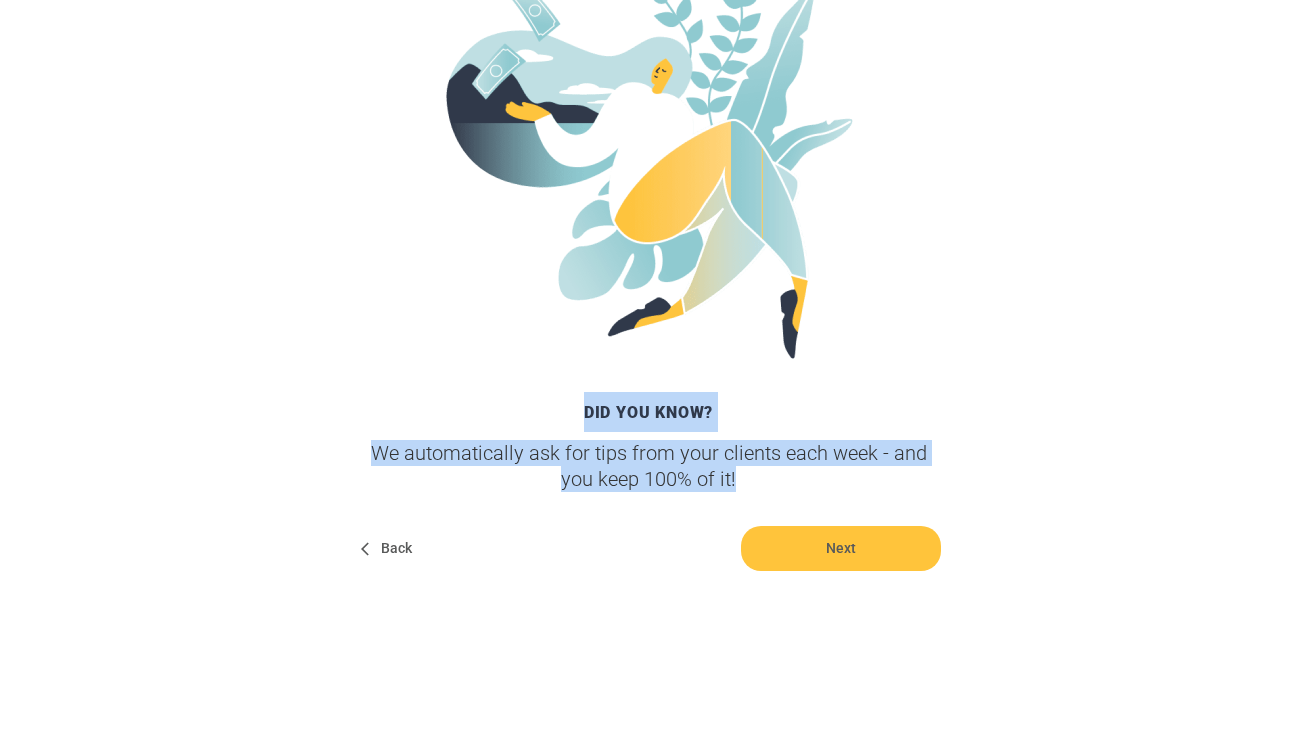 drag, startPoint x: 580, startPoint y: 406, endPoint x: 751, endPoint y: 488, distance: 189.64441 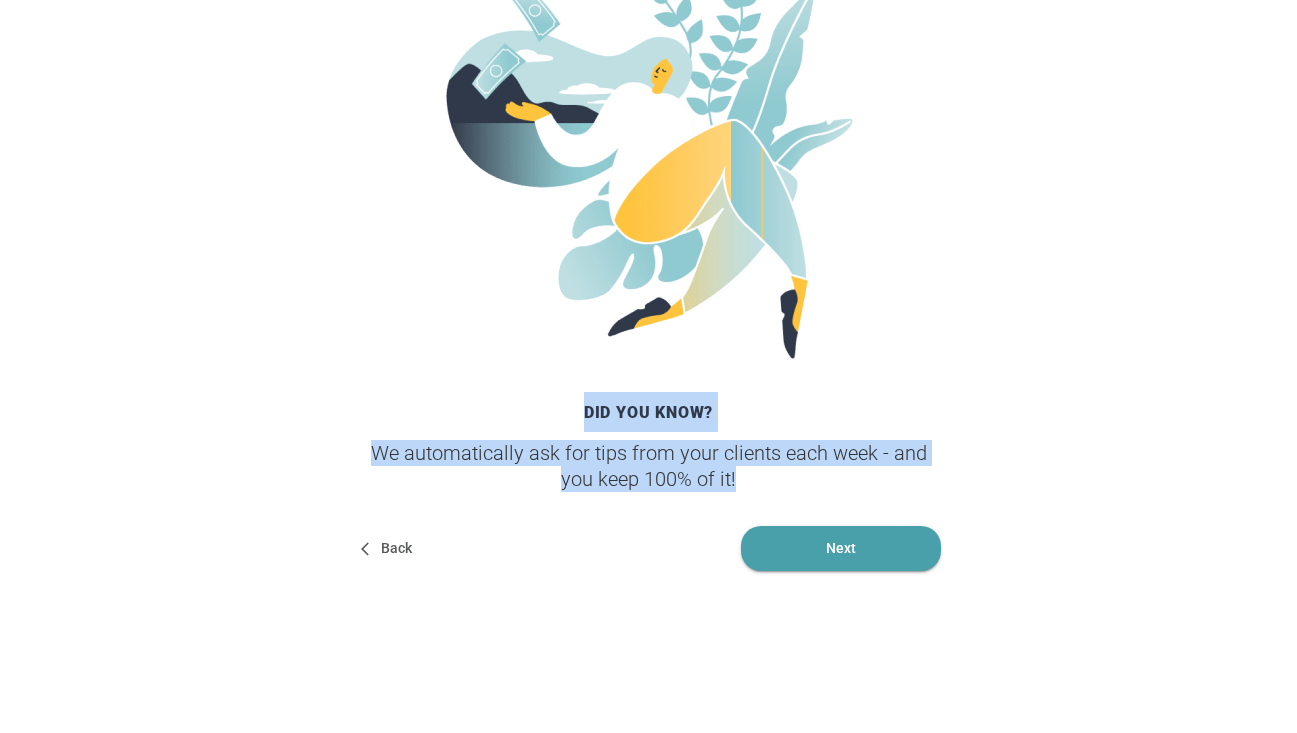 click on "Next" at bounding box center [841, 548] 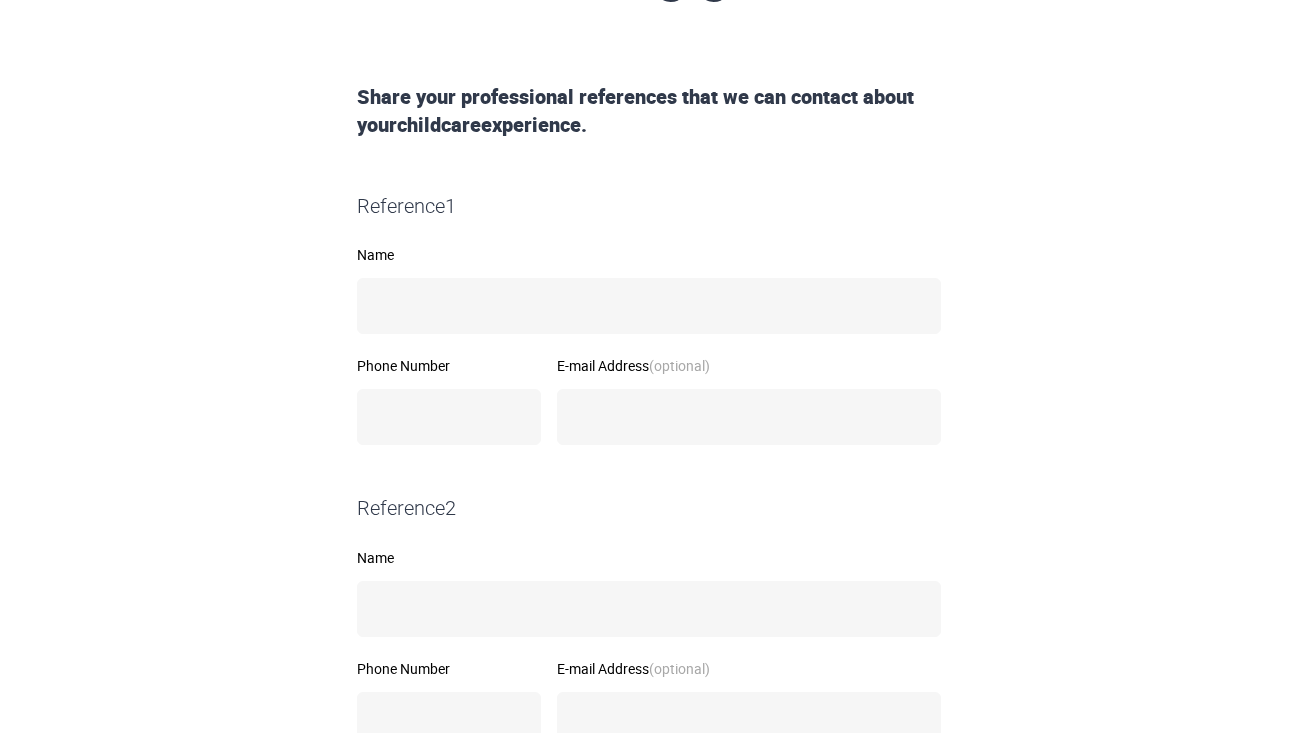 scroll, scrollTop: 285, scrollLeft: 0, axis: vertical 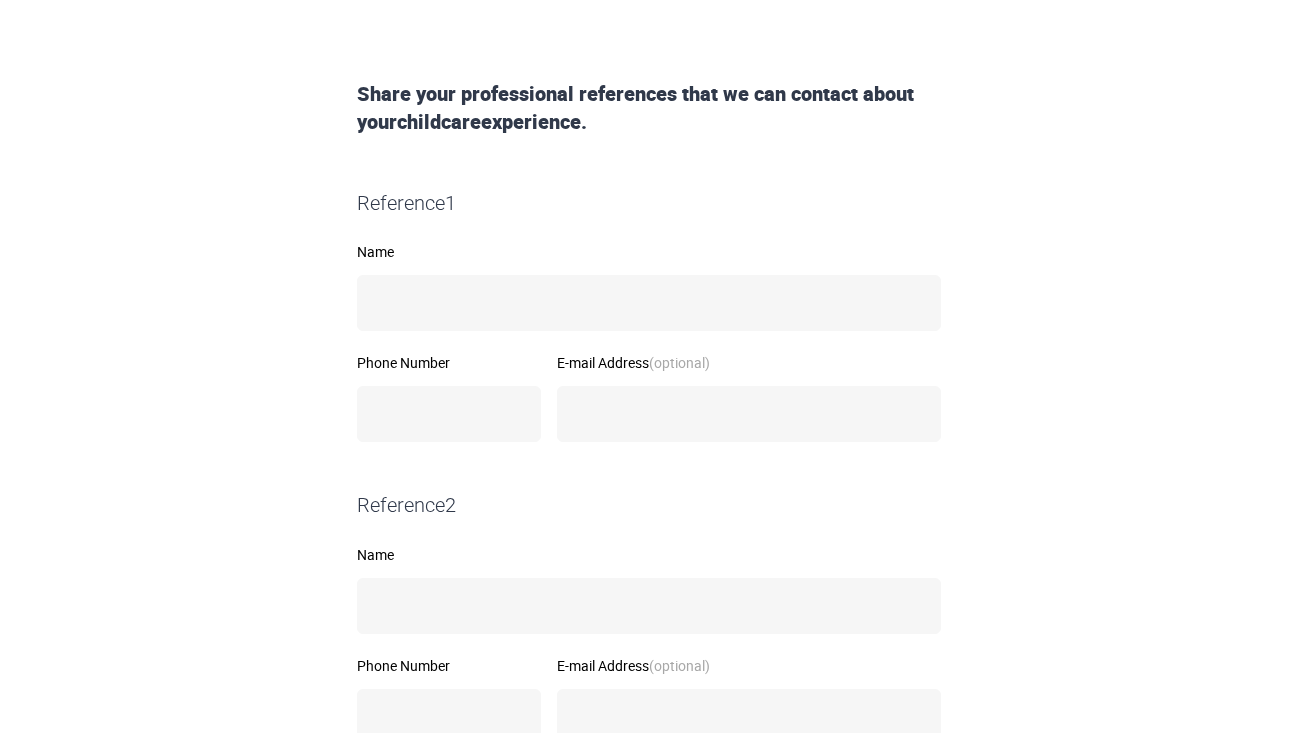 drag, startPoint x: 352, startPoint y: 78, endPoint x: 639, endPoint y: 142, distance: 294.04932 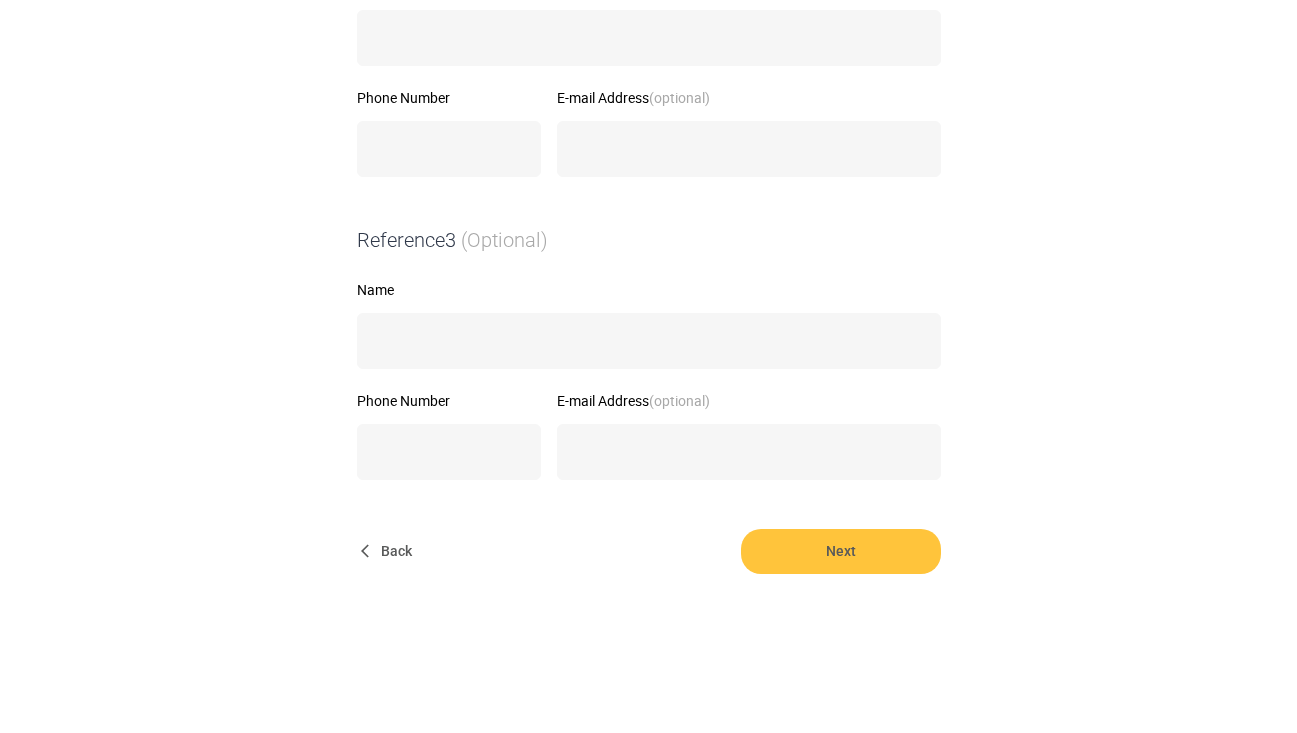 scroll, scrollTop: 852, scrollLeft: 0, axis: vertical 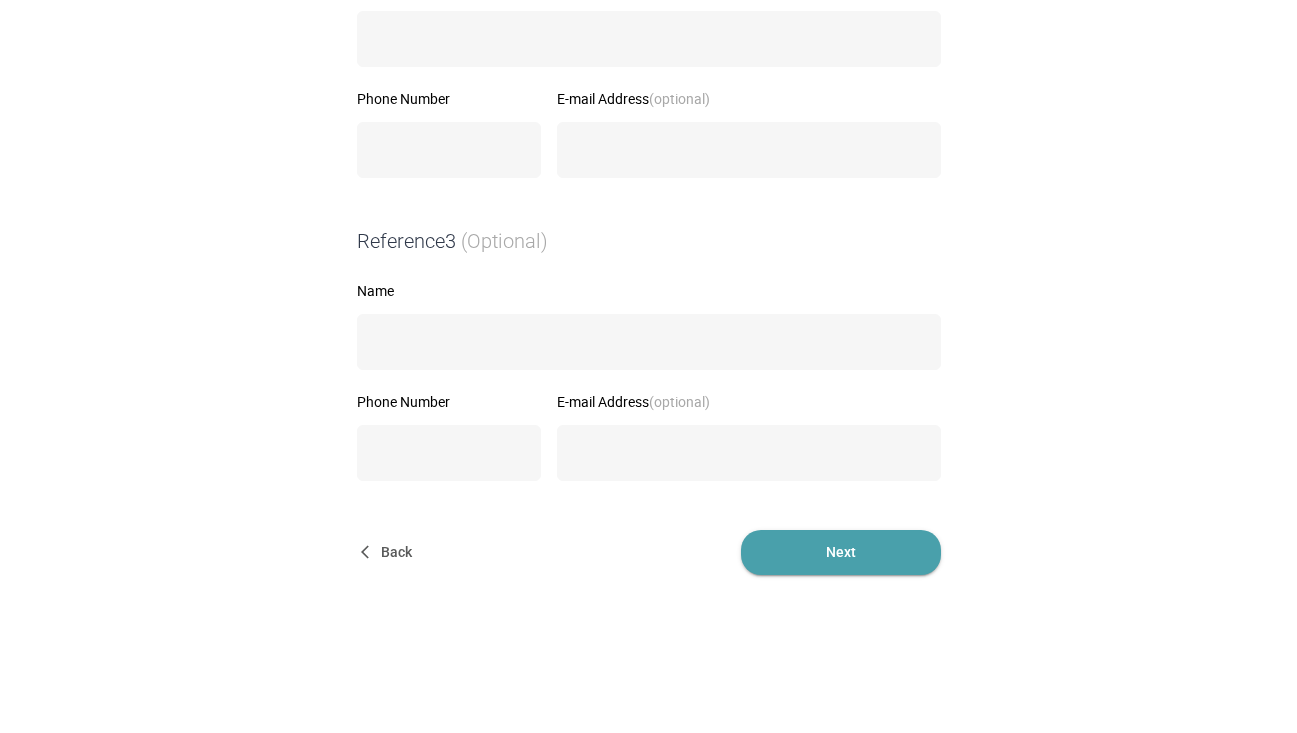 click on "Next" at bounding box center [841, 552] 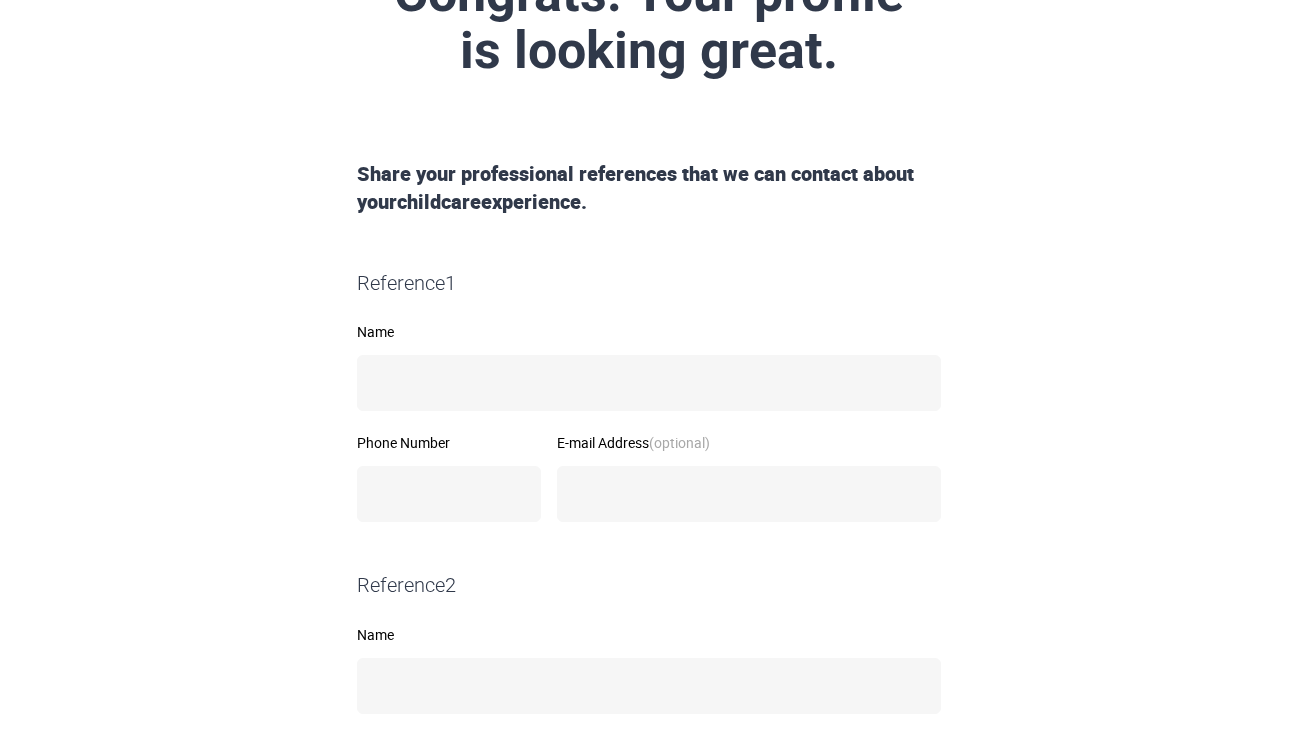 scroll, scrollTop: 204, scrollLeft: 0, axis: vertical 